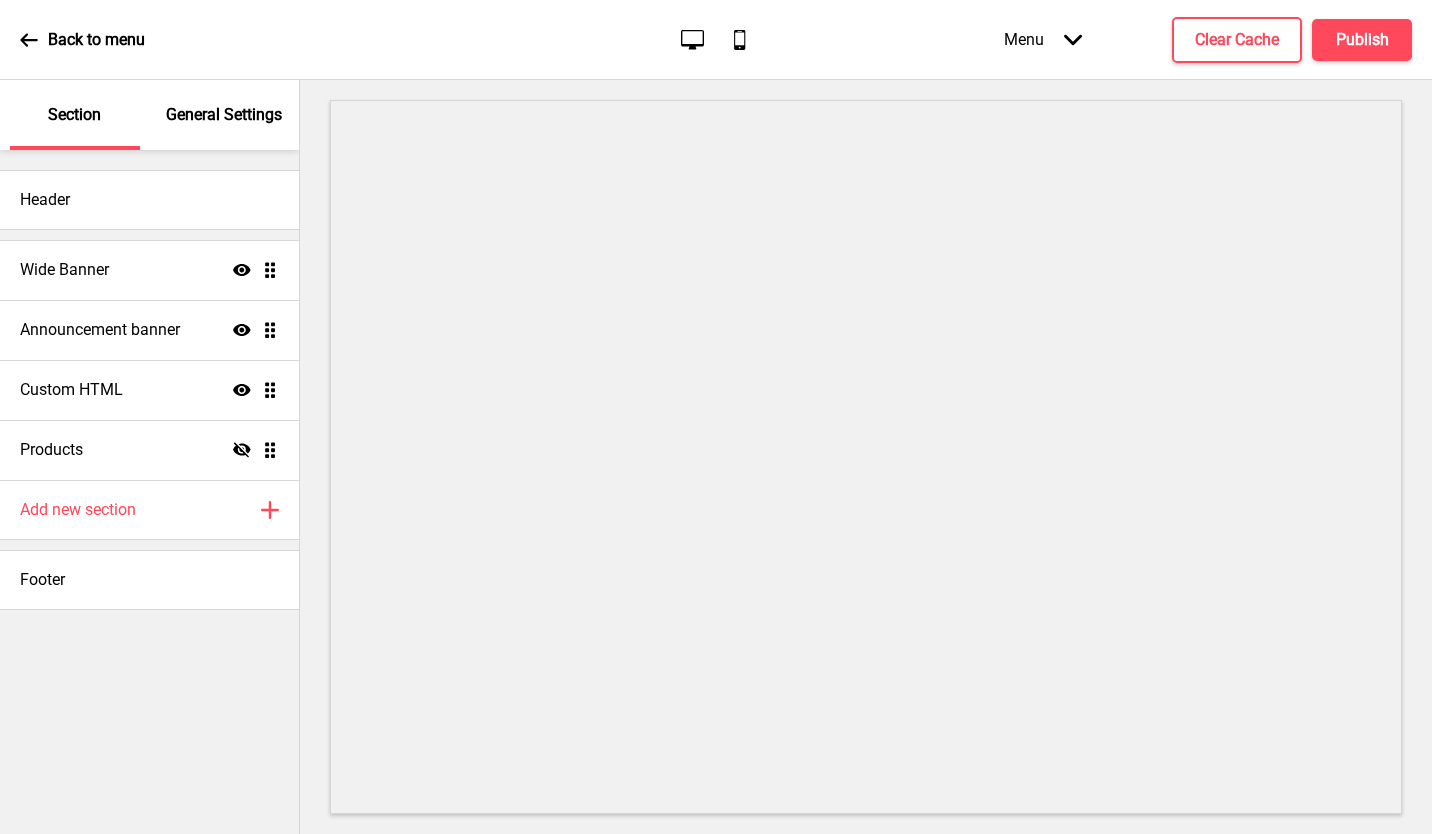 scroll, scrollTop: 0, scrollLeft: 0, axis: both 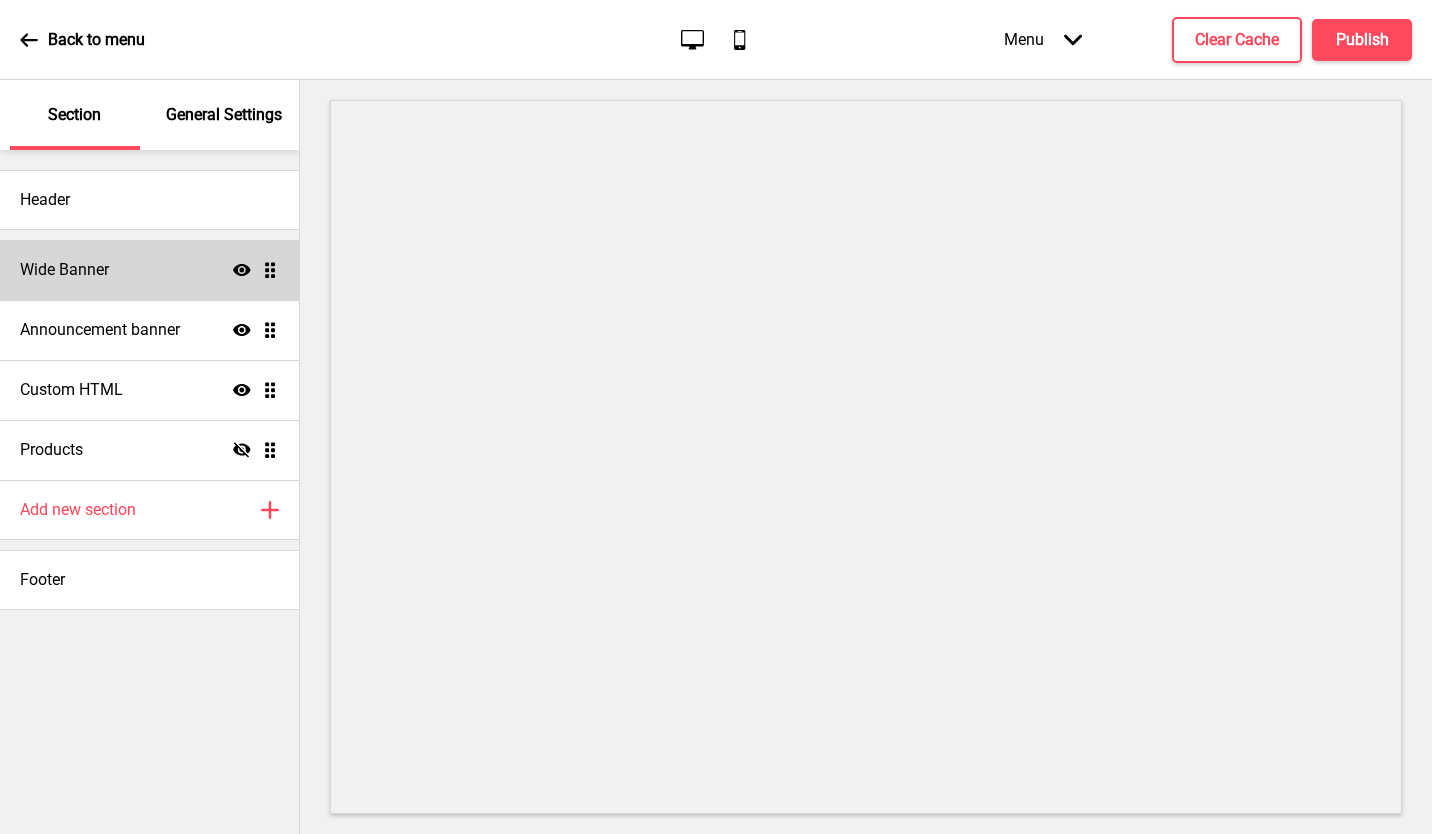 click on "Wide Banner" at bounding box center [64, 270] 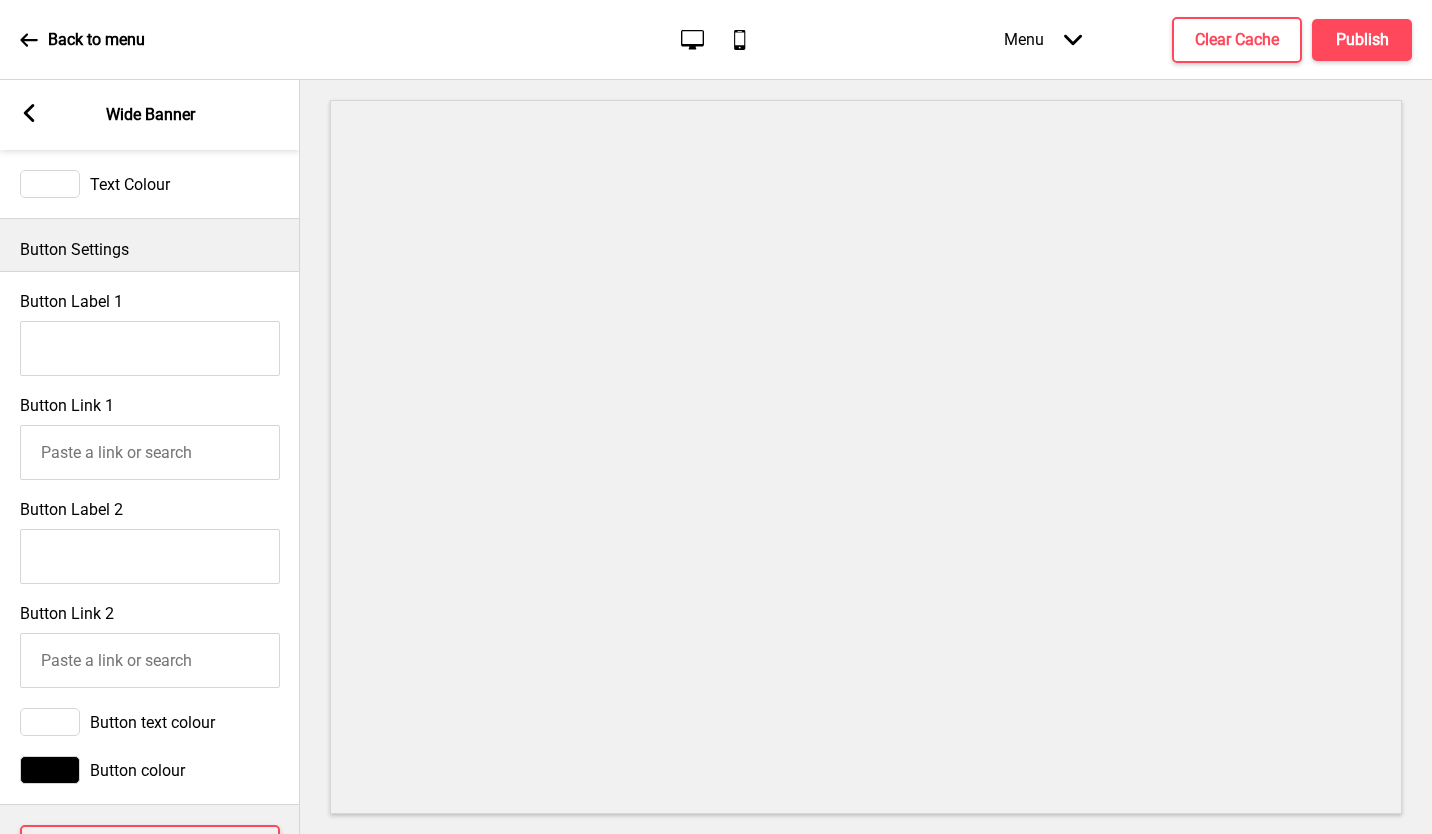 scroll, scrollTop: 1005, scrollLeft: 0, axis: vertical 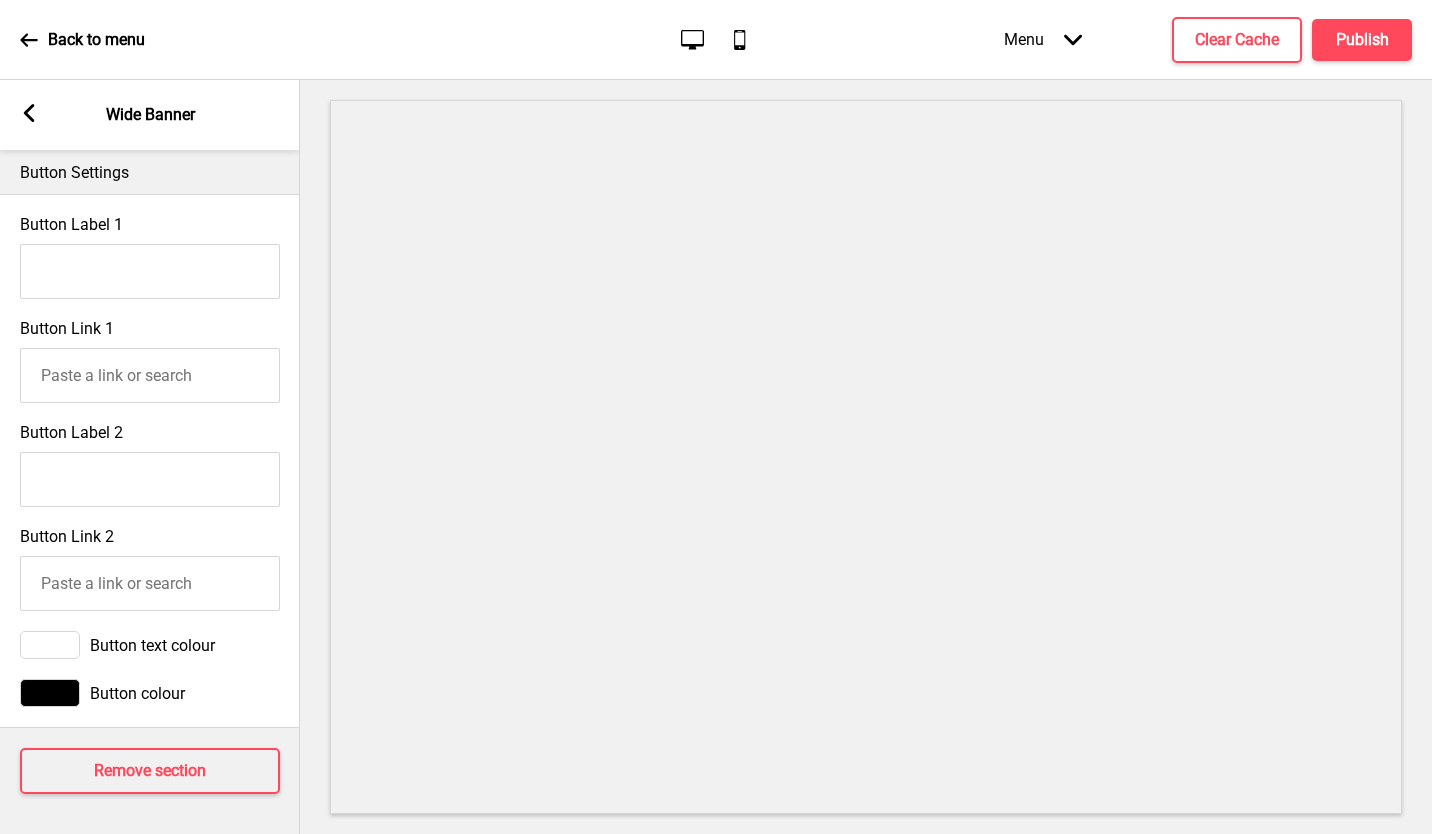 click at bounding box center (29, 113) 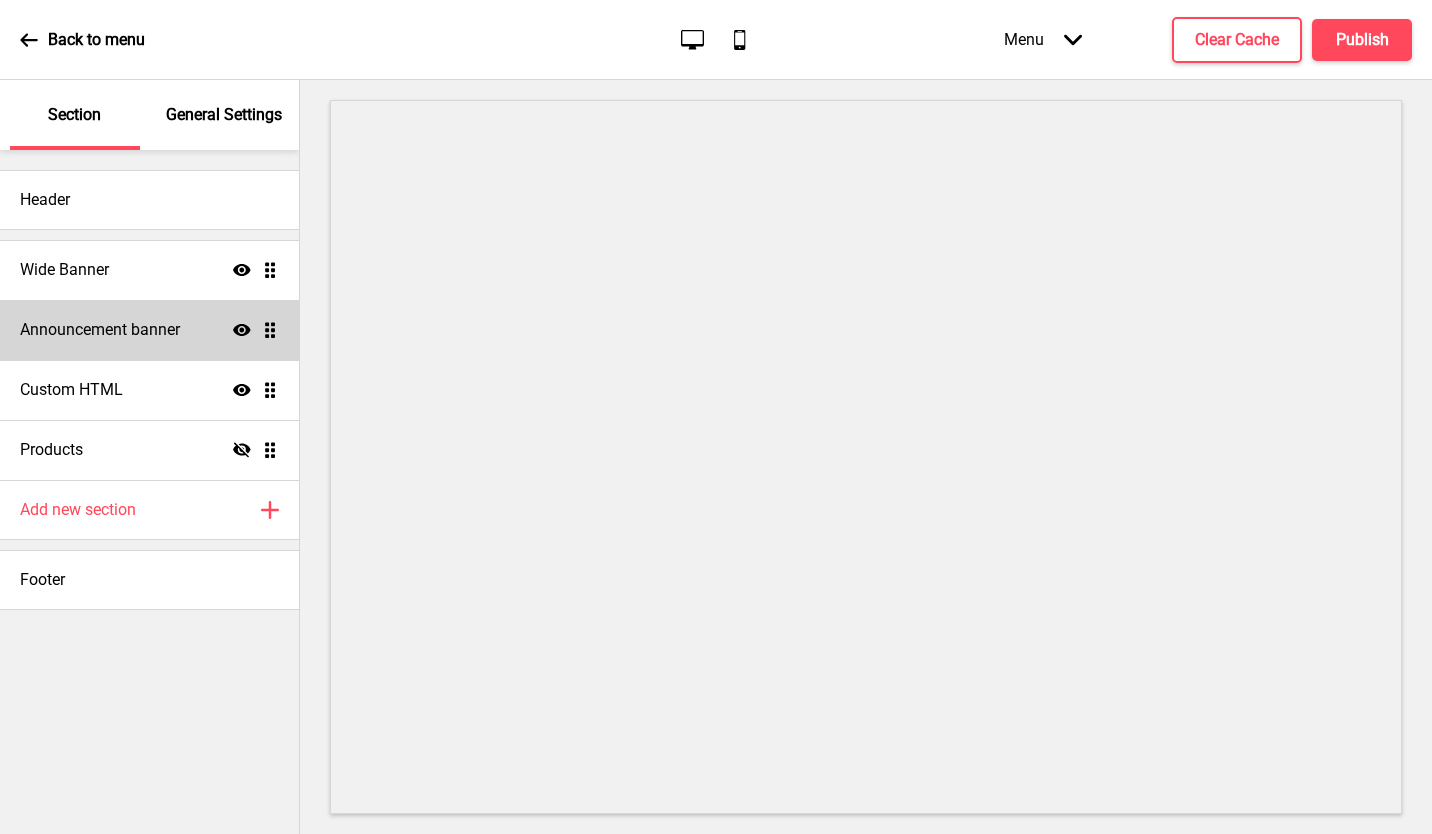 click on "Announcement banner" at bounding box center [64, 270] 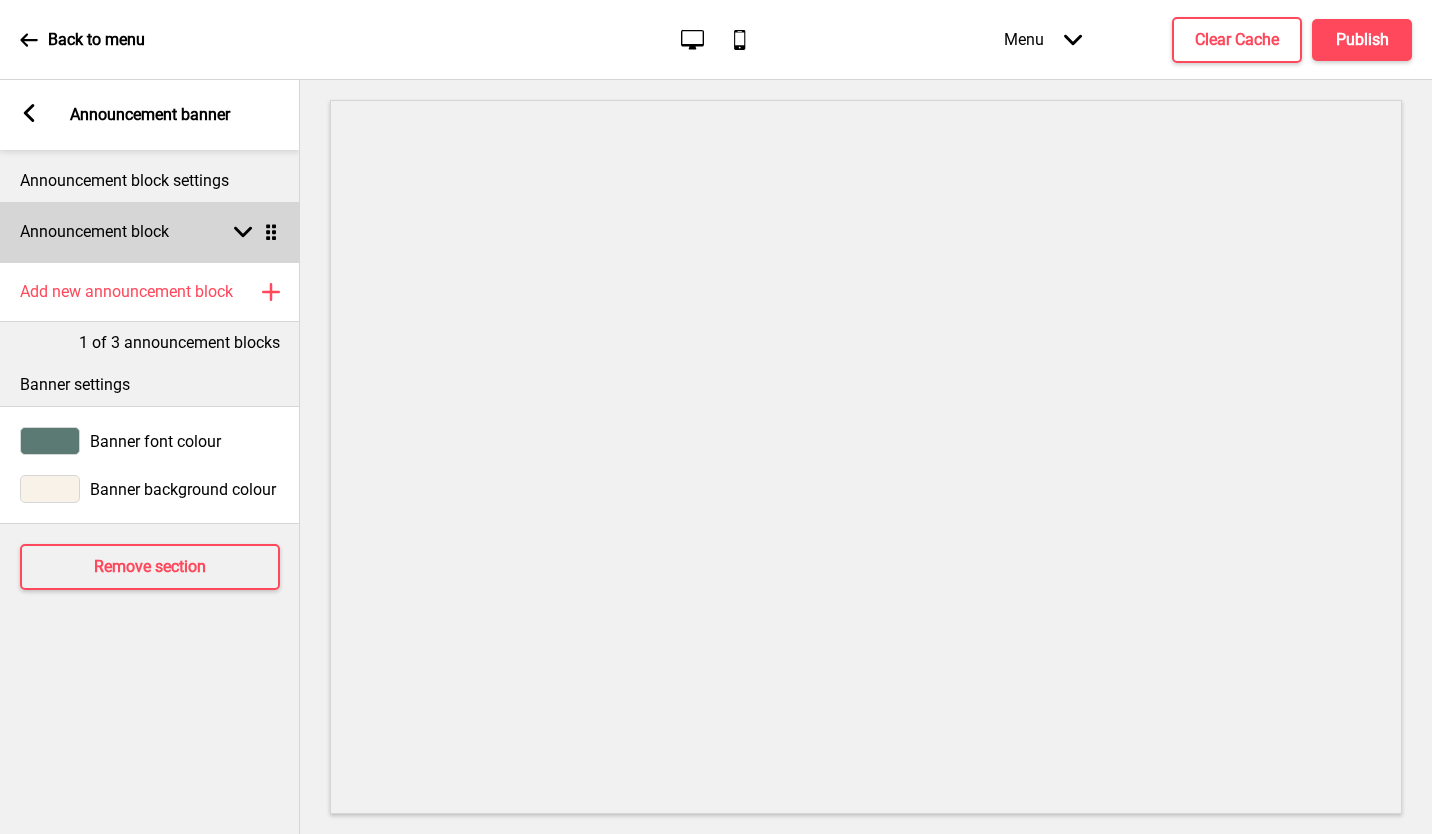 click at bounding box center (243, 232) 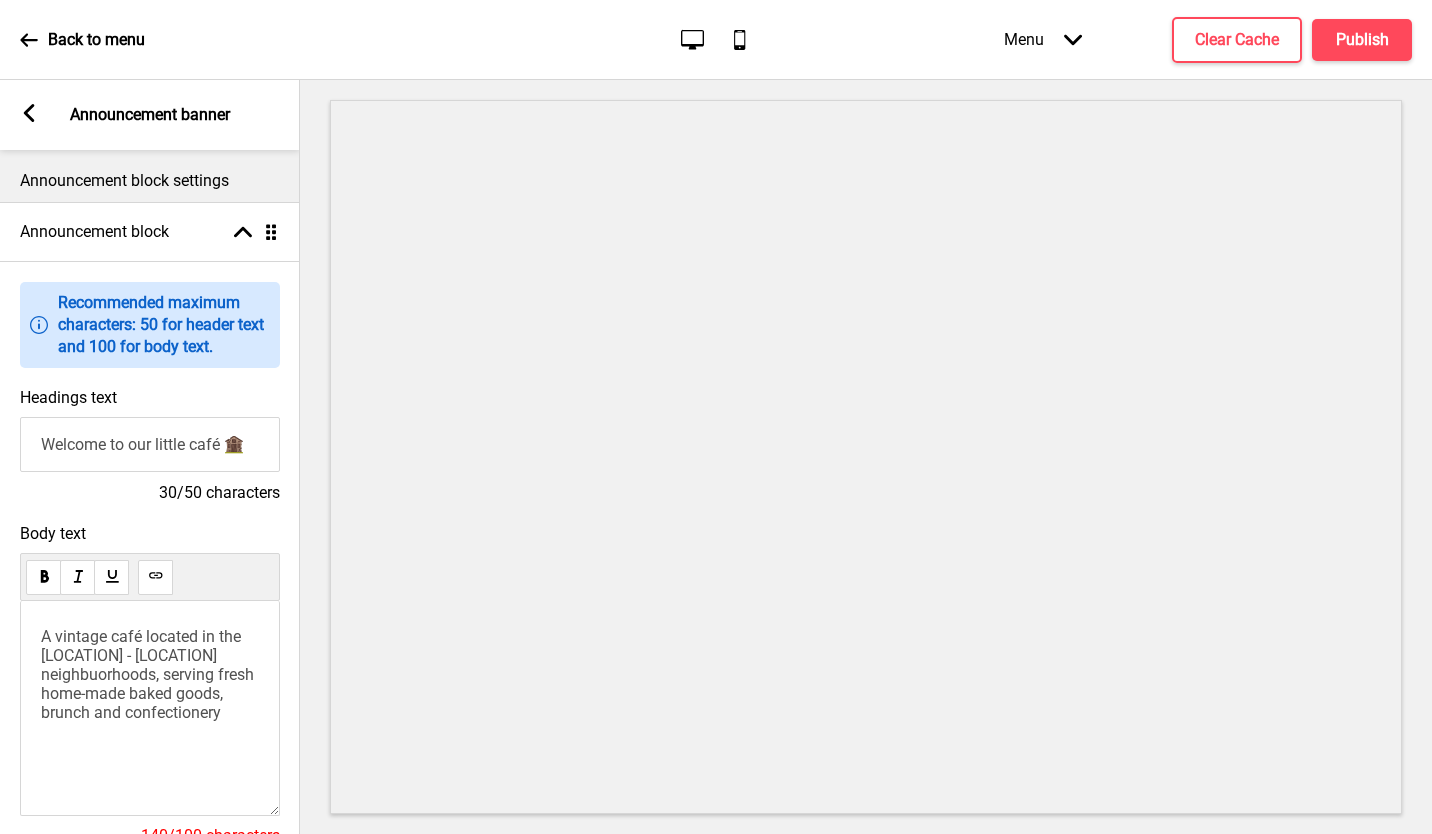 click on "A vintage café located in the [LOCATION] - [LOCATION] neighbuorhoods, serving fresh home-made baked goods, brunch and confectionery" at bounding box center [149, 674] 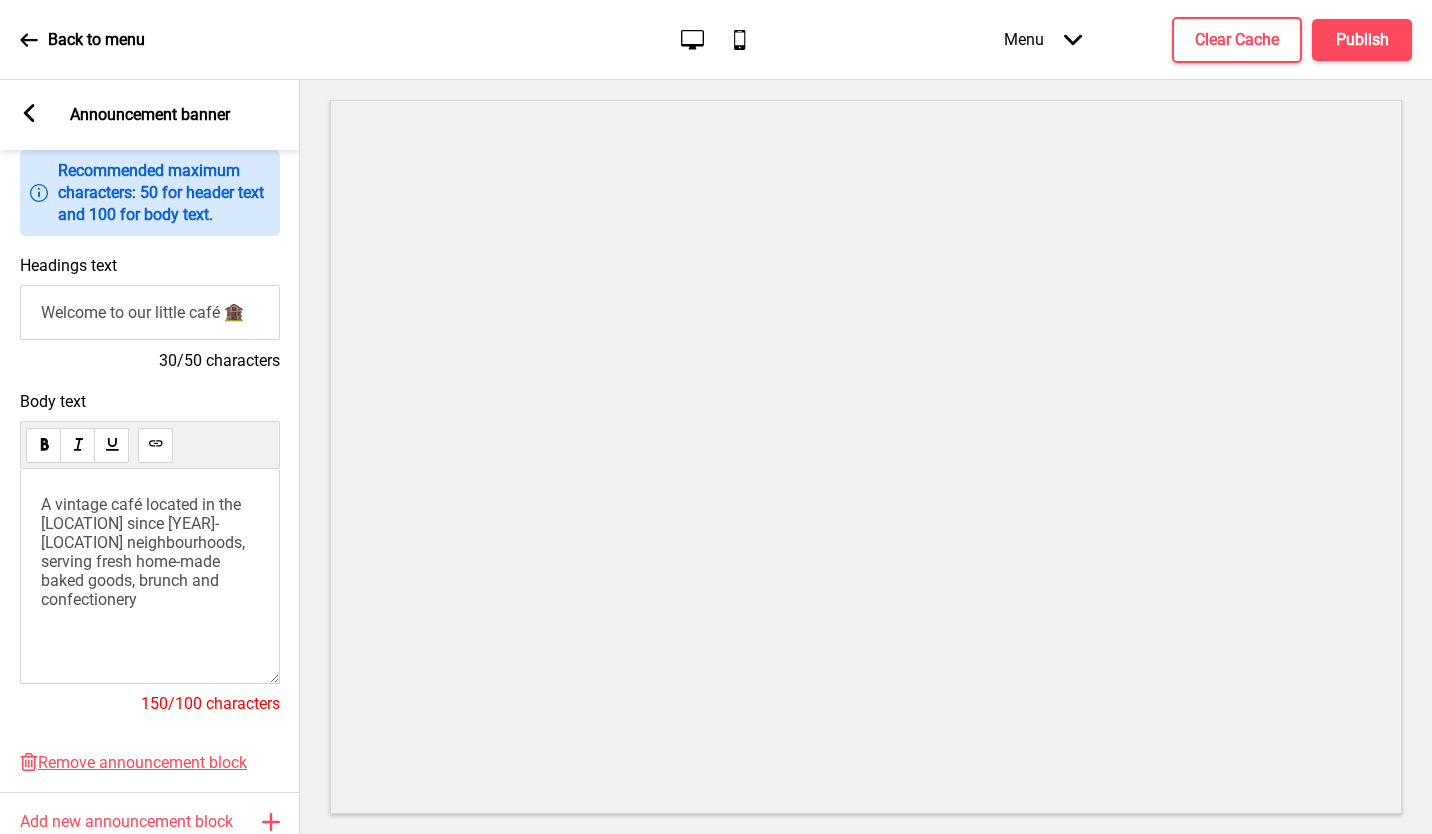 scroll, scrollTop: 0, scrollLeft: 0, axis: both 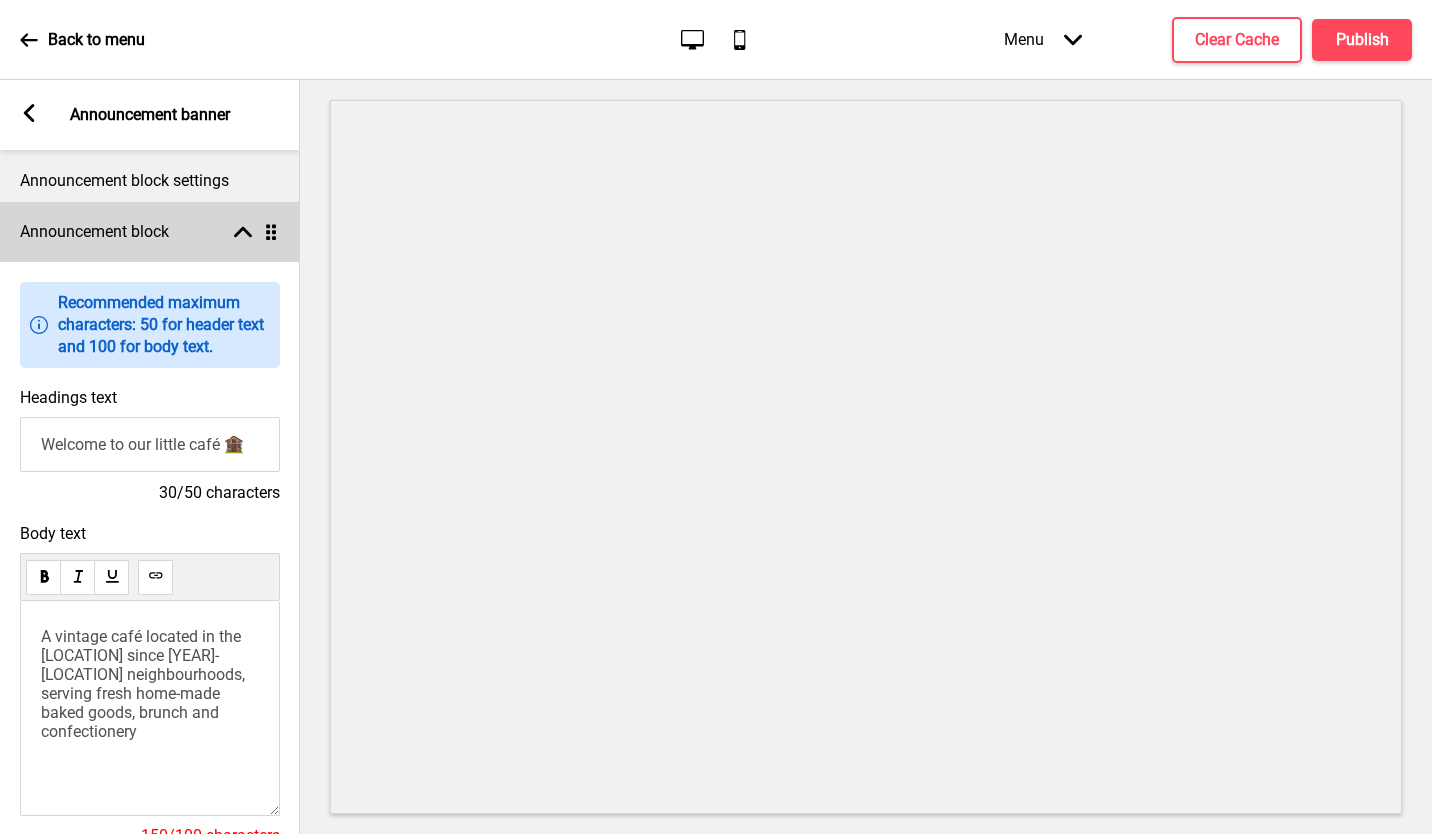 click at bounding box center [243, 232] 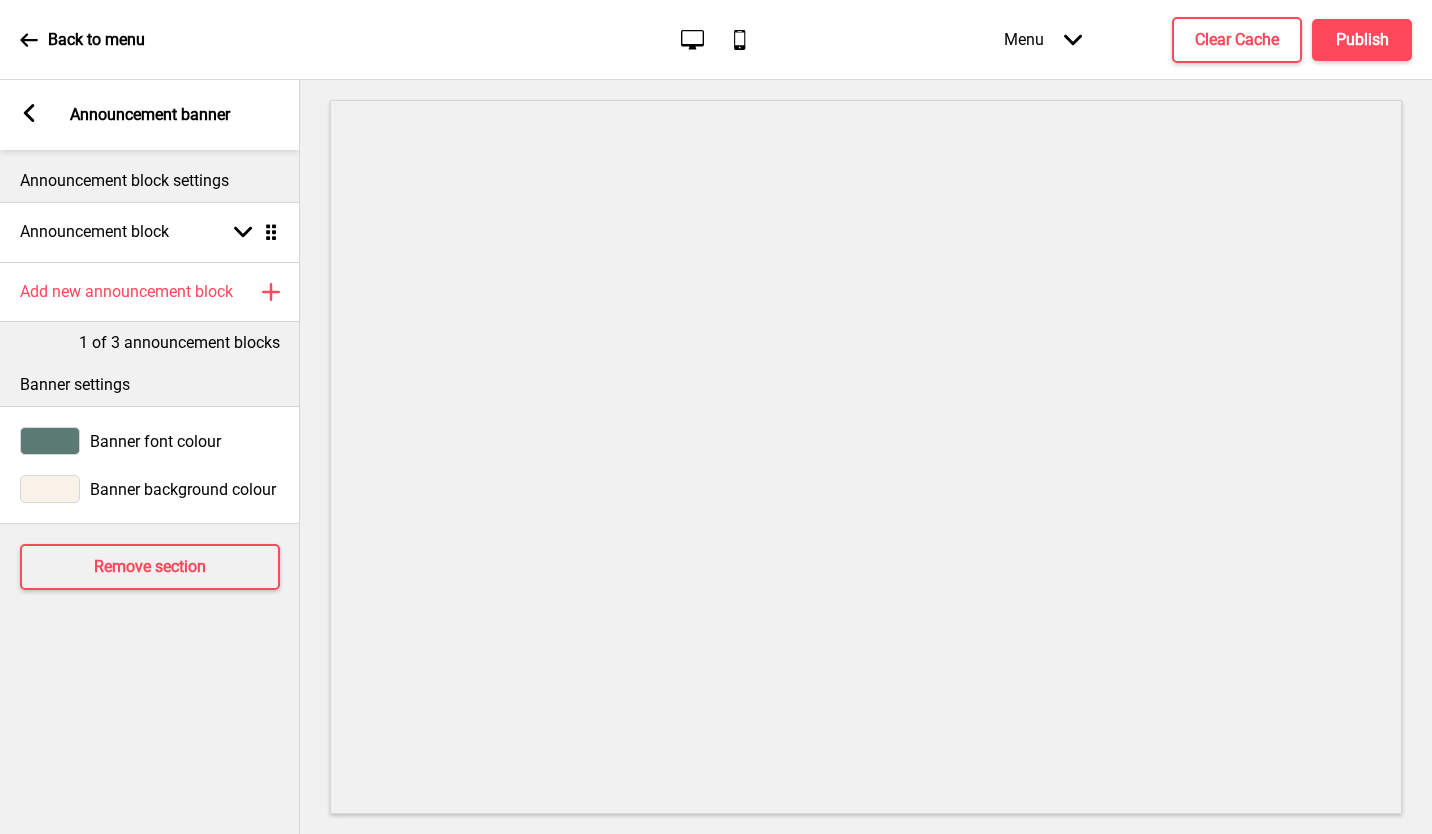 click at bounding box center (29, 113) 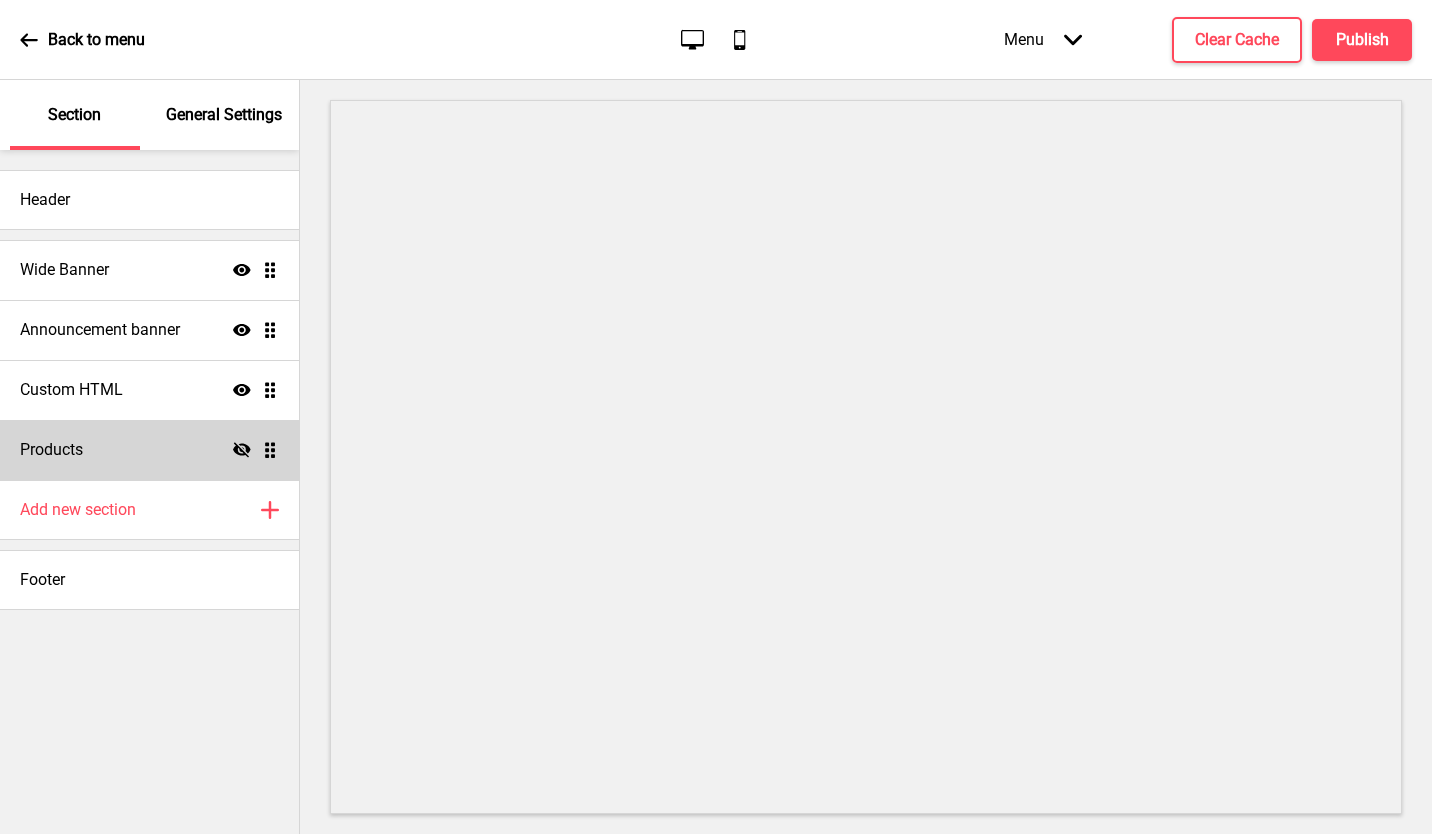 click on "Products Hide Drag" at bounding box center (149, 270) 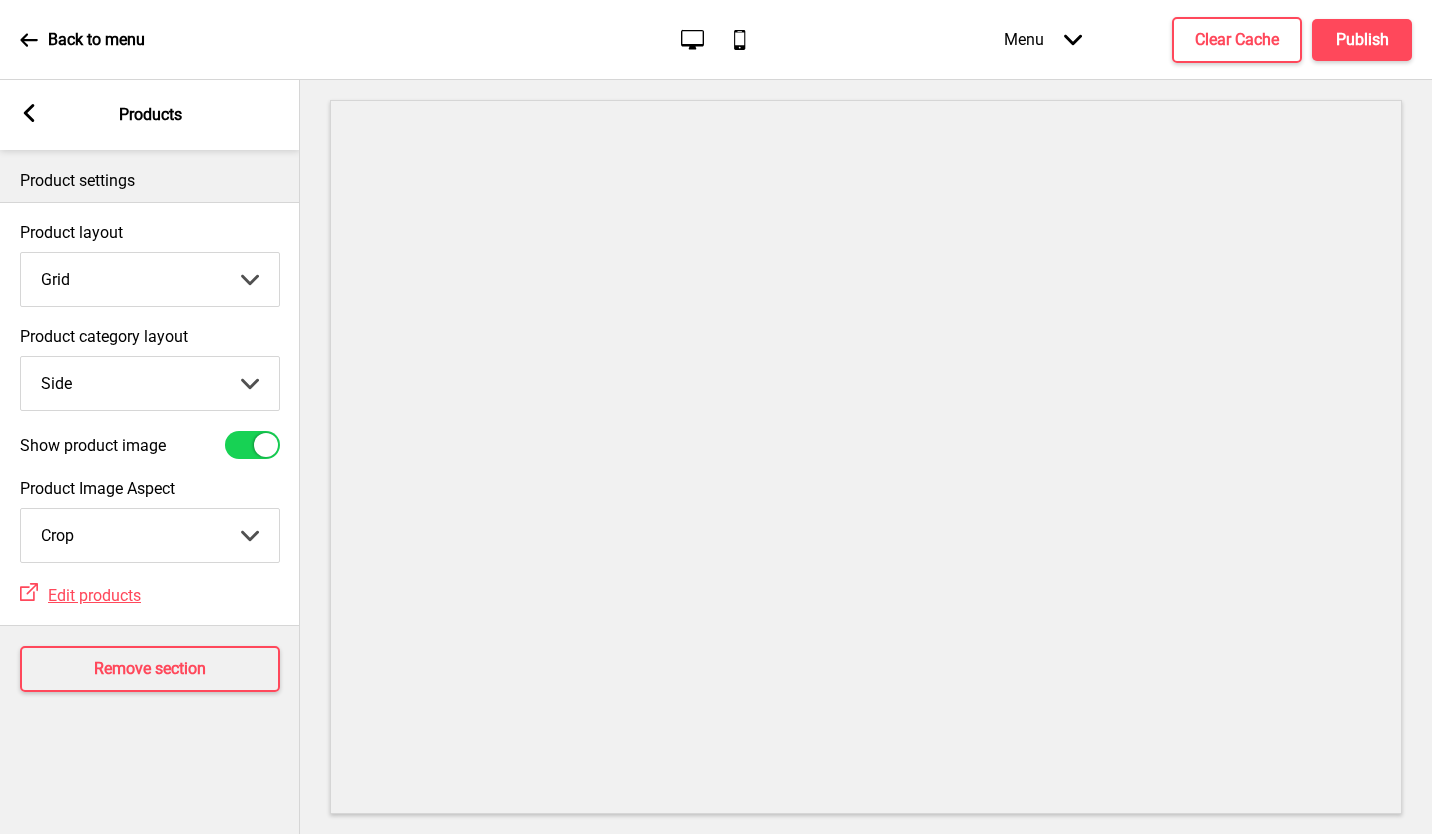 click at bounding box center (29, 113) 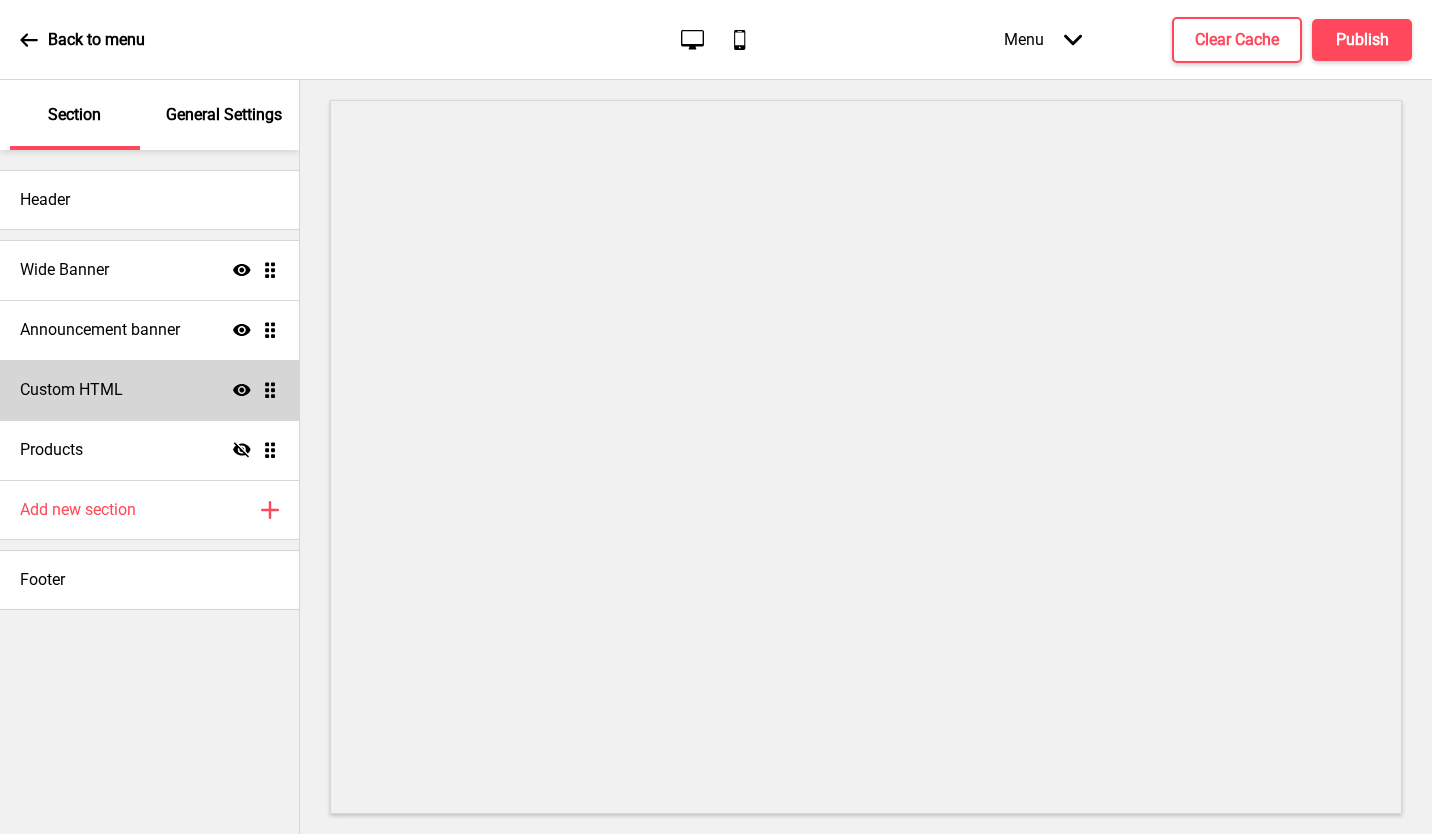 click on "Custom HTML" at bounding box center [64, 270] 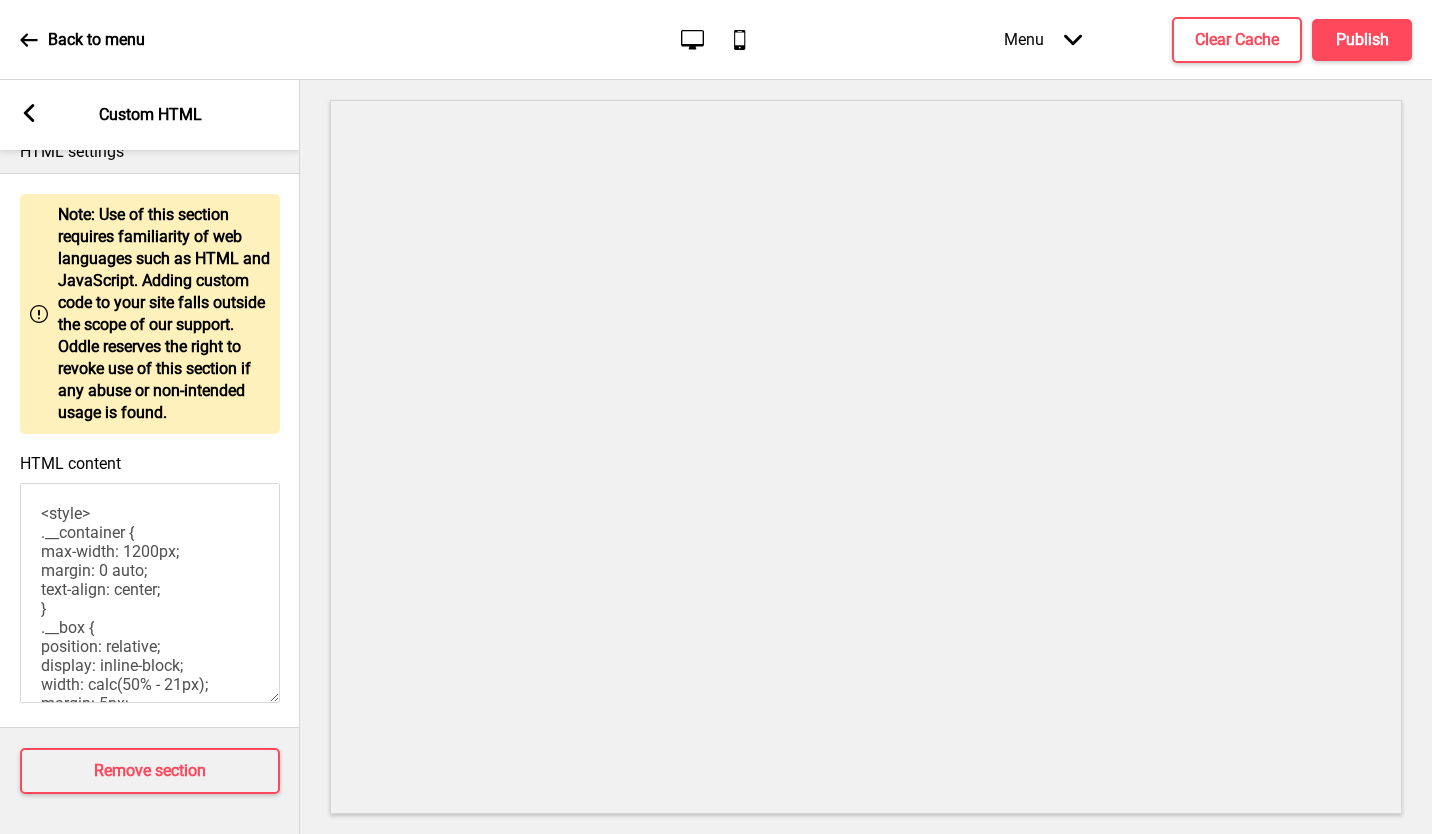 scroll, scrollTop: 0, scrollLeft: 0, axis: both 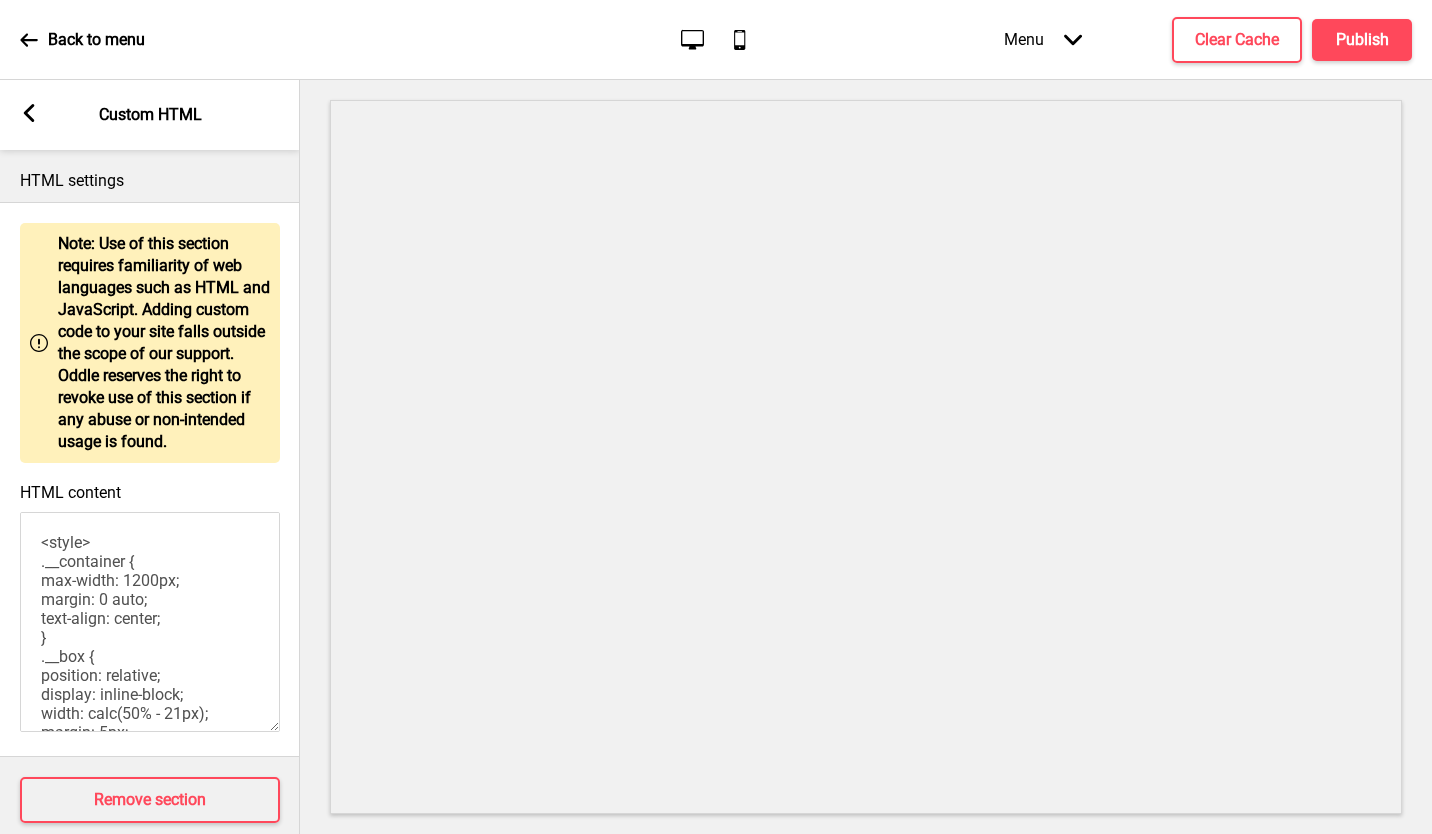 click at bounding box center [29, 113] 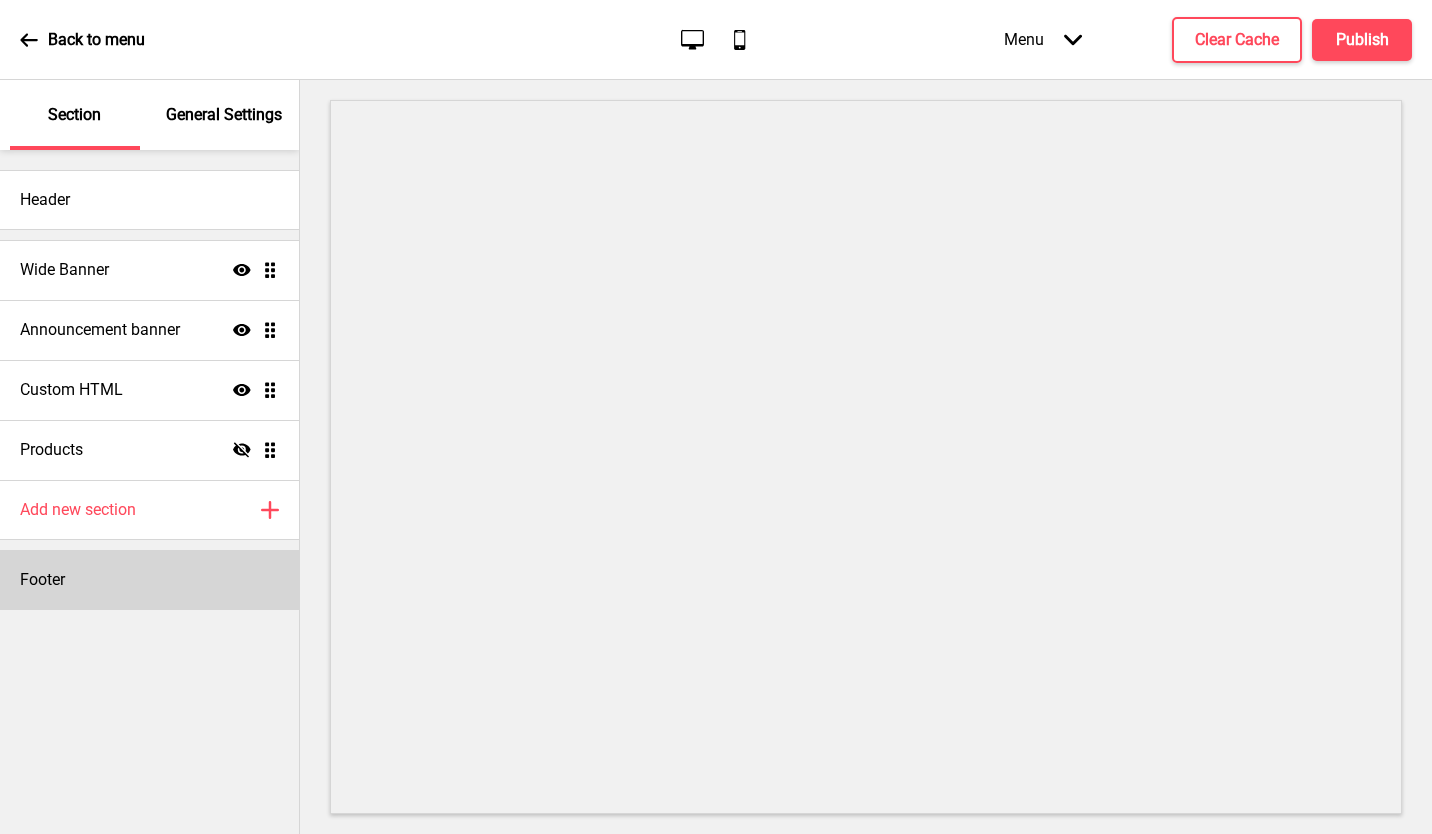 click on "Footer" at bounding box center [149, 200] 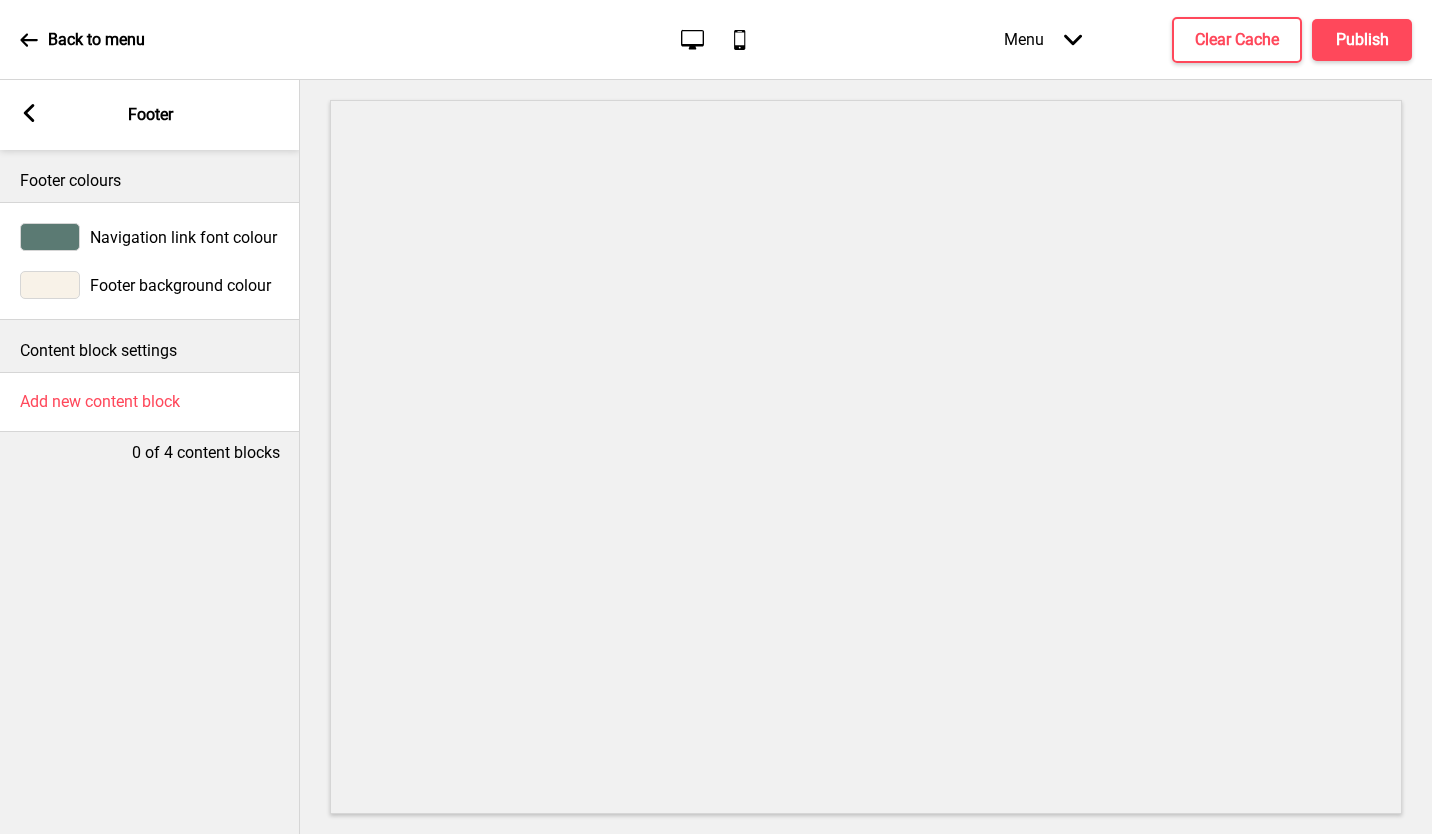 click at bounding box center [29, 113] 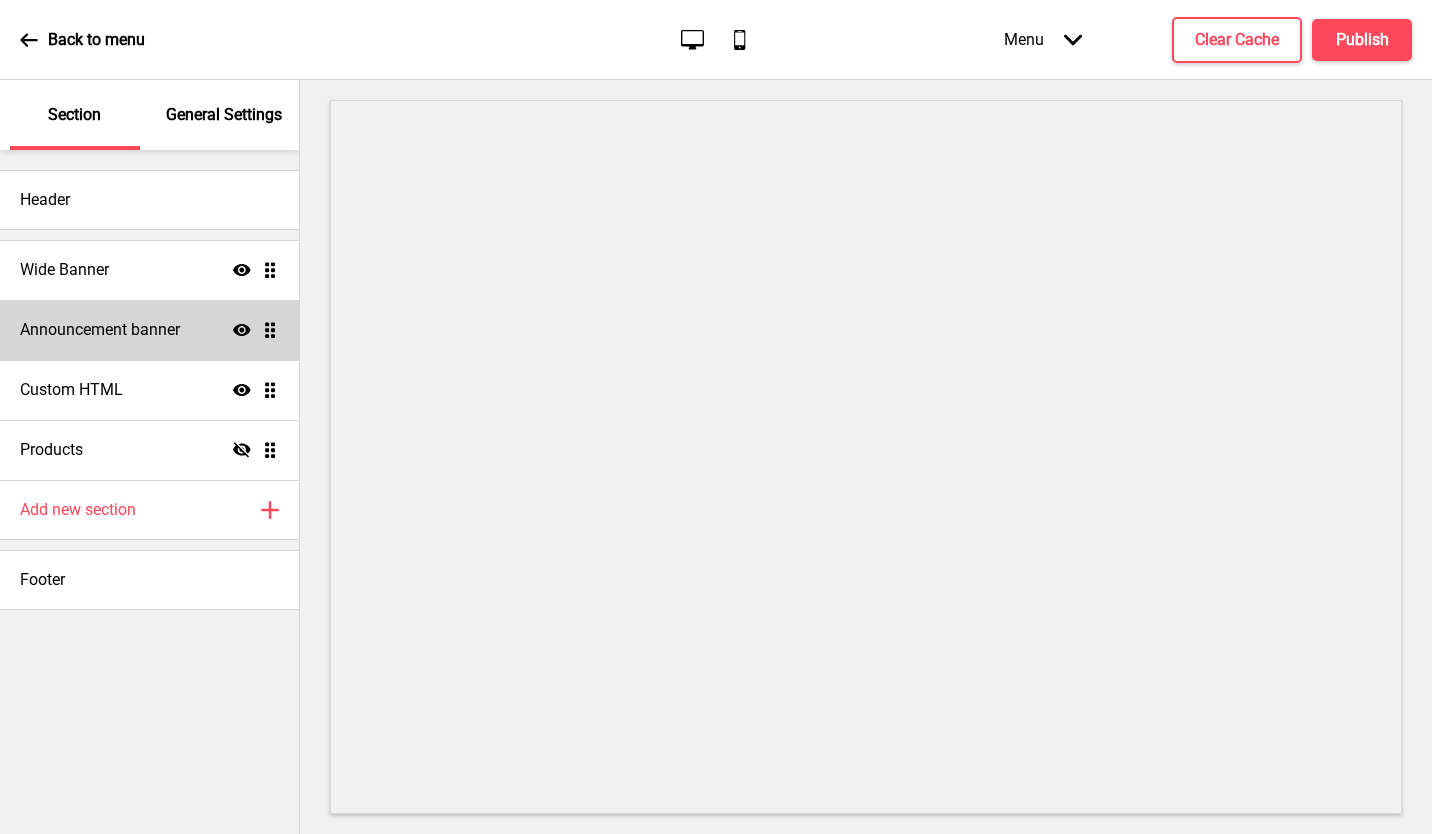click on "Announcement banner" at bounding box center [64, 270] 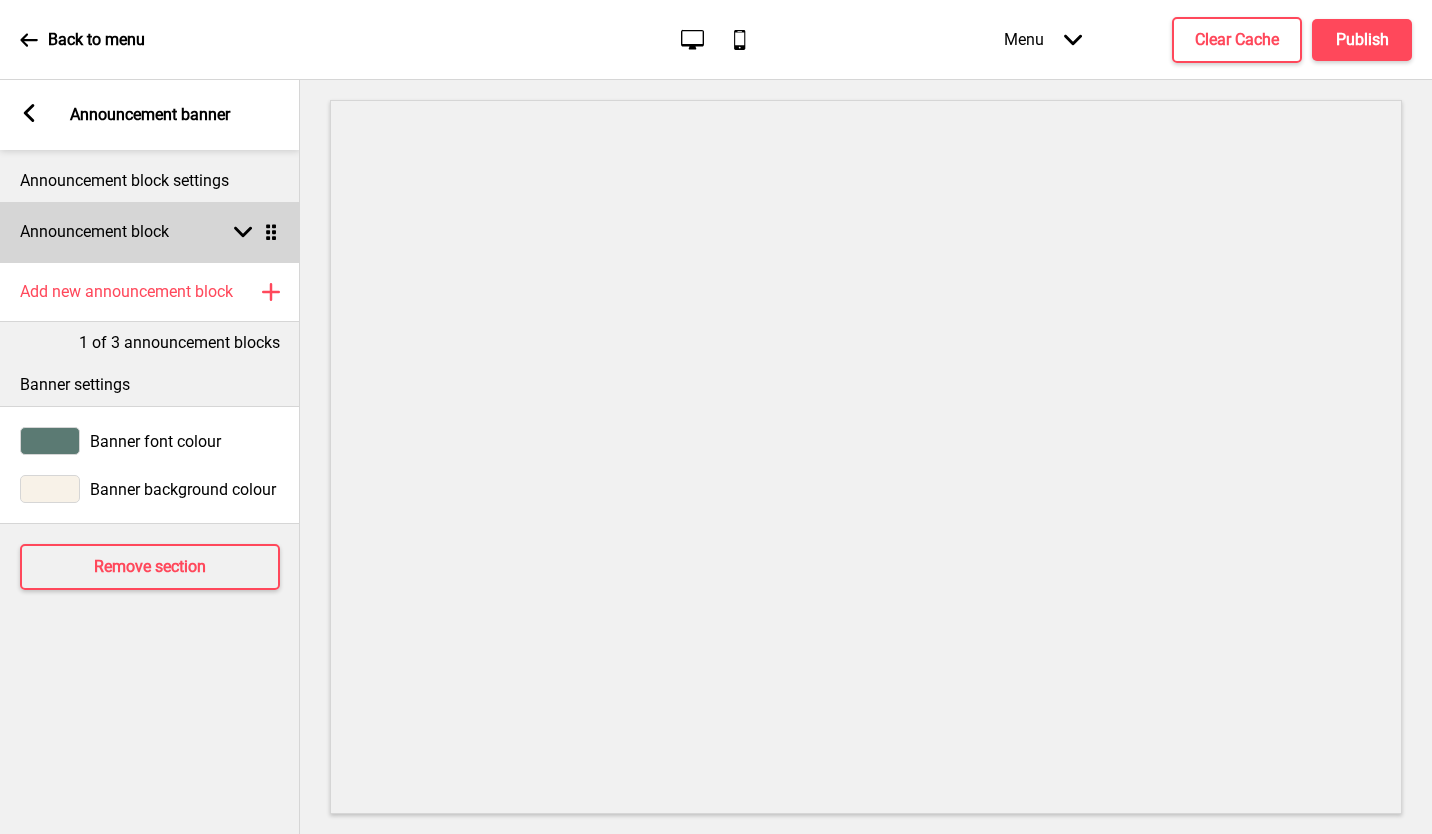 click at bounding box center [243, 232] 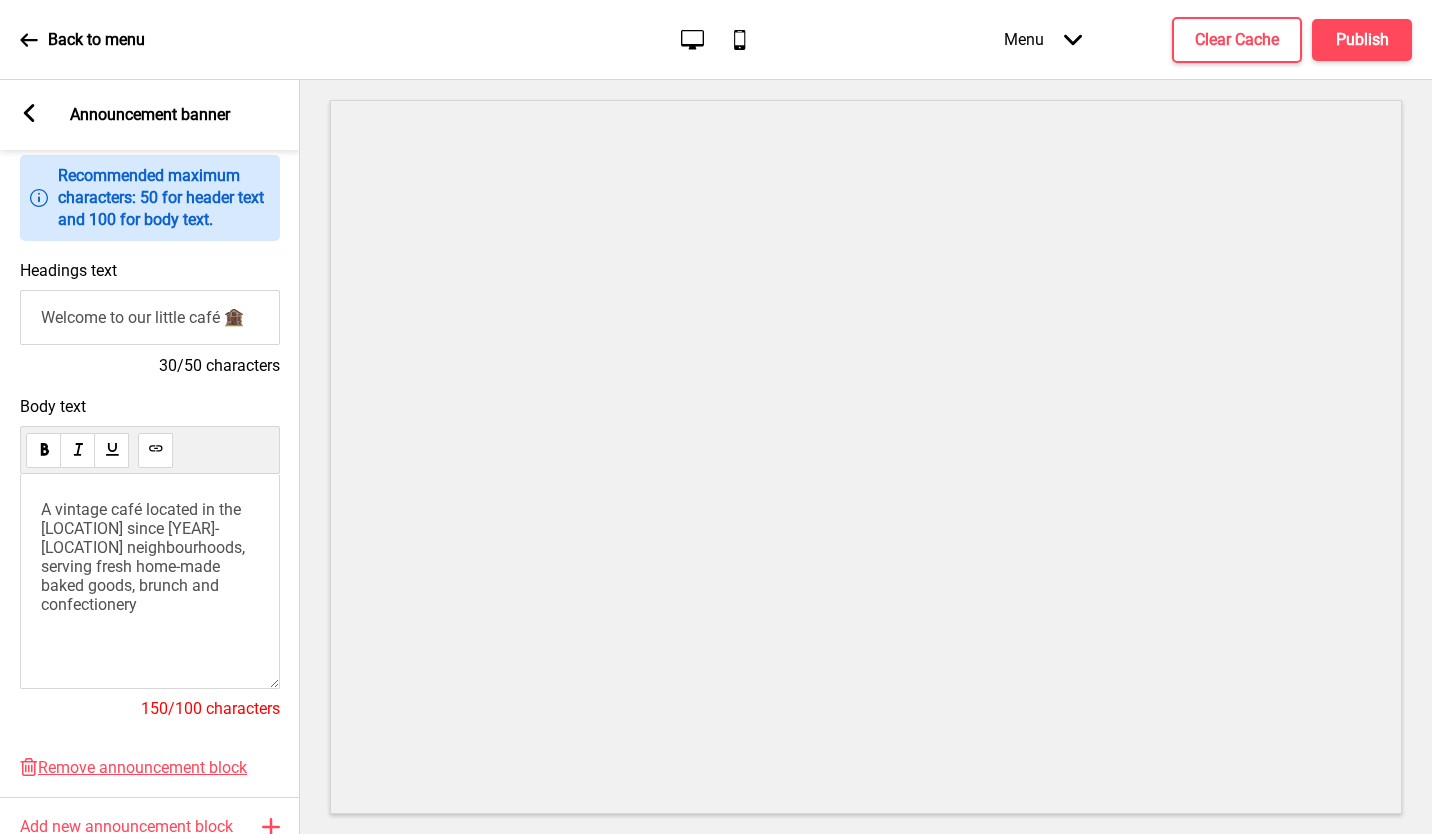 scroll, scrollTop: 121, scrollLeft: 0, axis: vertical 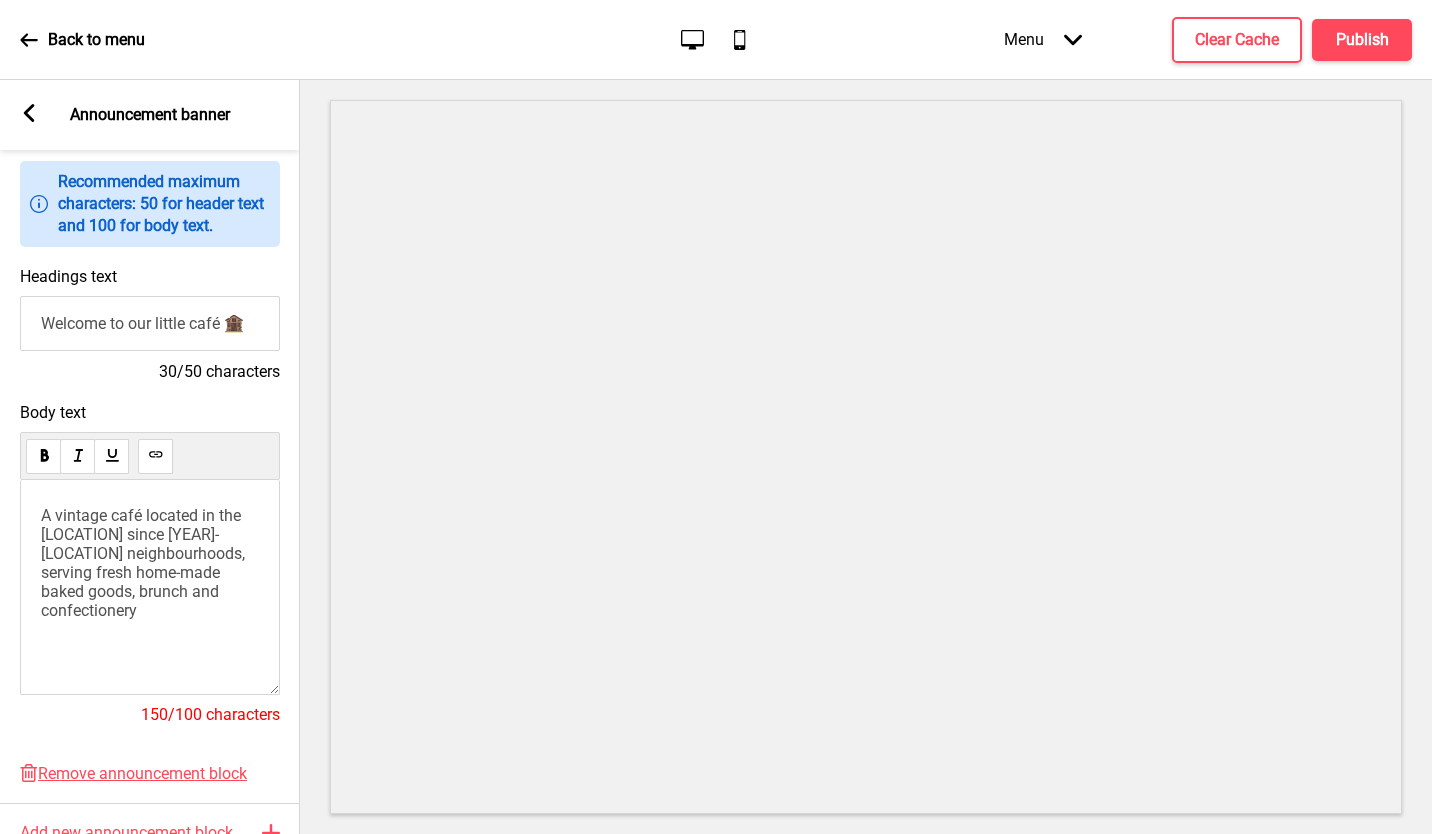 click at bounding box center [29, 113] 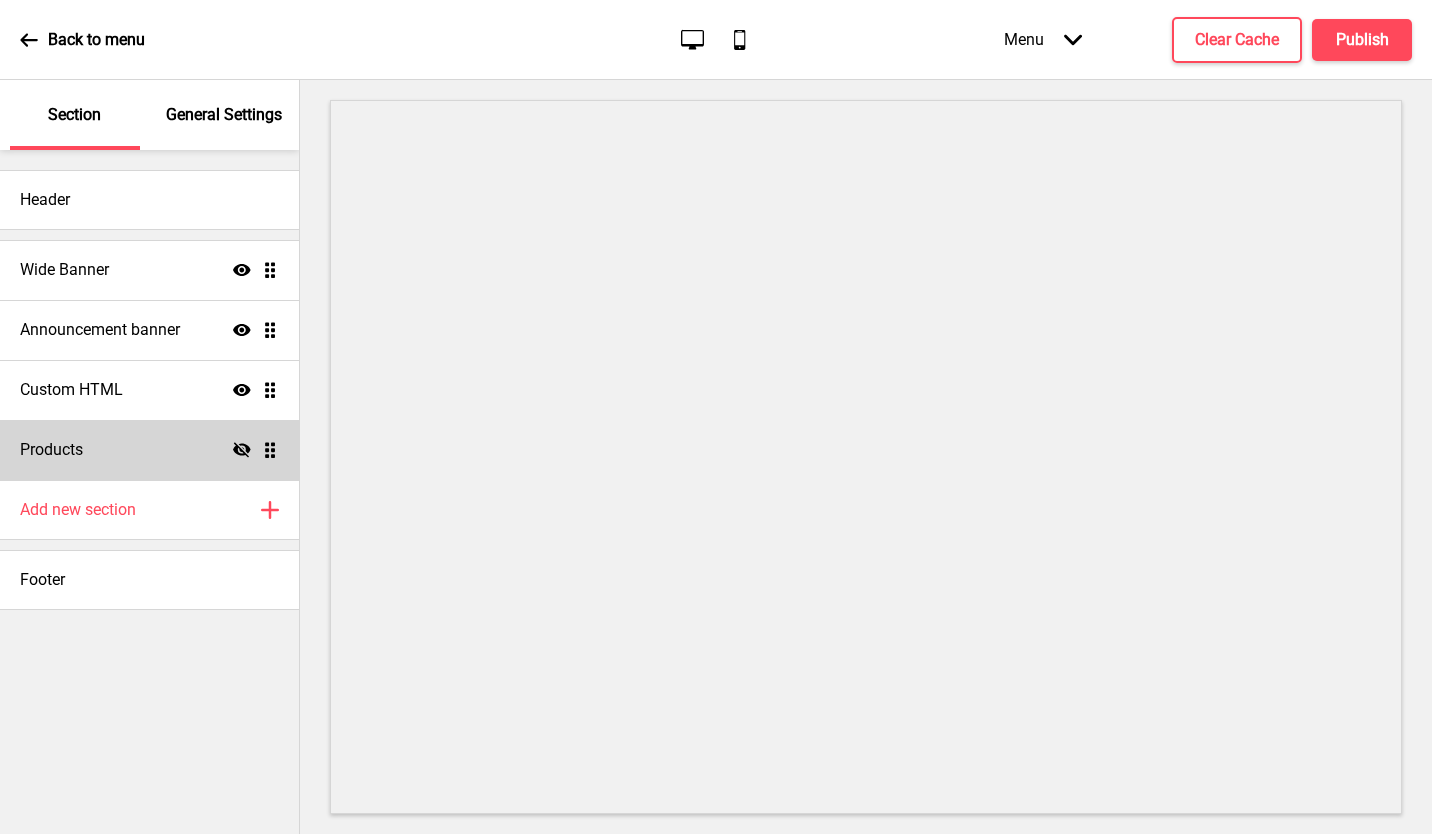 click on "Products Hide Drag" at bounding box center [149, 270] 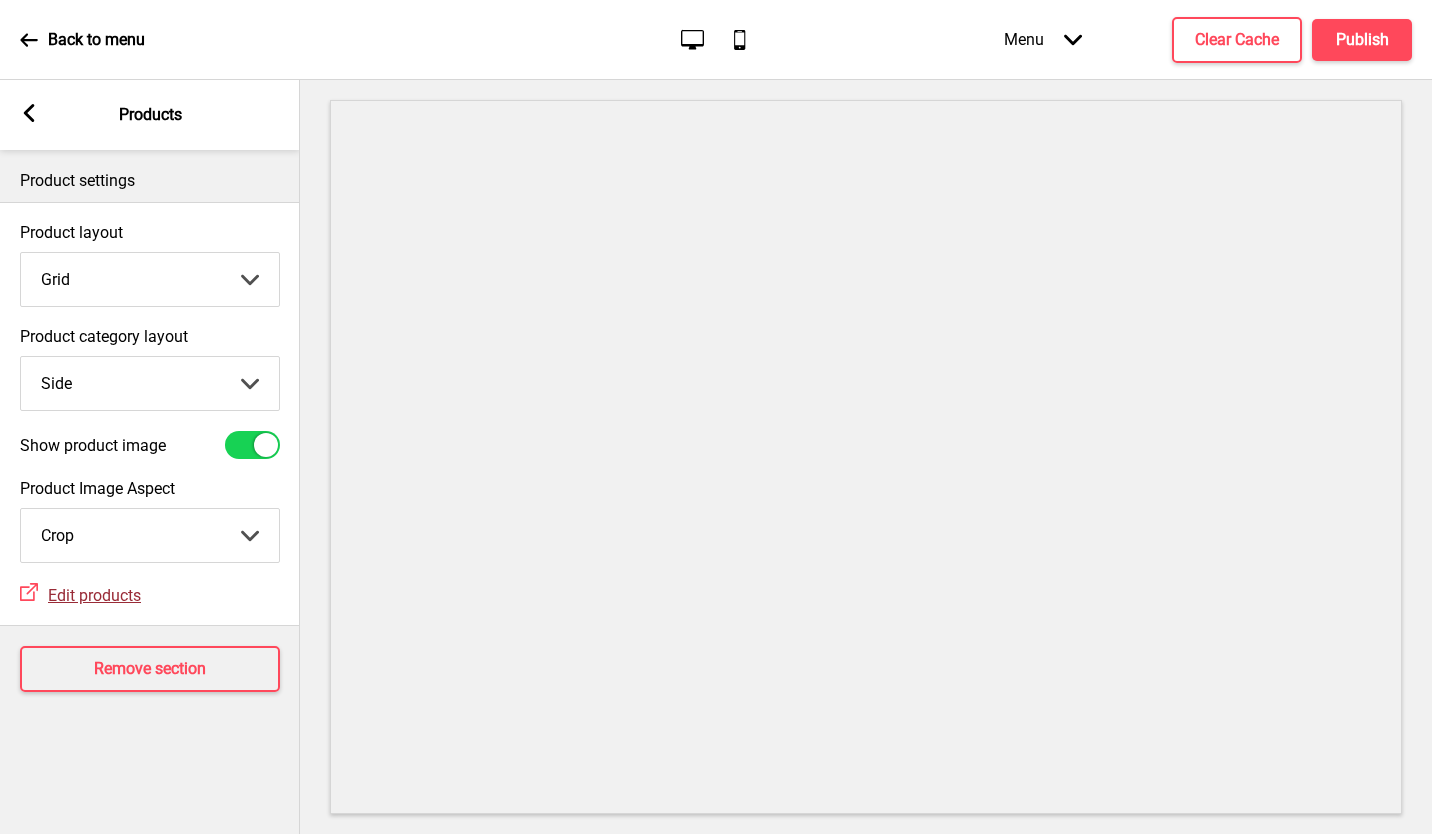 click on "Edit products" at bounding box center (94, 595) 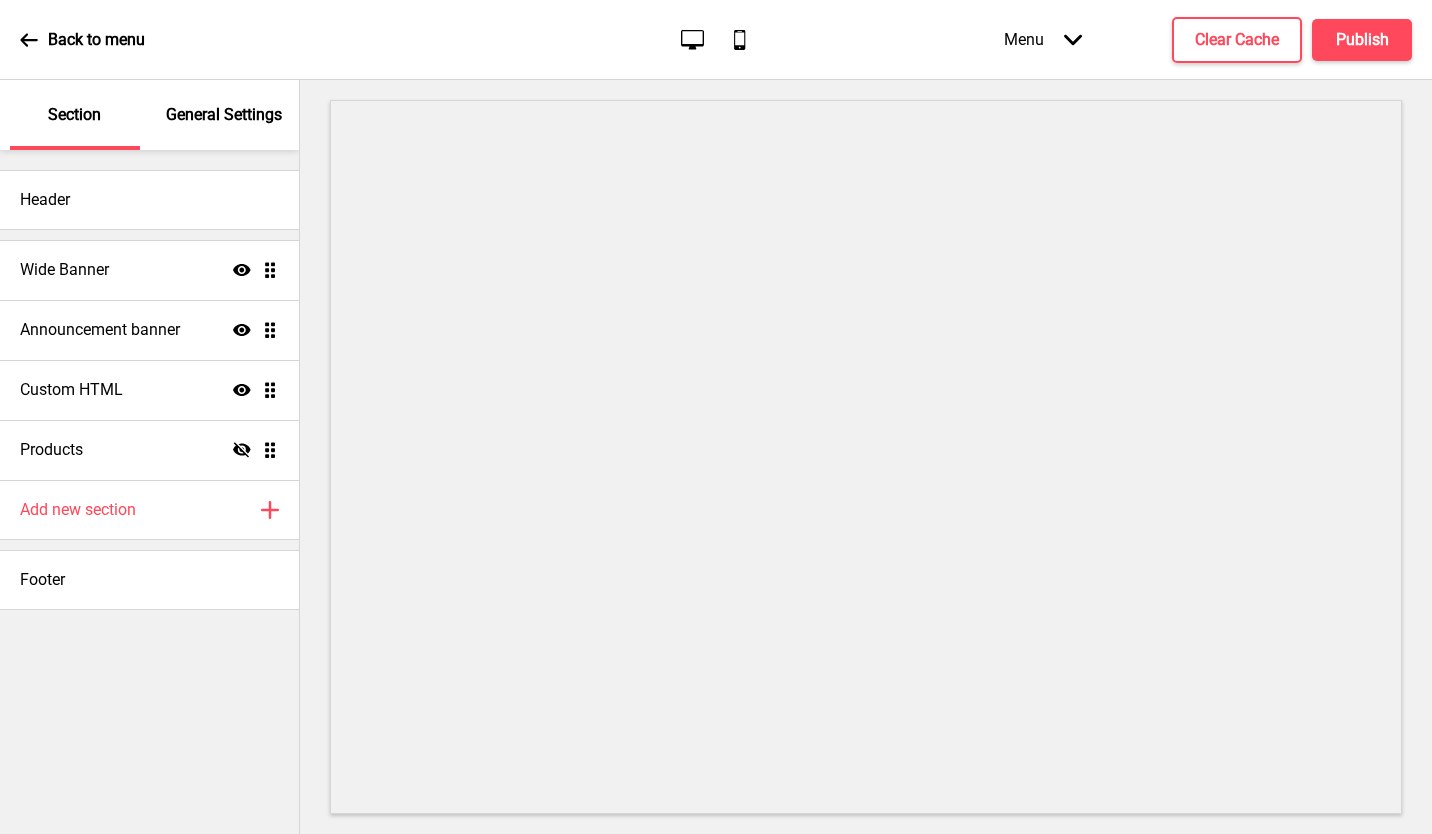 scroll, scrollTop: 0, scrollLeft: 0, axis: both 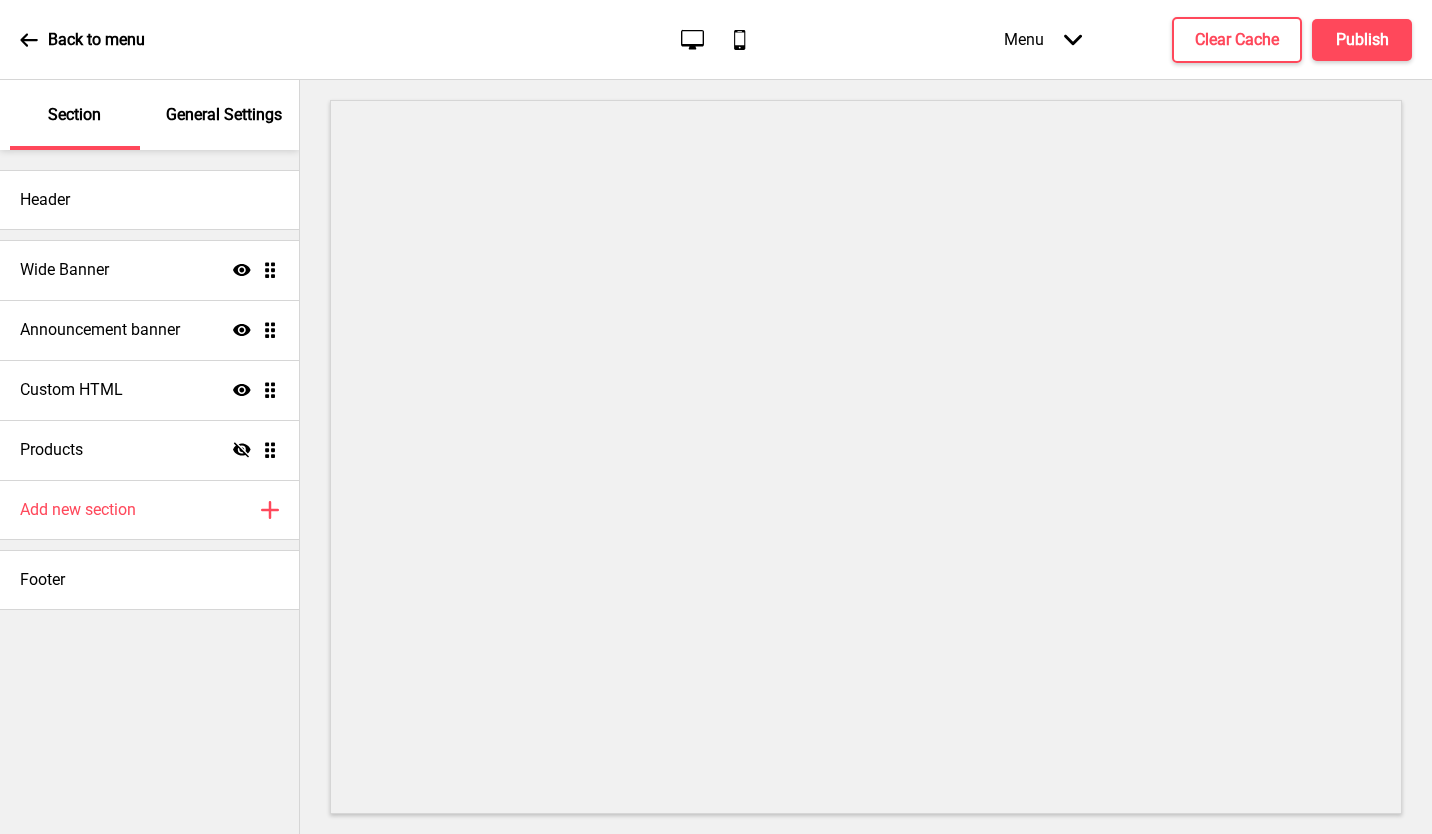 click on "Menu Arrow down" at bounding box center [1043, 39] 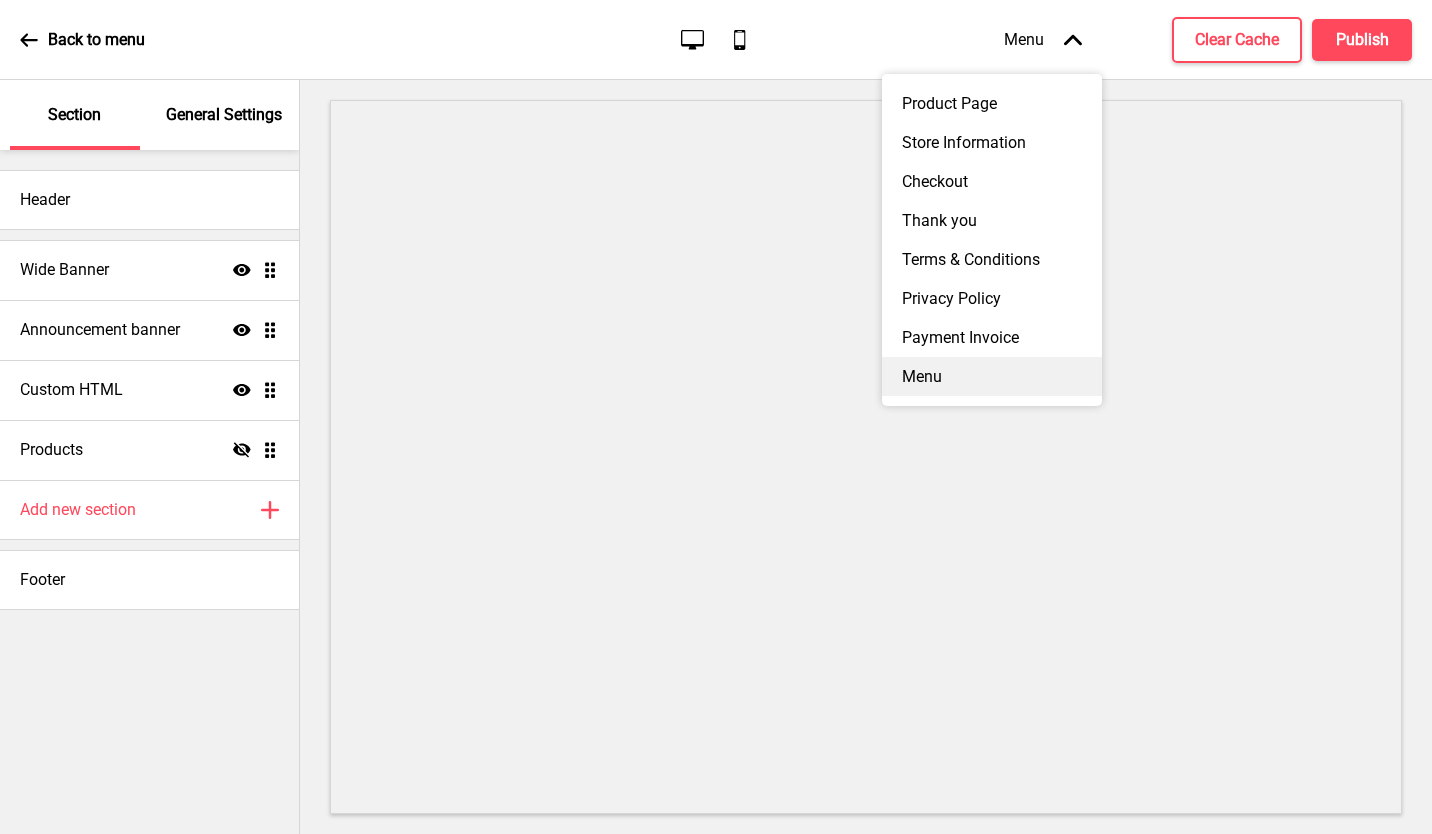 click on "Menu" at bounding box center (992, 376) 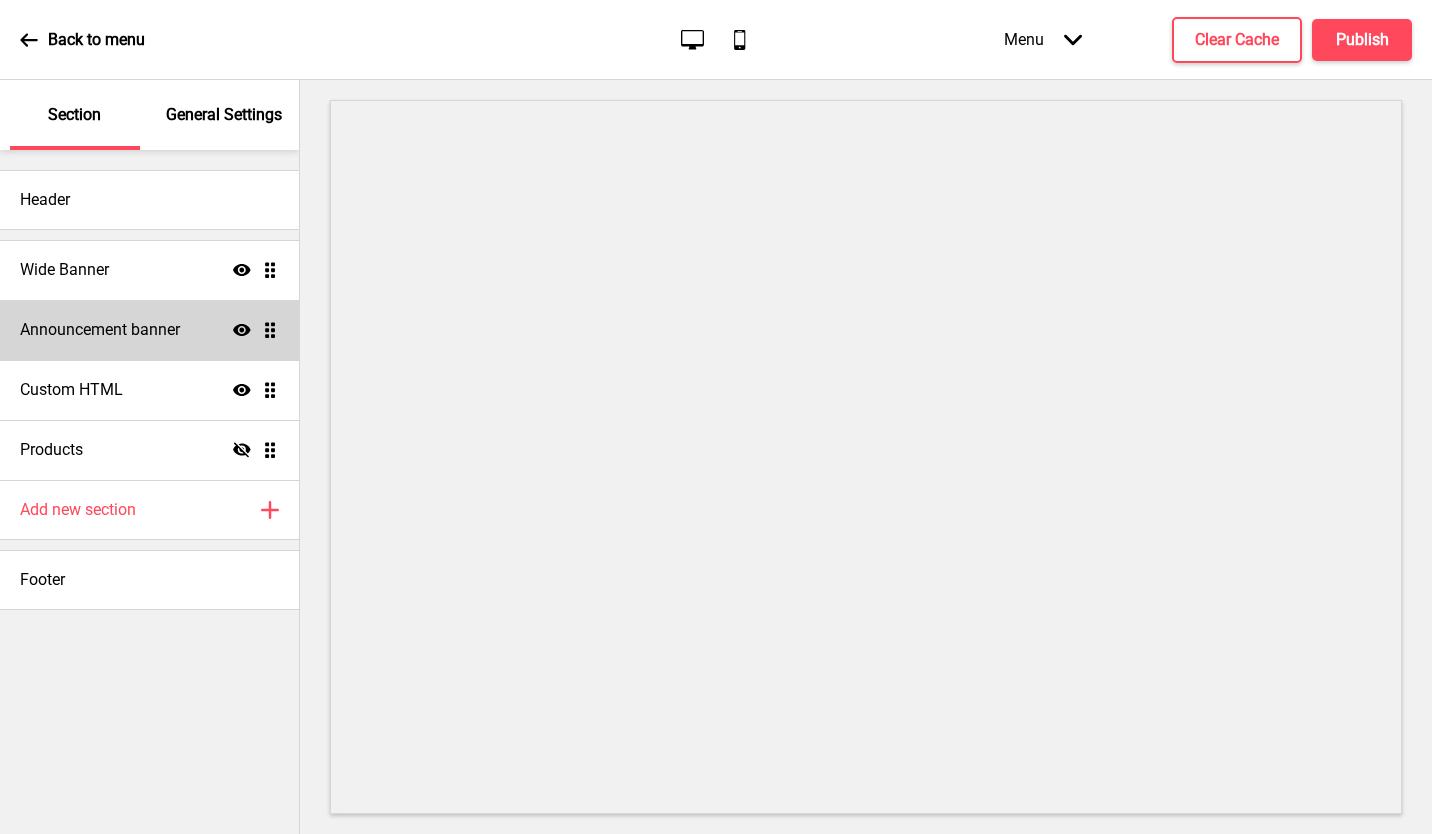 click on "Announcement banner Show Drag" at bounding box center [149, 270] 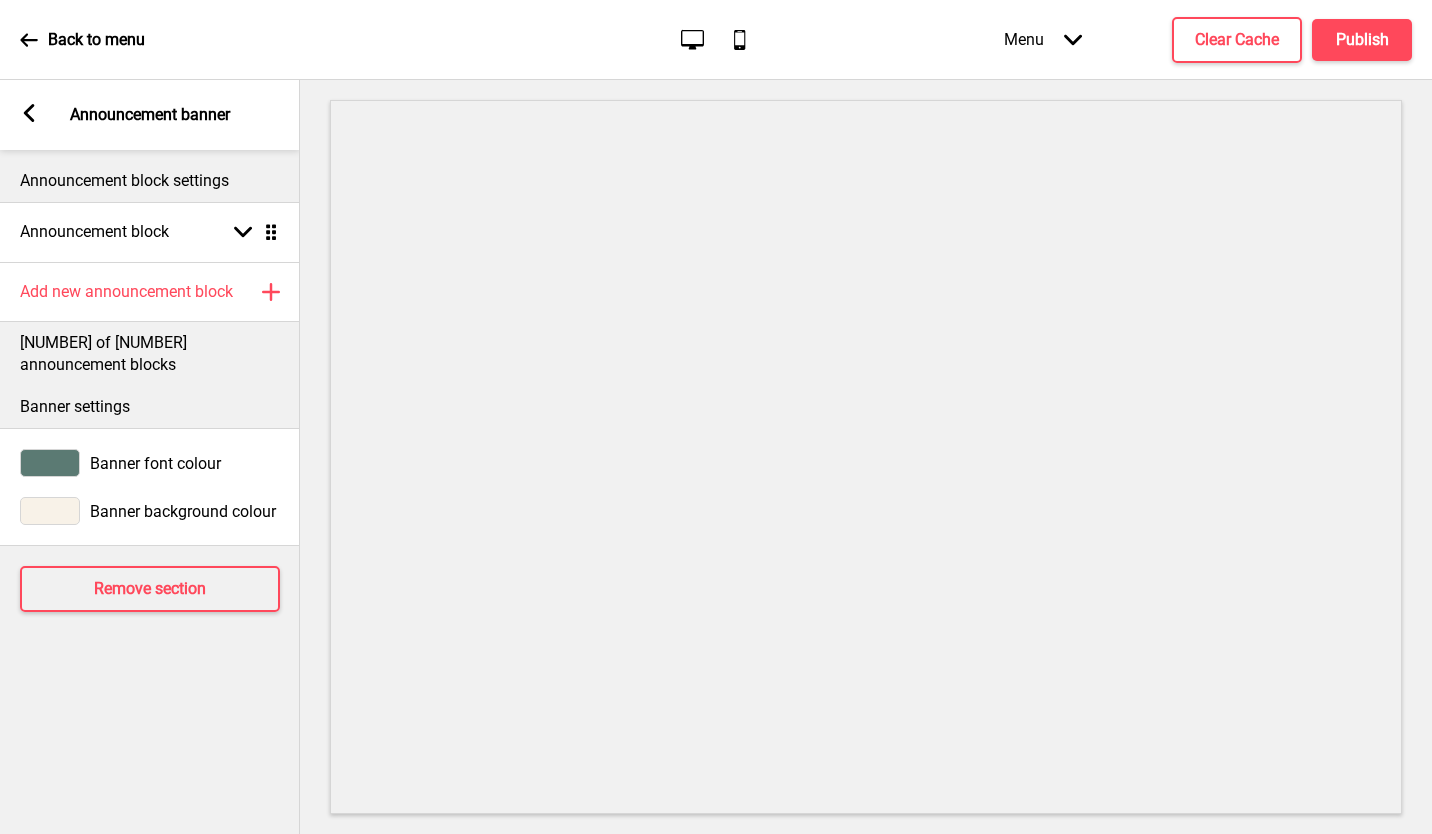 click on "[NUMBER] of [NUMBER] announcement blocks" at bounding box center [150, 354] 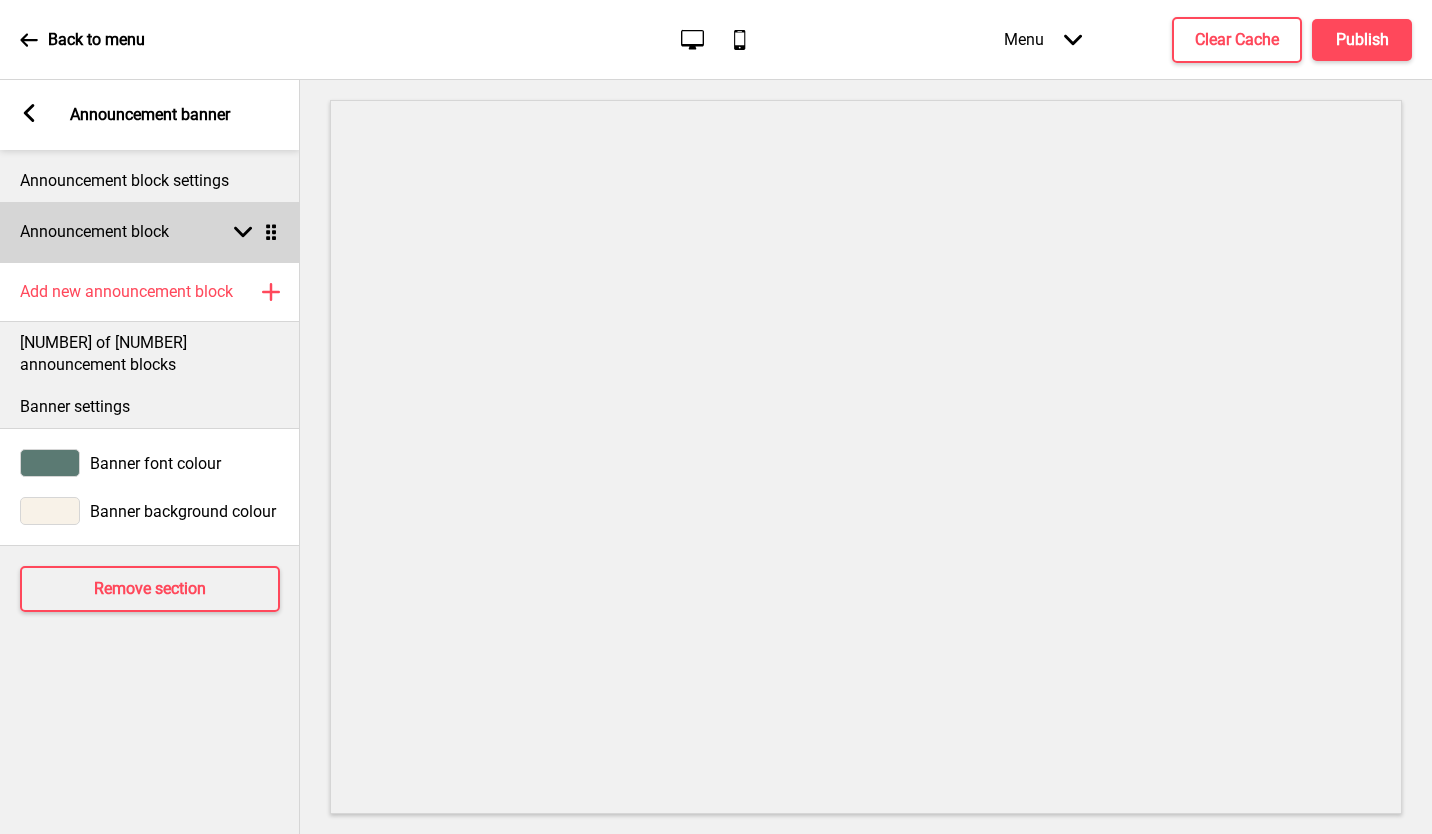 click at bounding box center (243, 232) 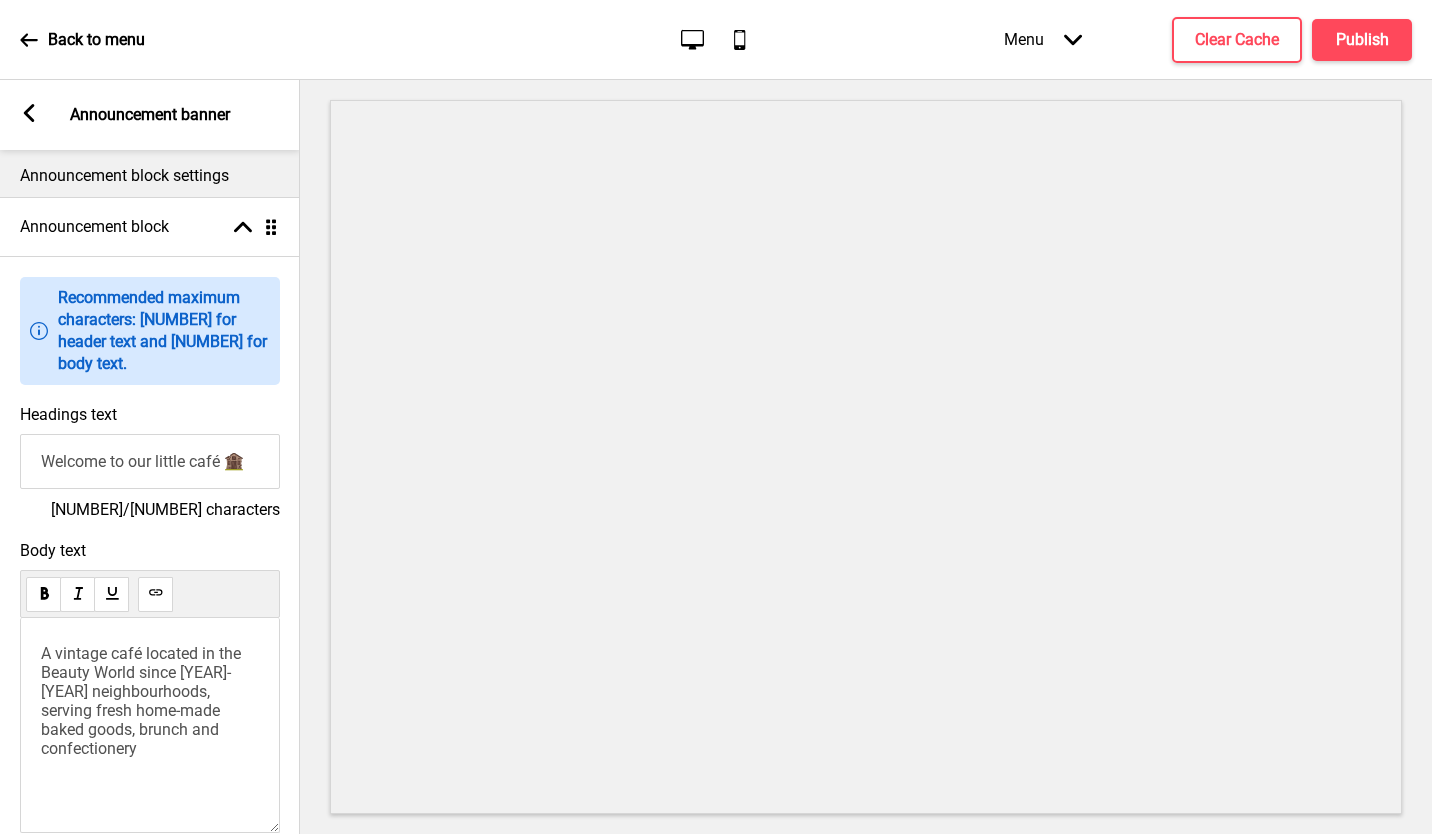 scroll, scrollTop: 0, scrollLeft: 0, axis: both 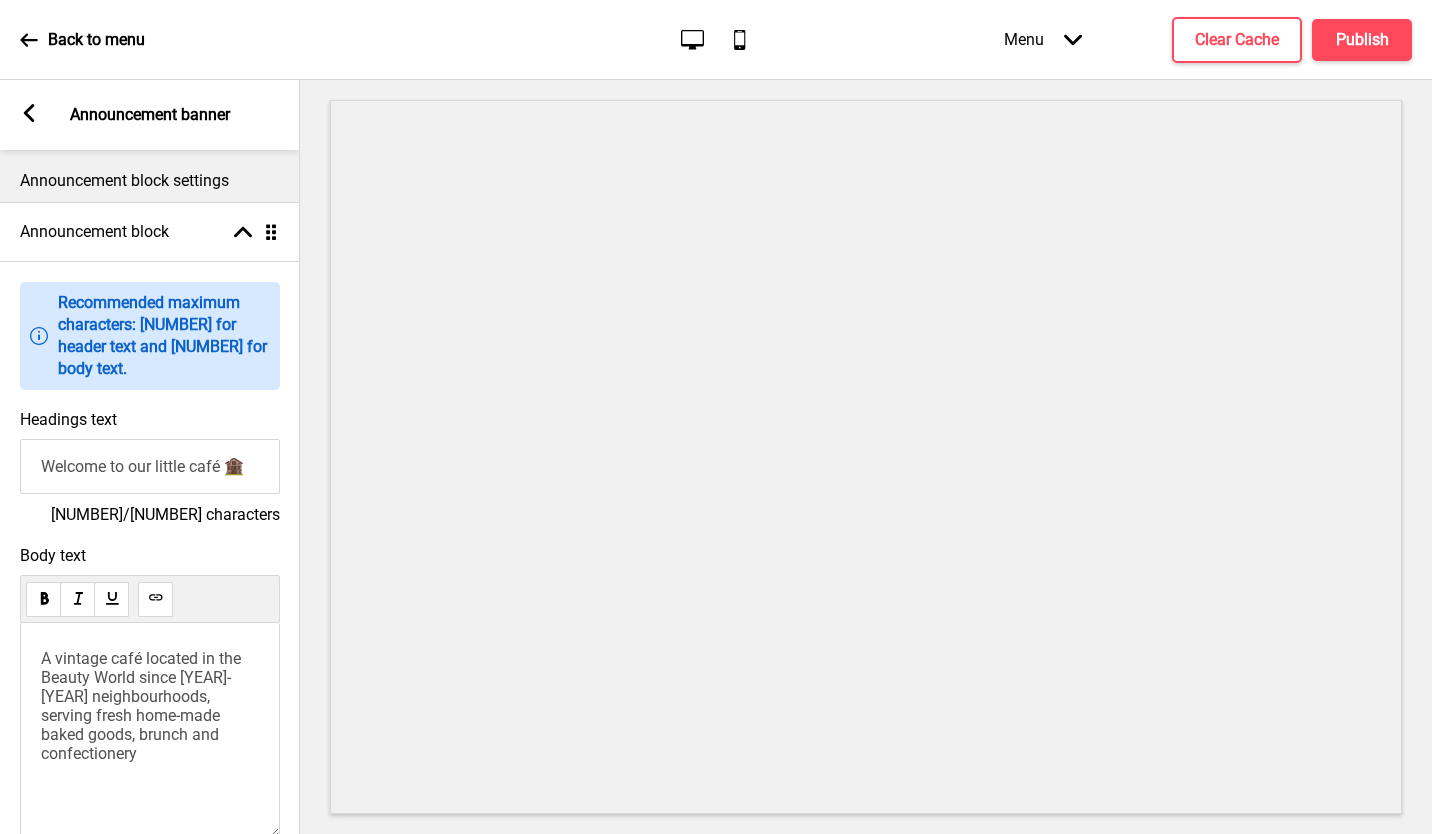 click on "Announcement block settings" at bounding box center (150, 181) 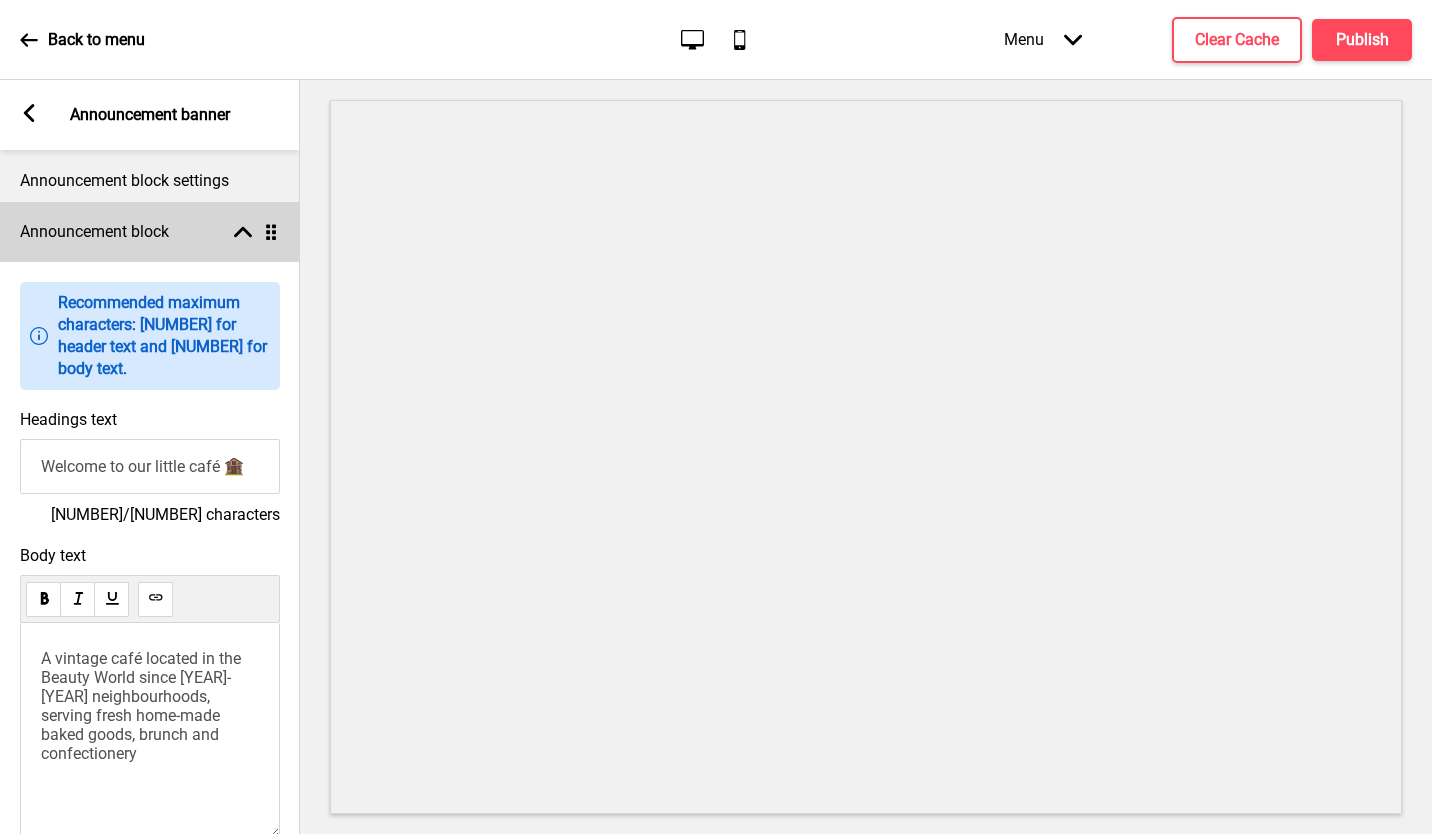 click at bounding box center (243, 232) 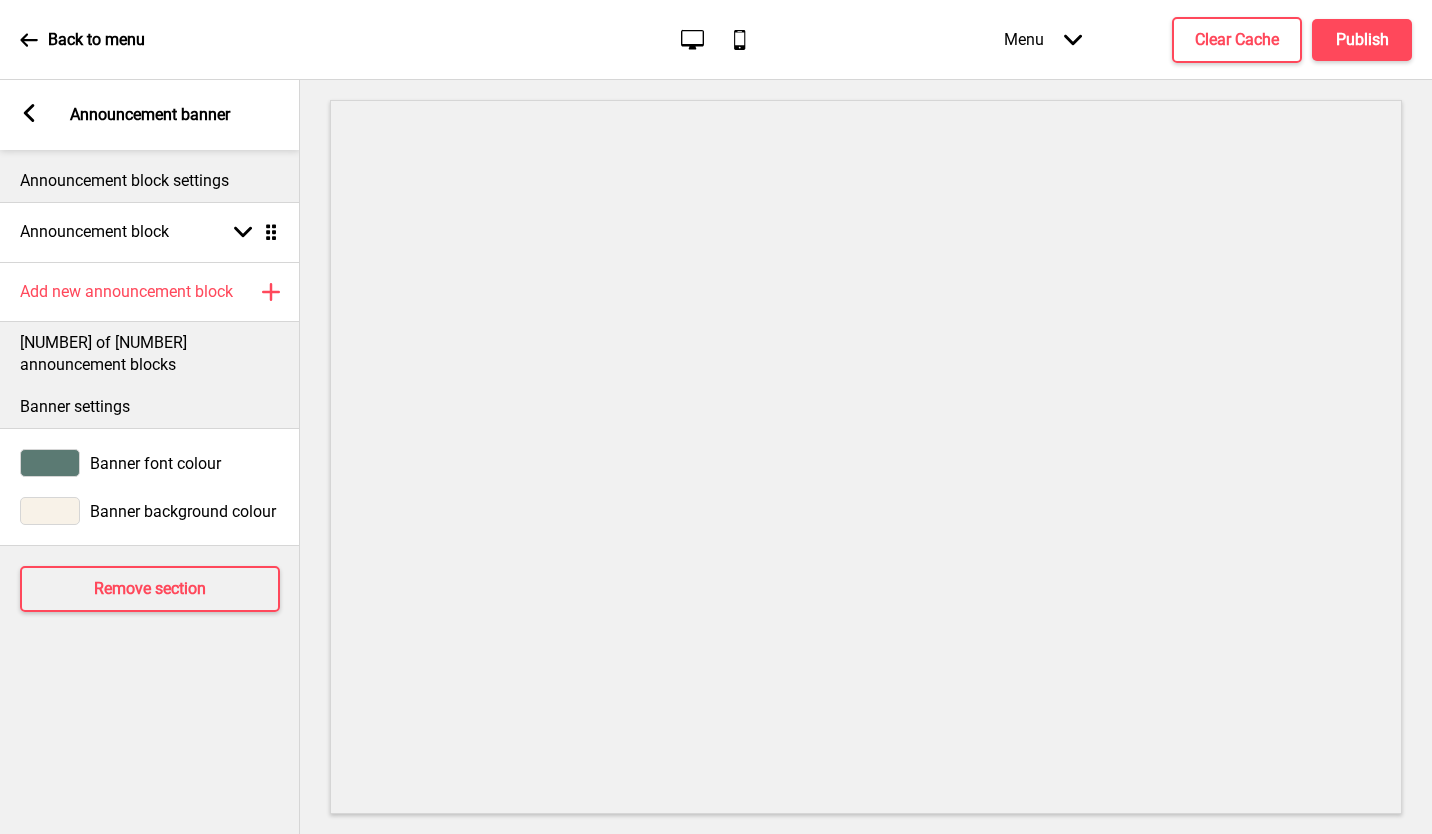 click at bounding box center [29, 113] 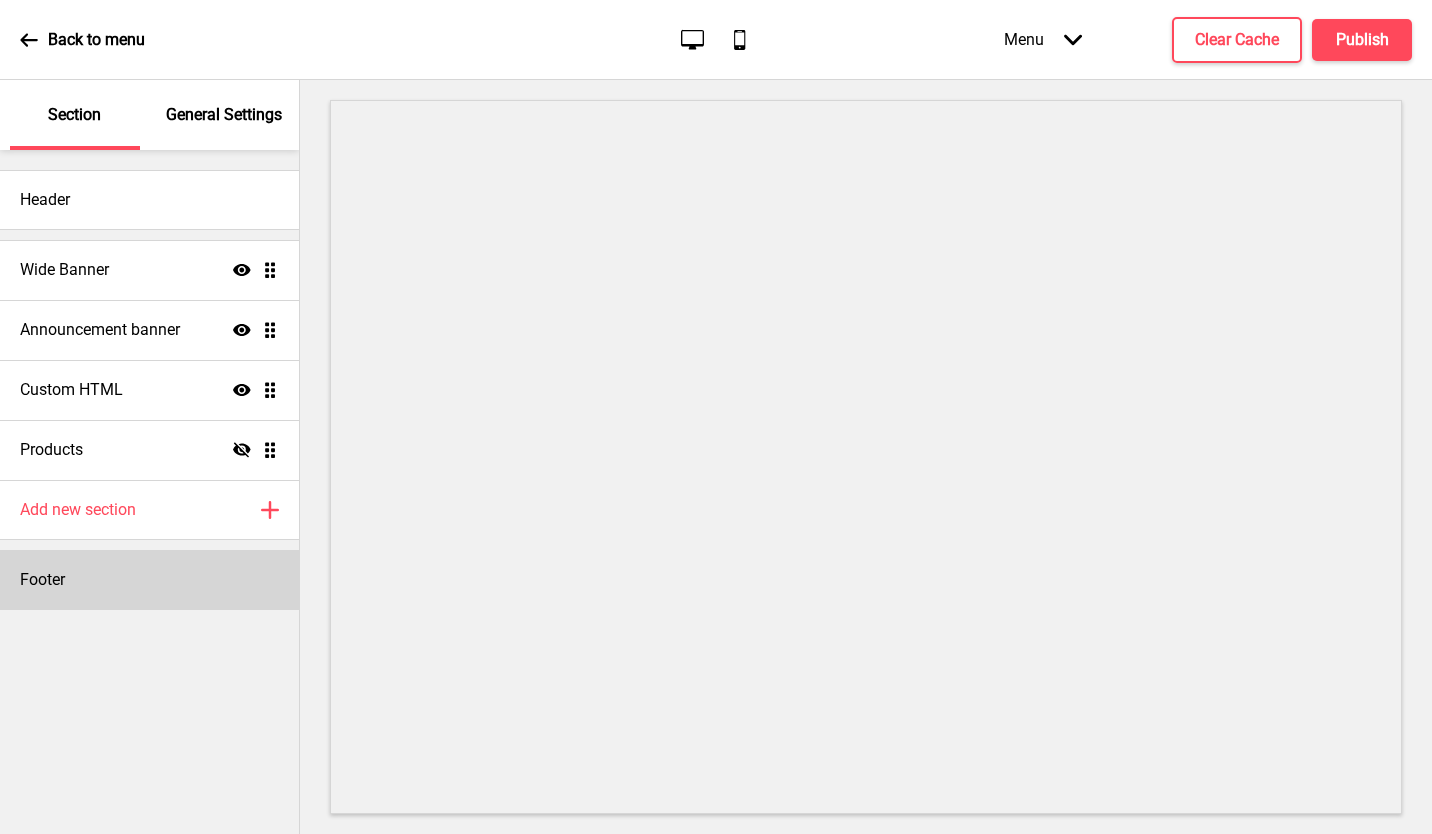 click on "Footer" at bounding box center [149, 200] 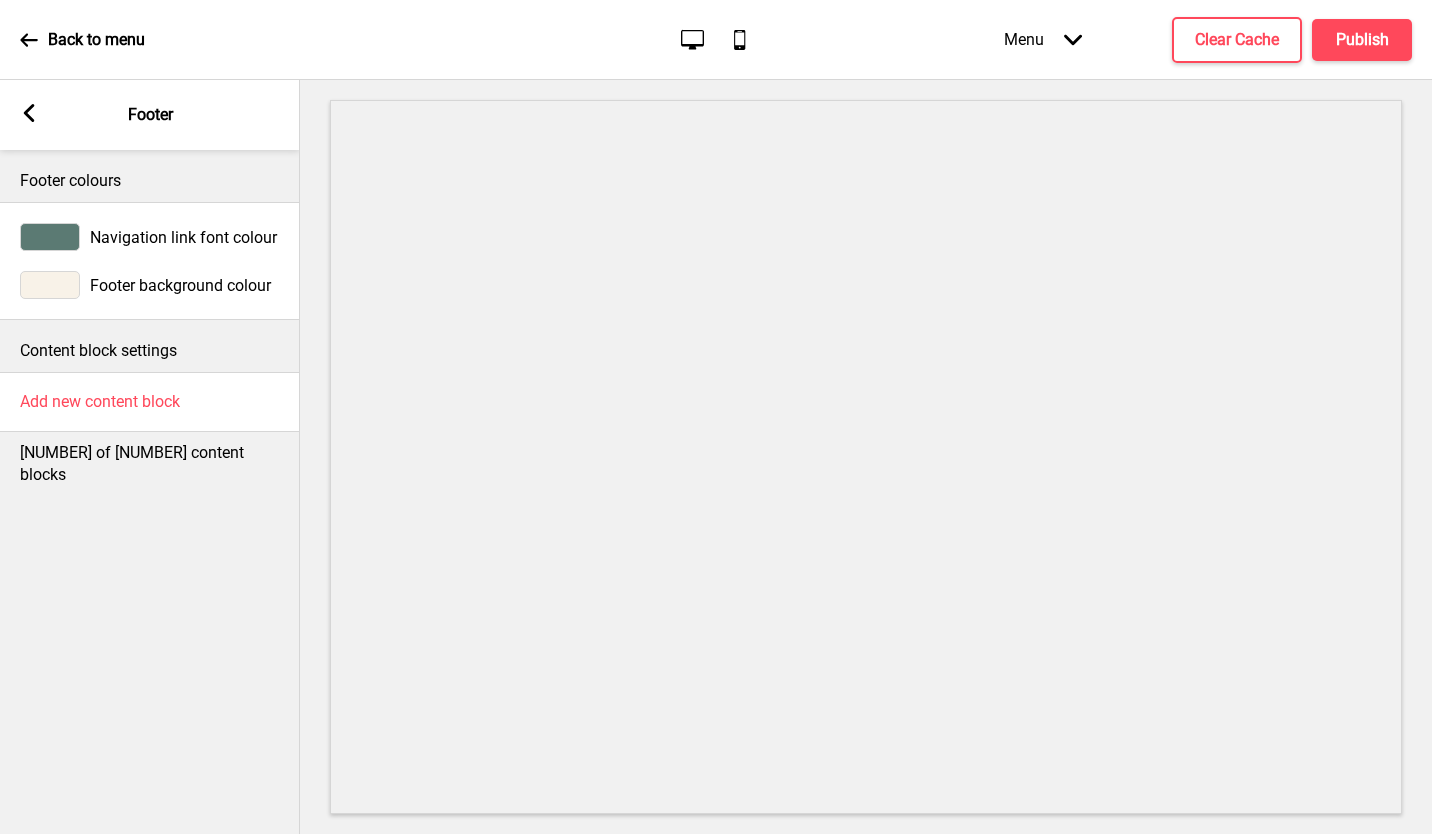 click at bounding box center [29, 113] 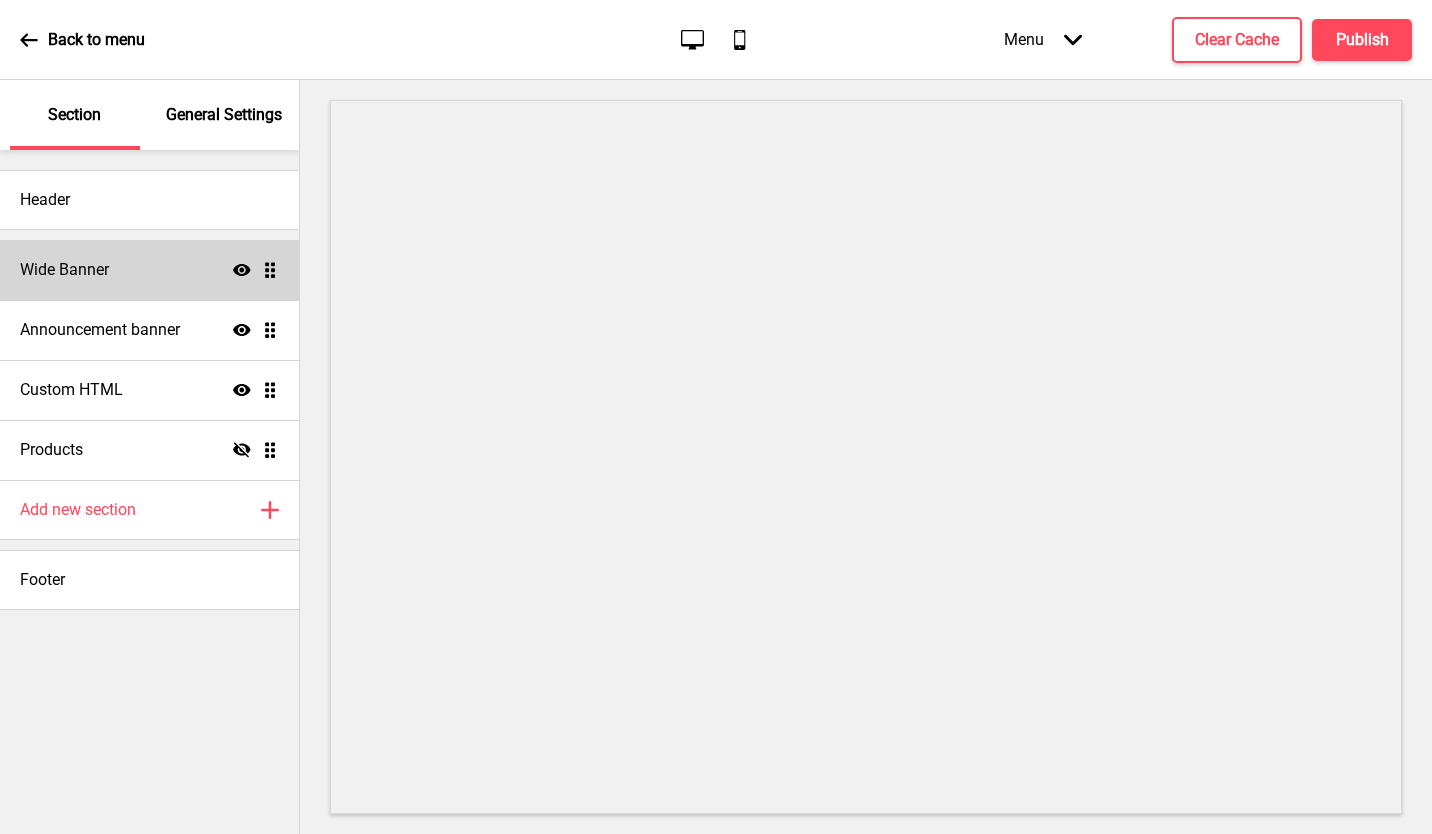 click on "Wide Banner Show Drag" at bounding box center (149, 270) 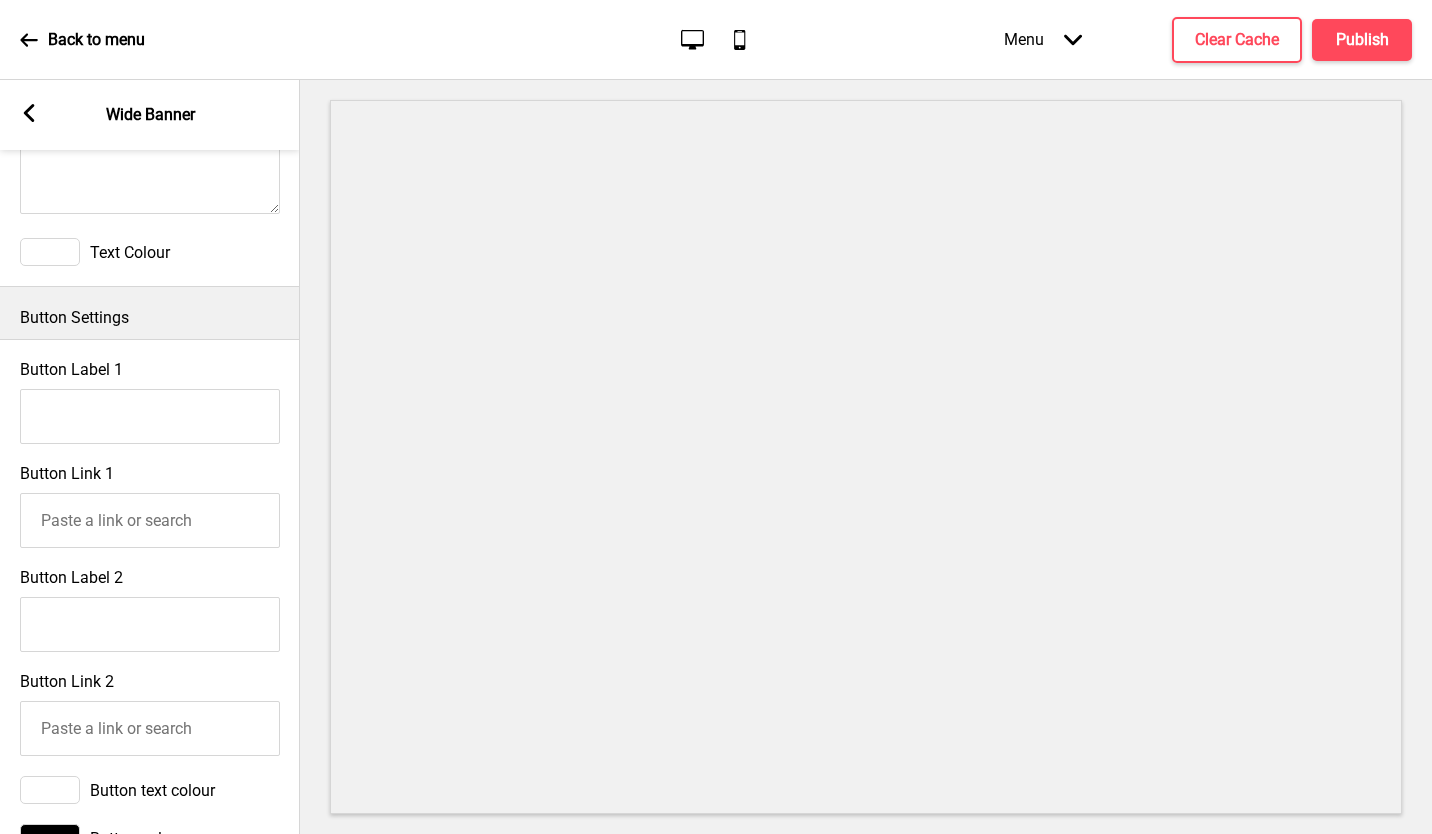 scroll, scrollTop: 1005, scrollLeft: 0, axis: vertical 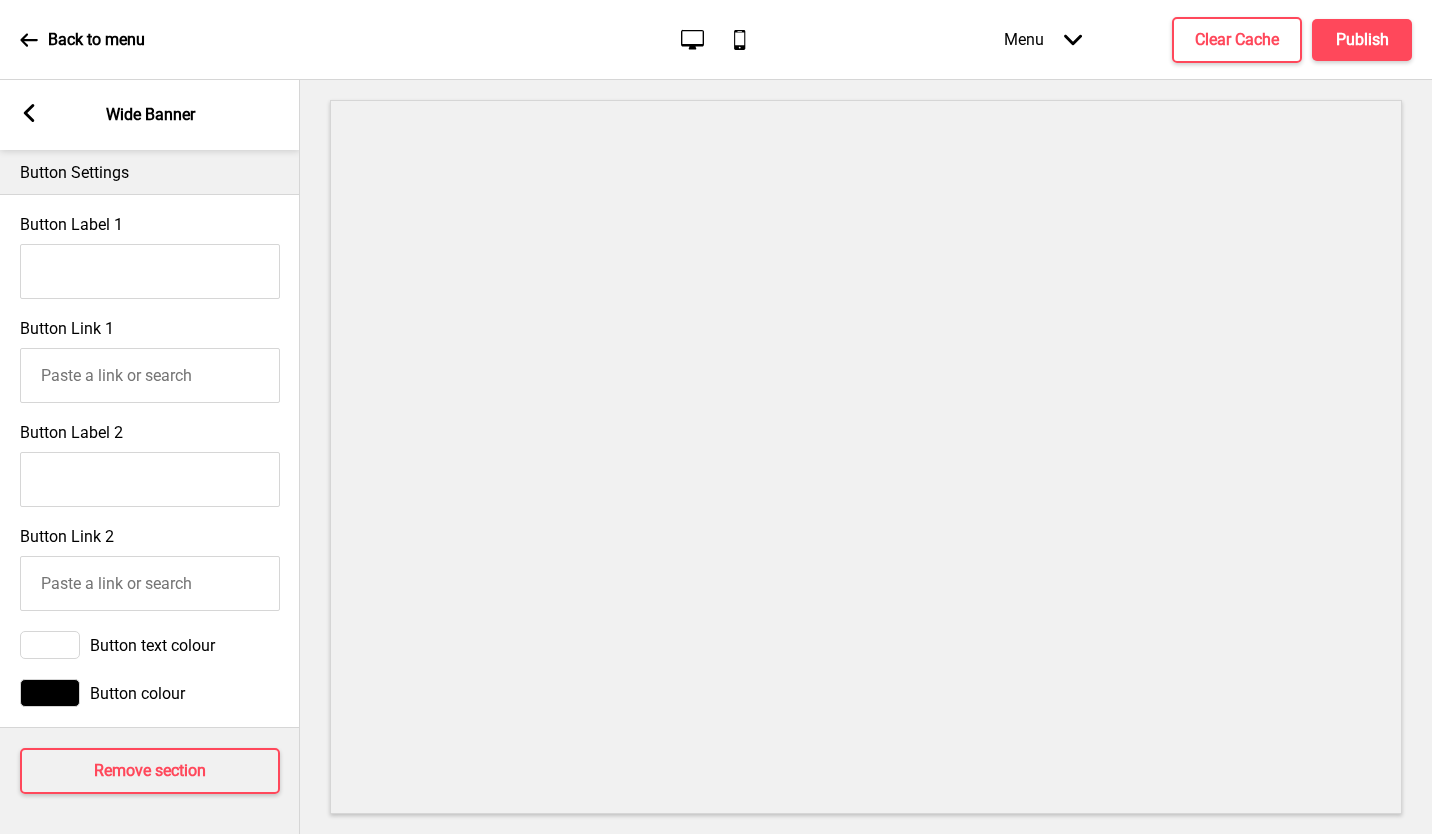click at bounding box center [29, 113] 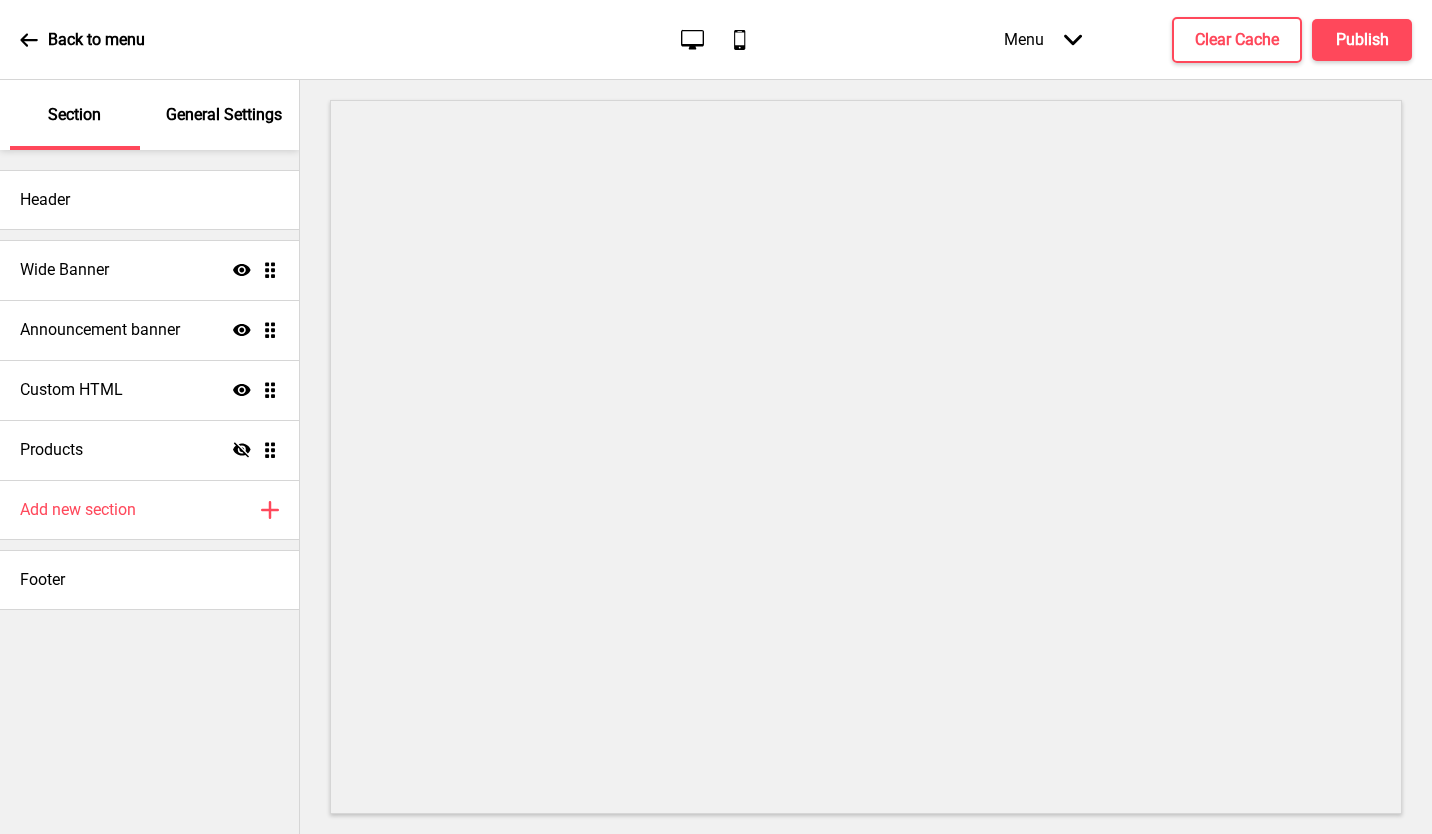 click on "General Settings" at bounding box center (224, 115) 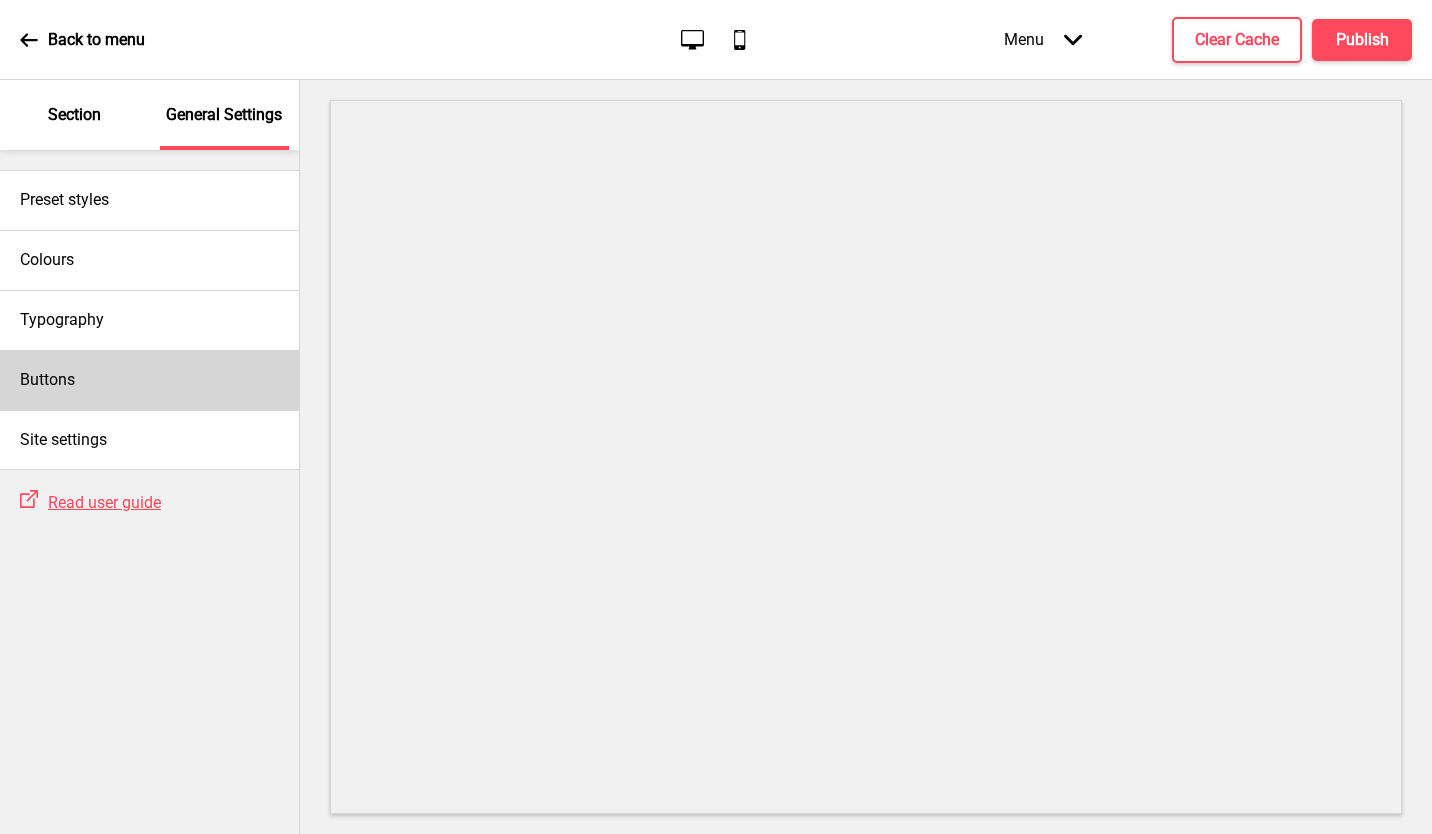 click on "Buttons" at bounding box center (149, 380) 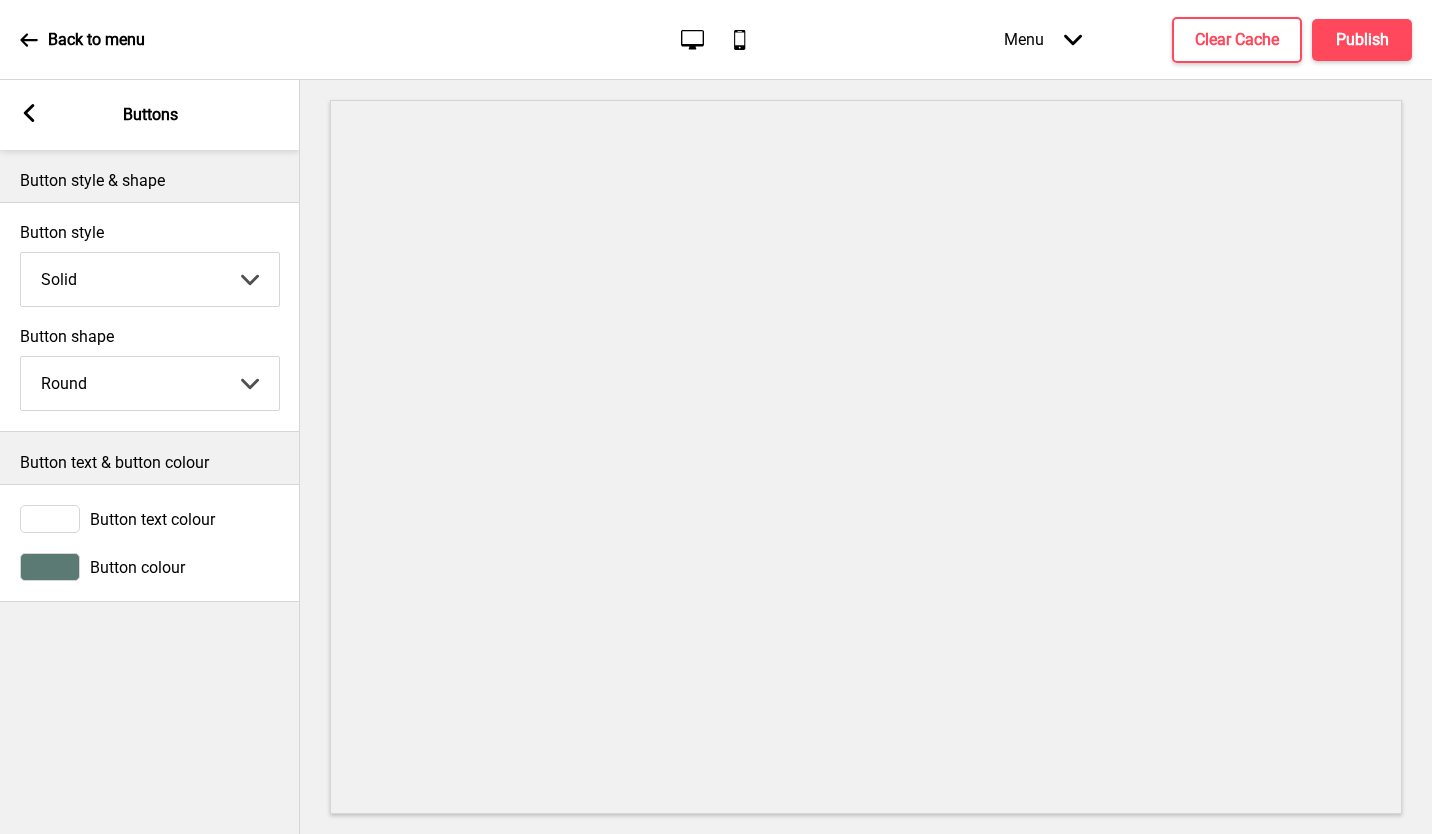 click at bounding box center [29, 113] 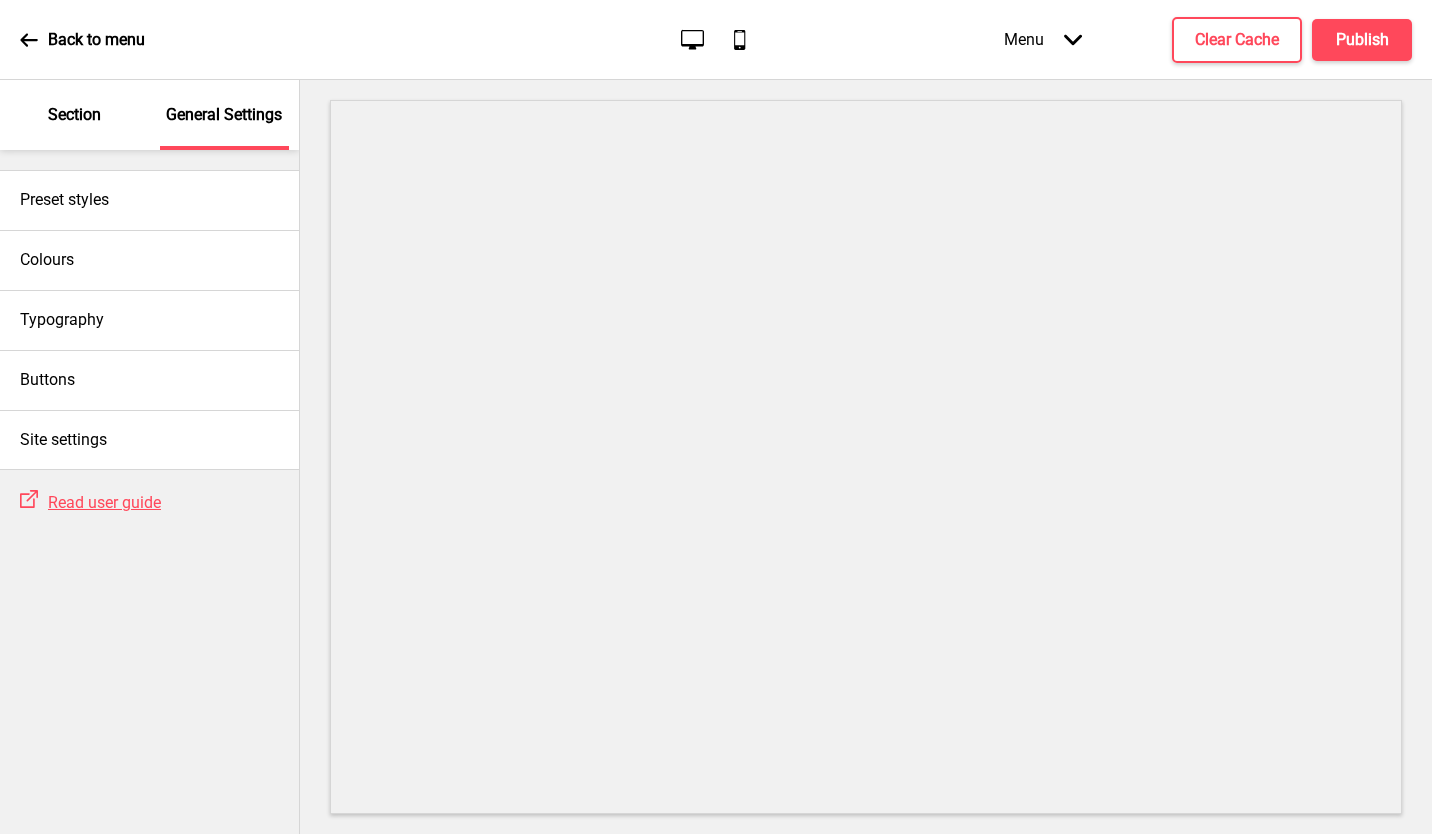 click on "Section" at bounding box center [74, 115] 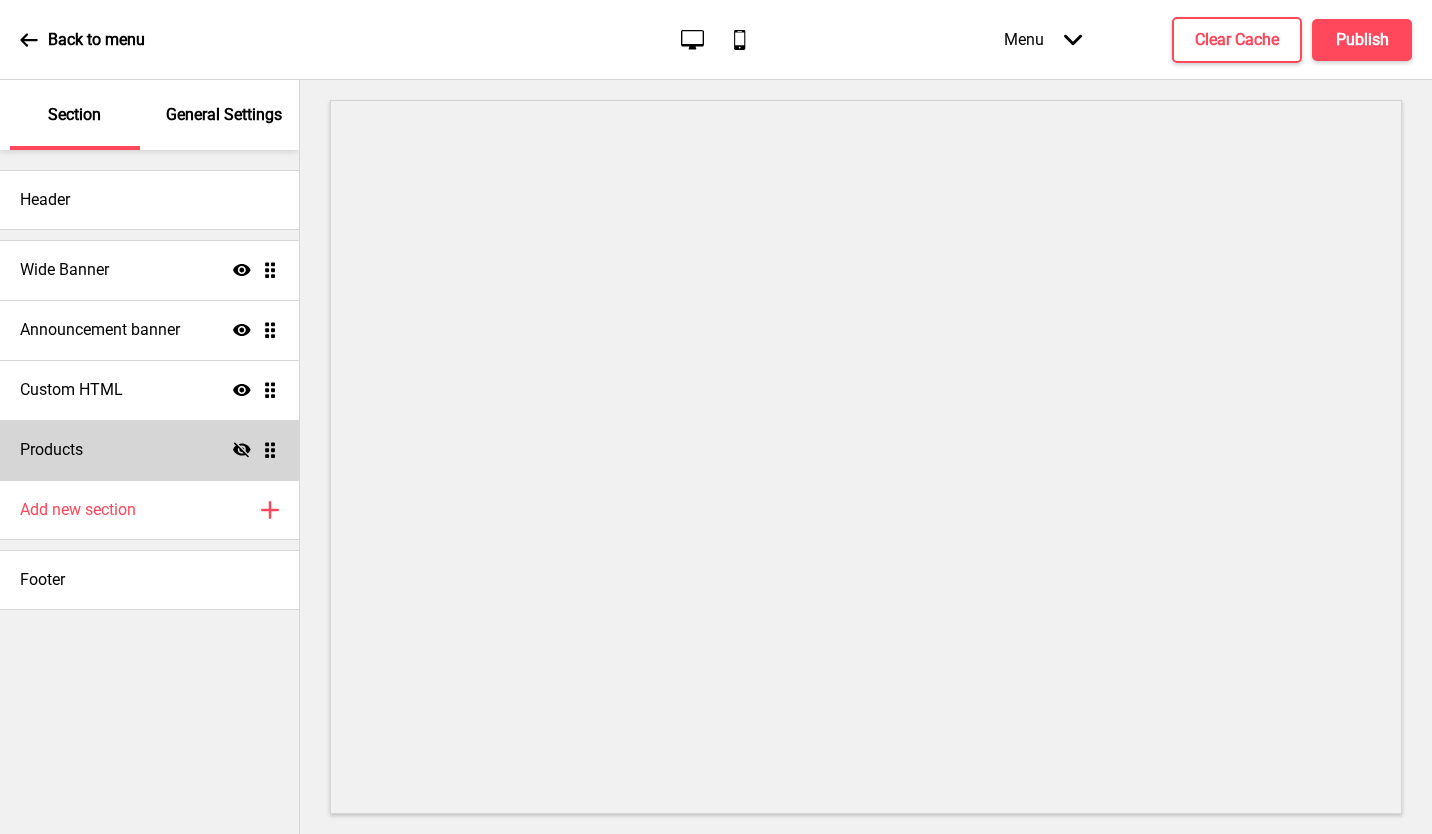 click on "Products Hide Drag" at bounding box center (149, 270) 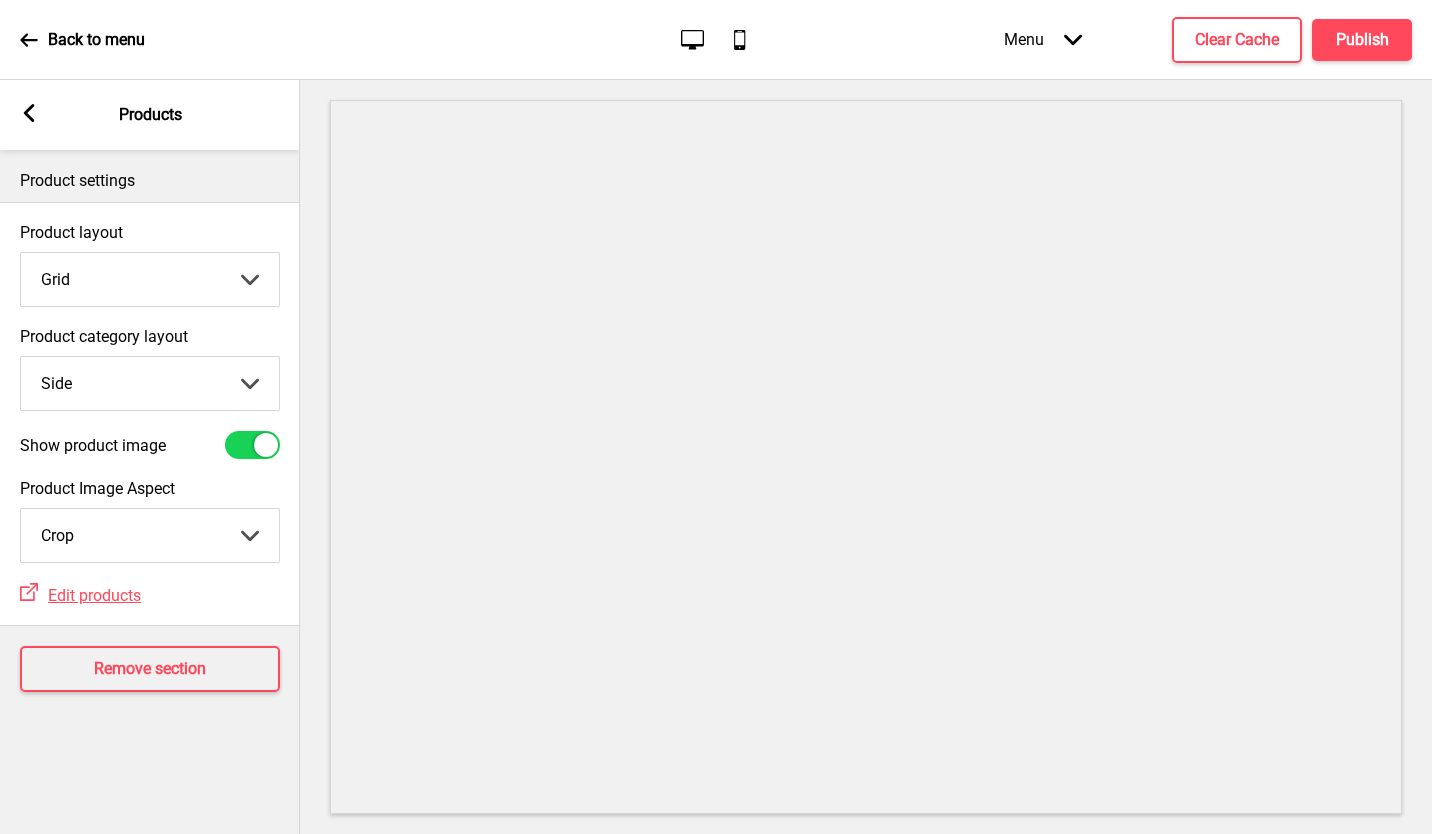 click on "Grid List" at bounding box center (150, 279) 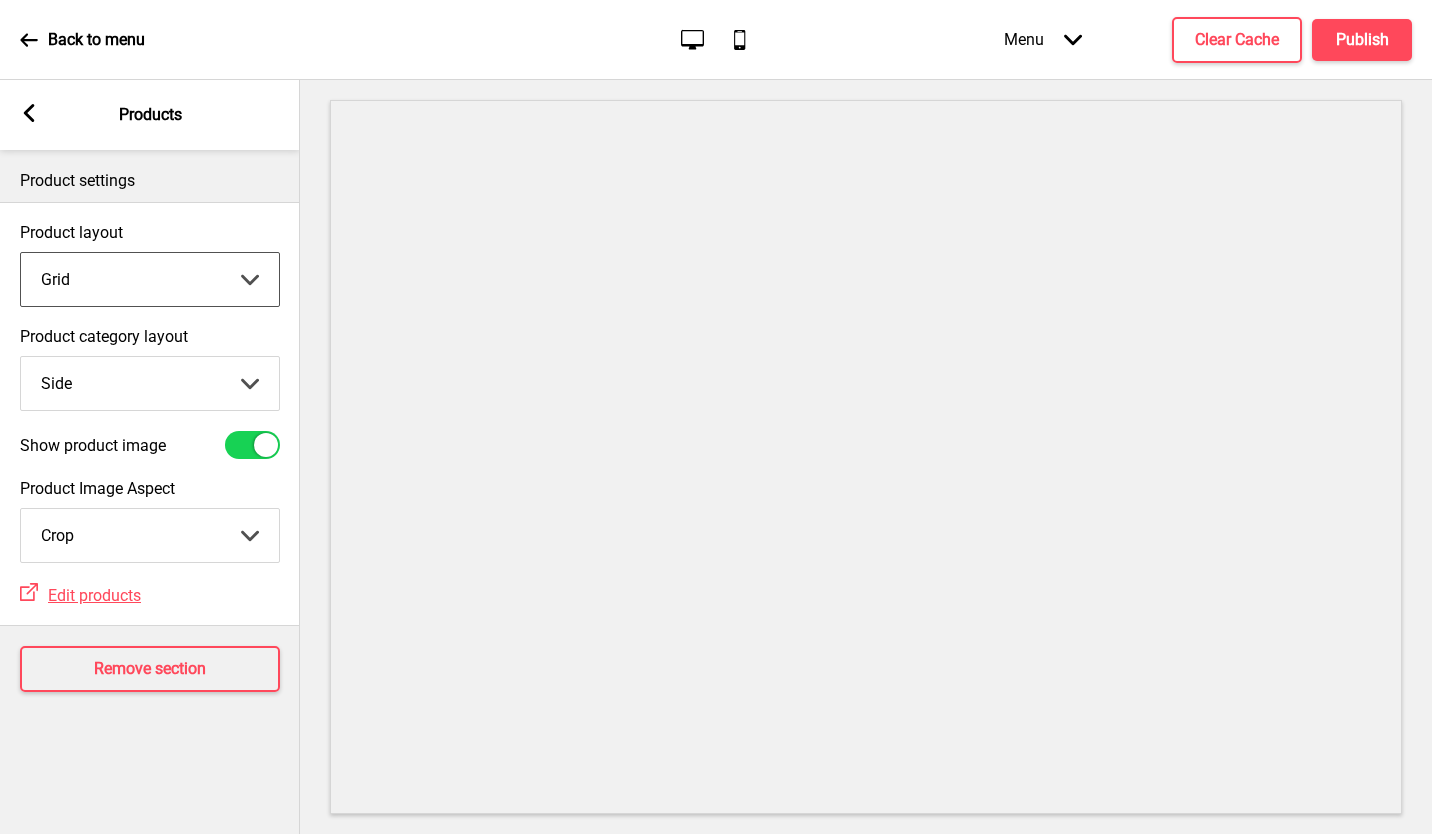 click on "Product layout Grid Grid List Arrow down" at bounding box center (150, 265) 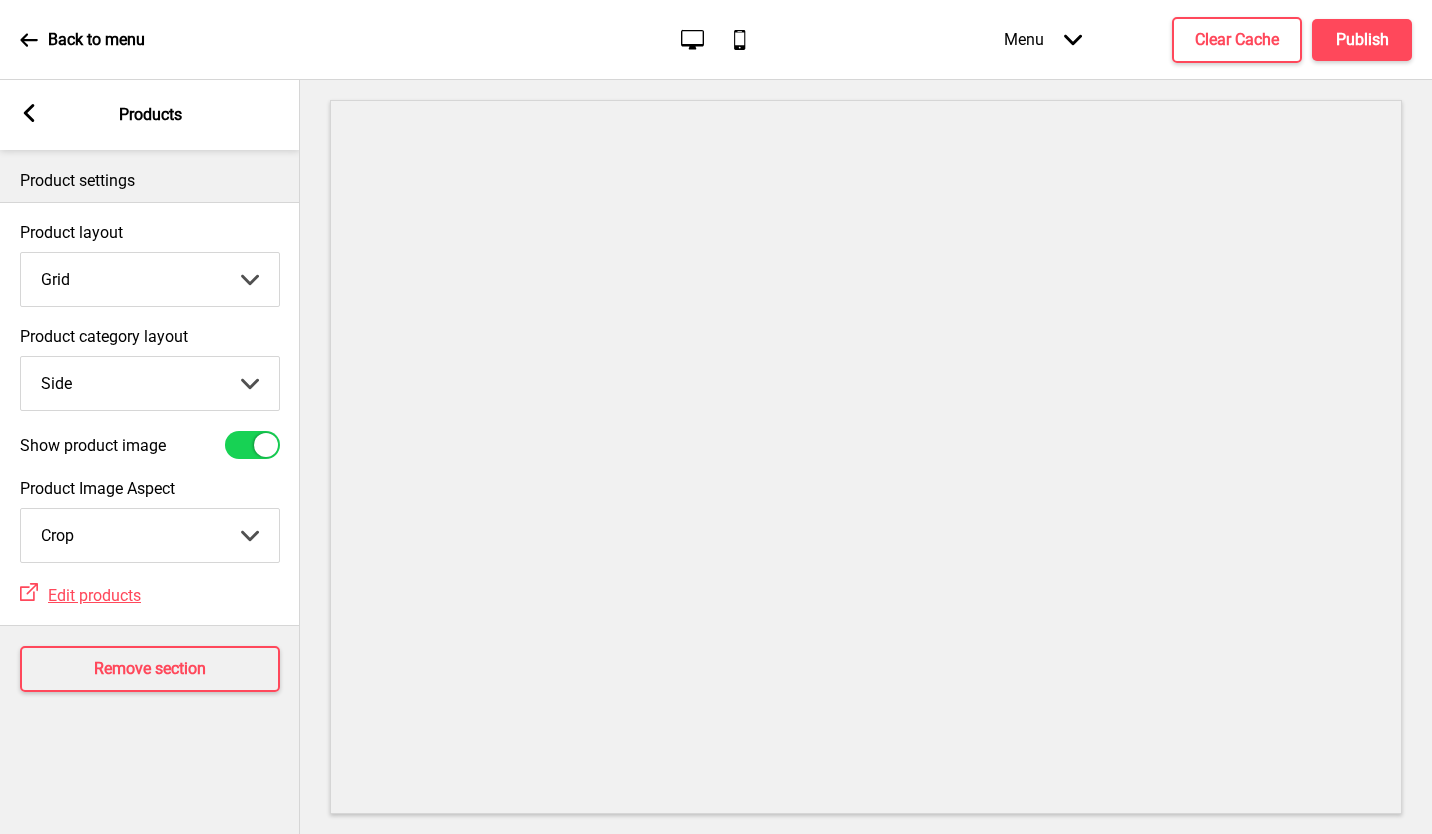 click on "Top Side" at bounding box center (150, 383) 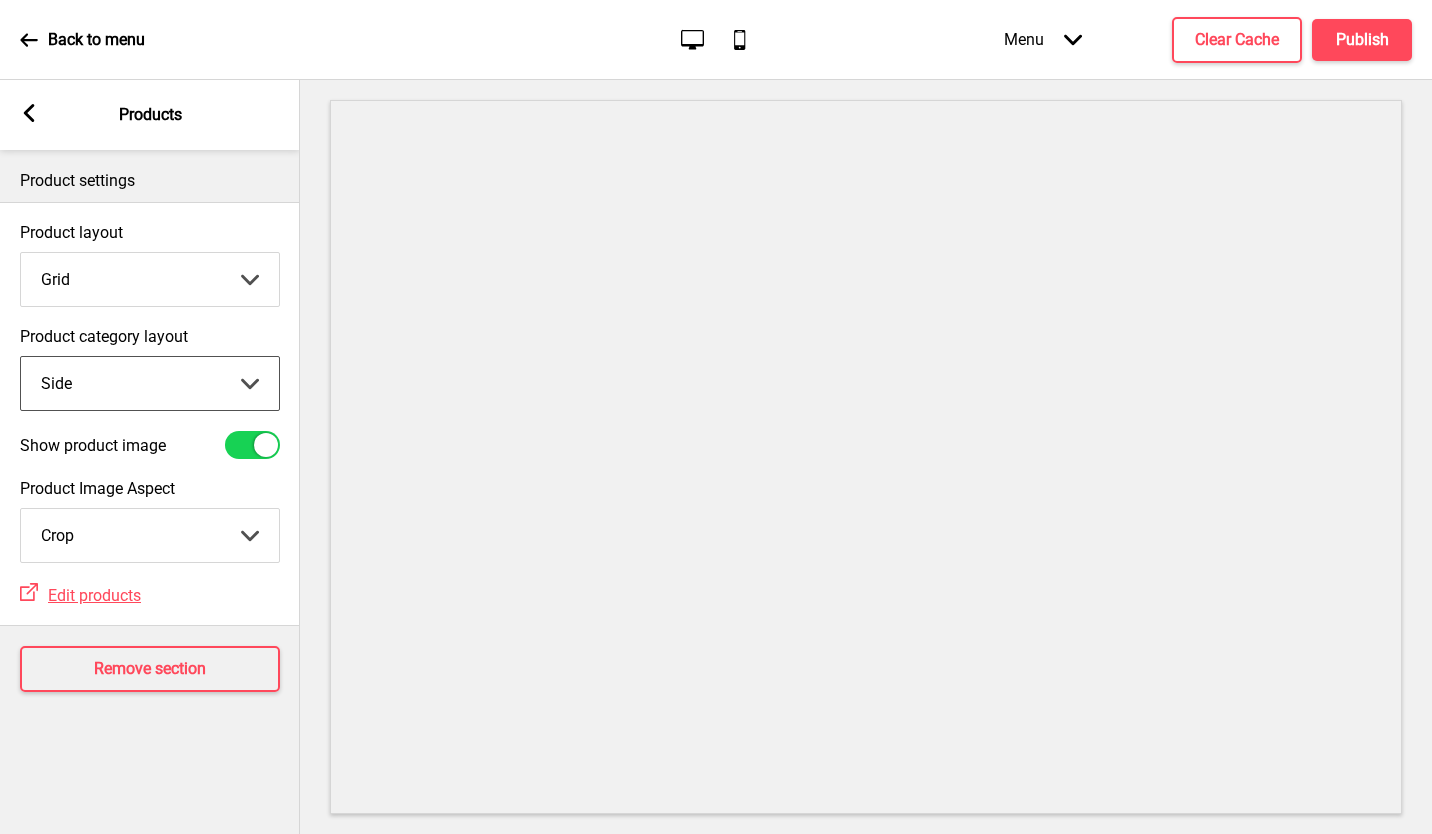click on "Product category layout" at bounding box center [150, 336] 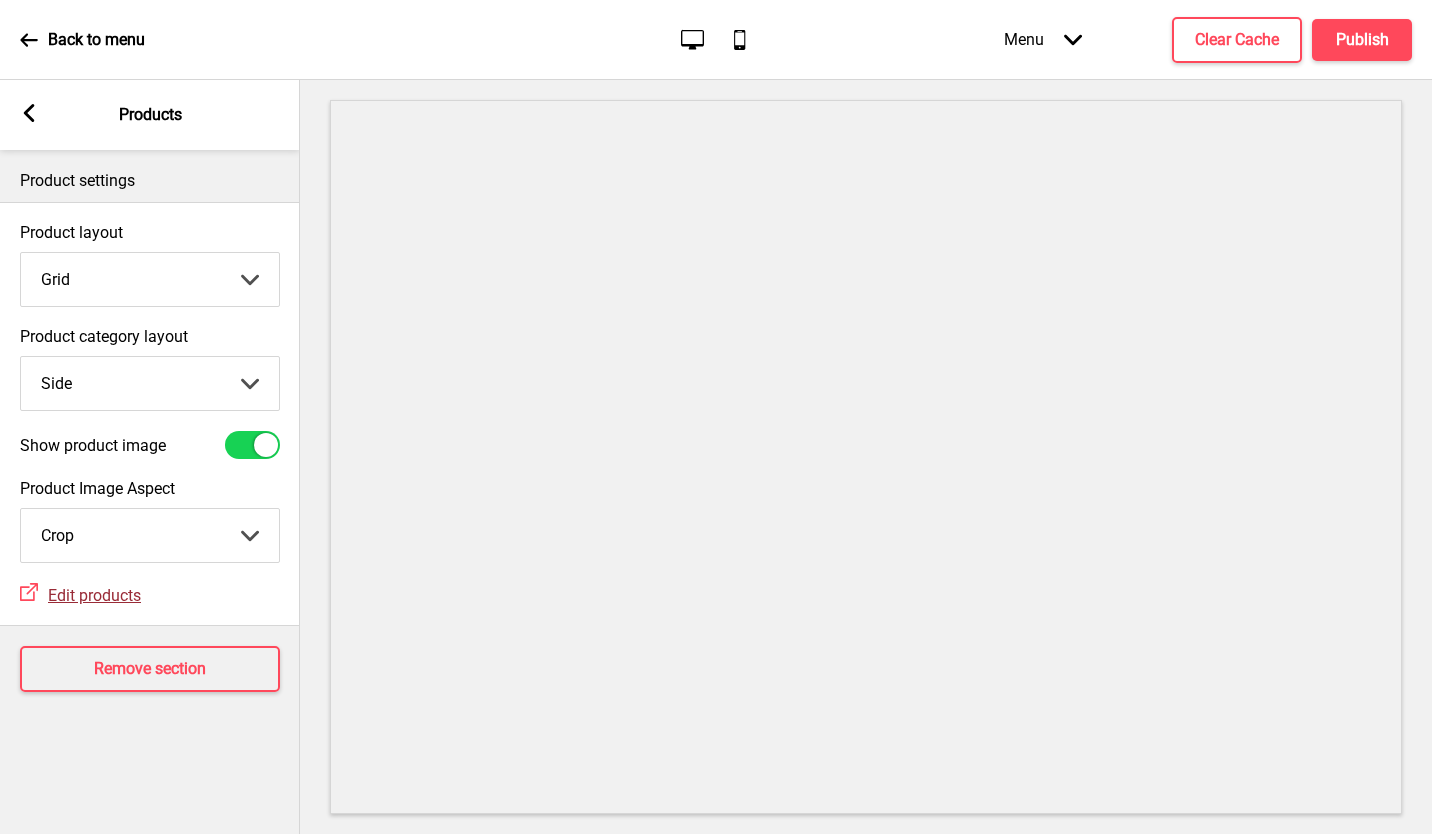 click on "Edit products" at bounding box center (94, 595) 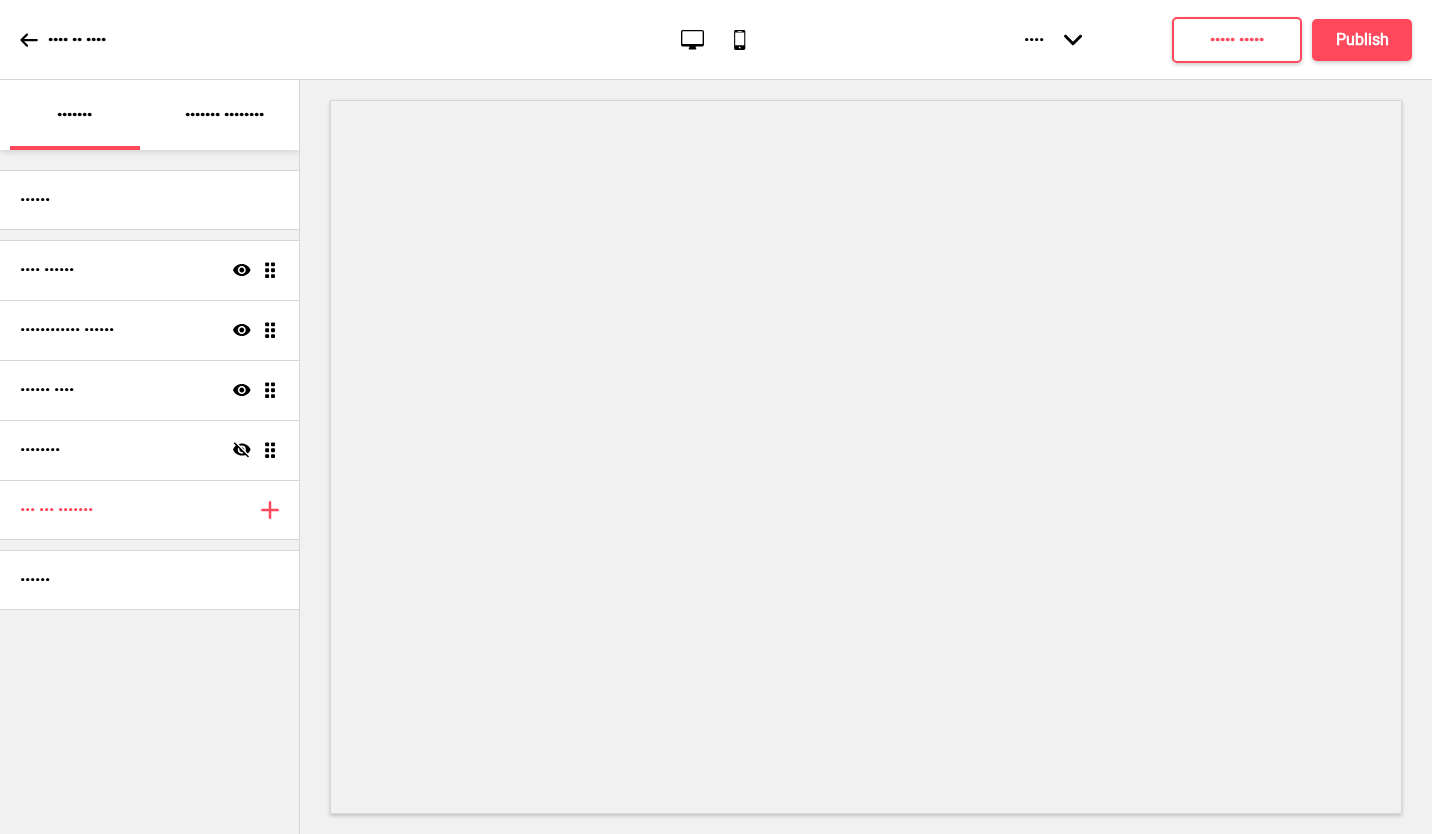 scroll, scrollTop: 0, scrollLeft: 0, axis: both 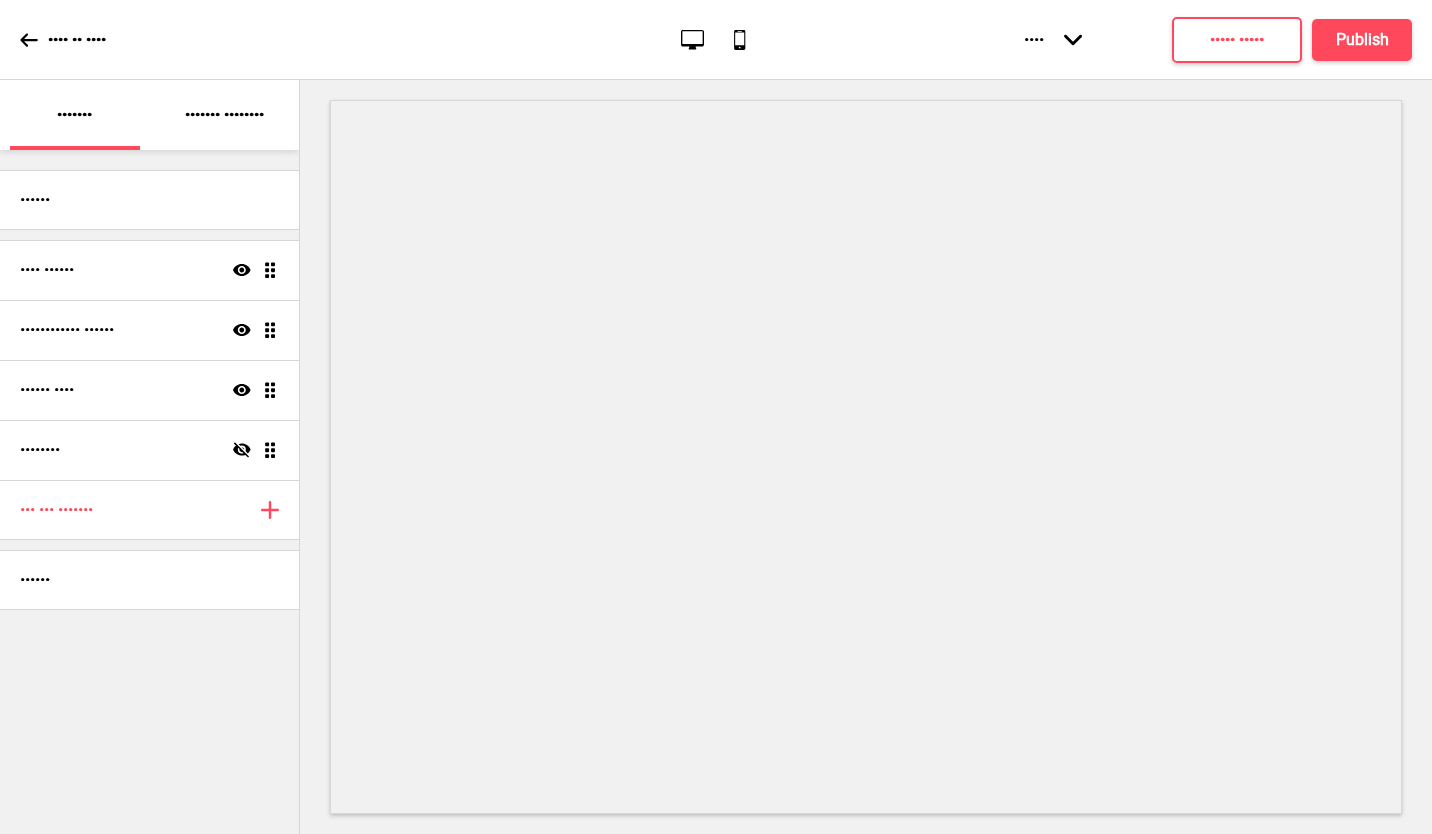 drag, startPoint x: 0, startPoint y: 0, endPoint x: 312, endPoint y: 648, distance: 719.1996 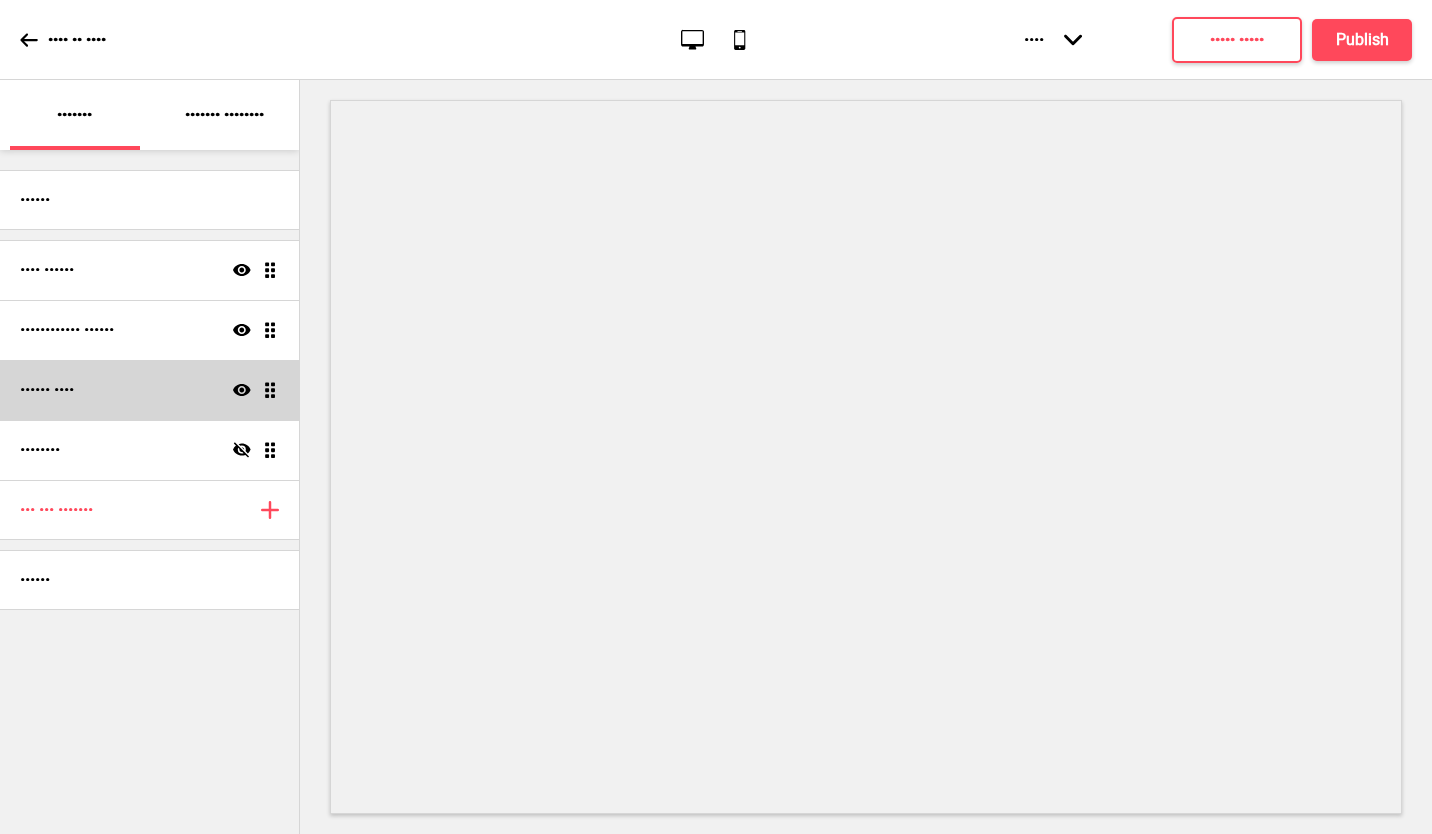 click on "•••••• •••• •••• ••••" at bounding box center (149, 270) 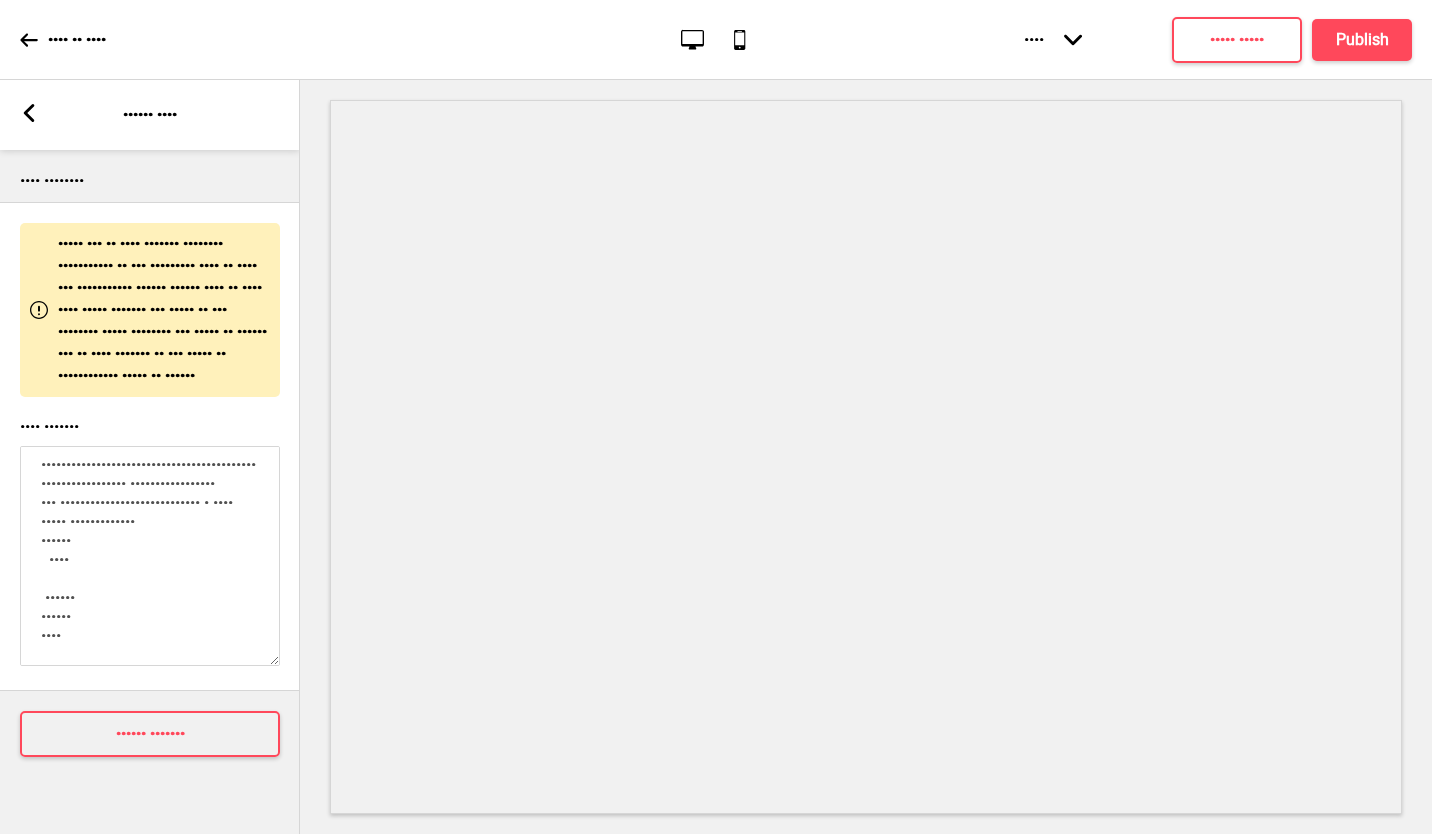 scroll, scrollTop: 2937, scrollLeft: 0, axis: vertical 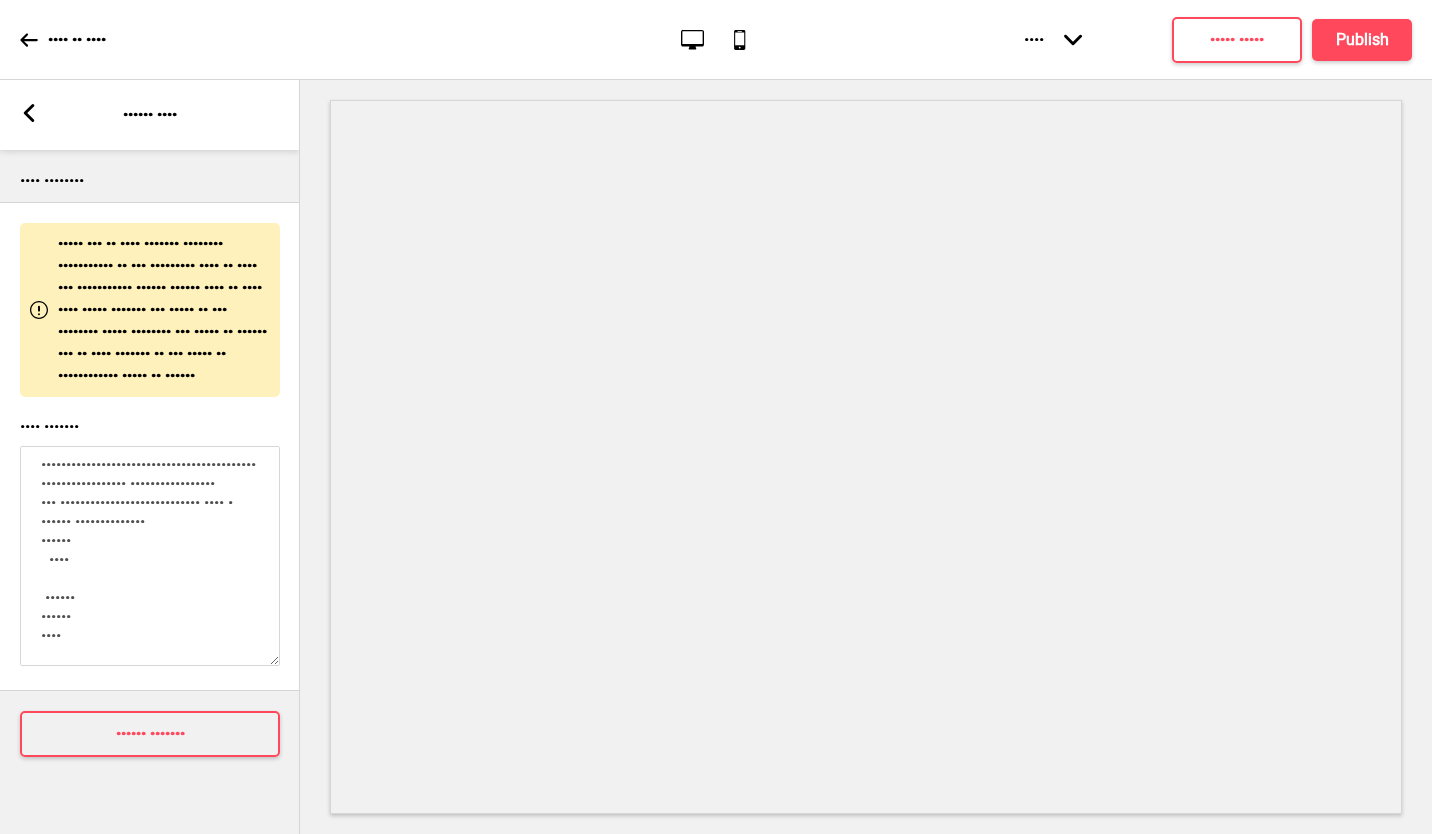 click on "•••• •••••••" at bounding box center (150, 556) 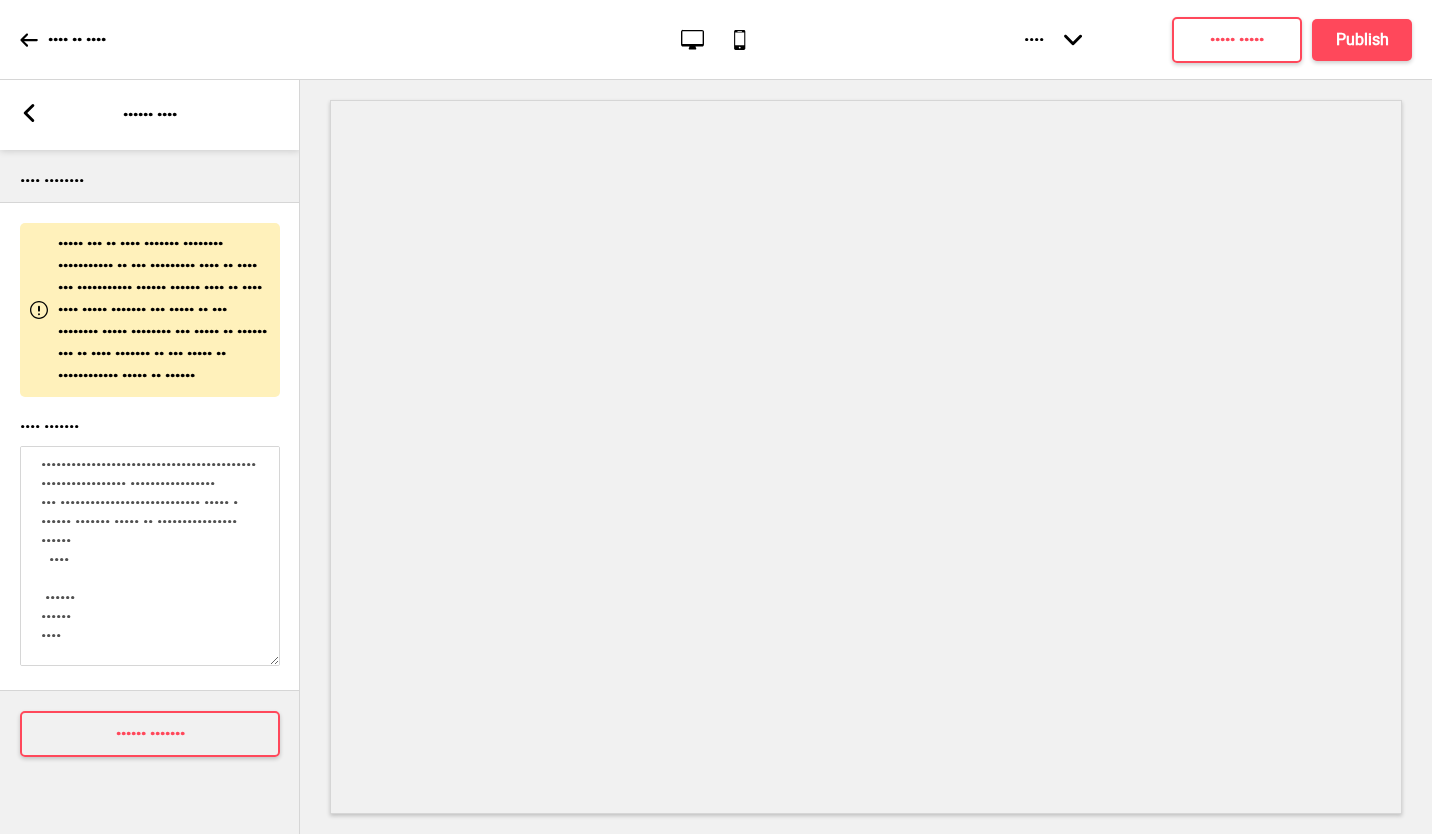 scroll, scrollTop: 2505, scrollLeft: 0, axis: vertical 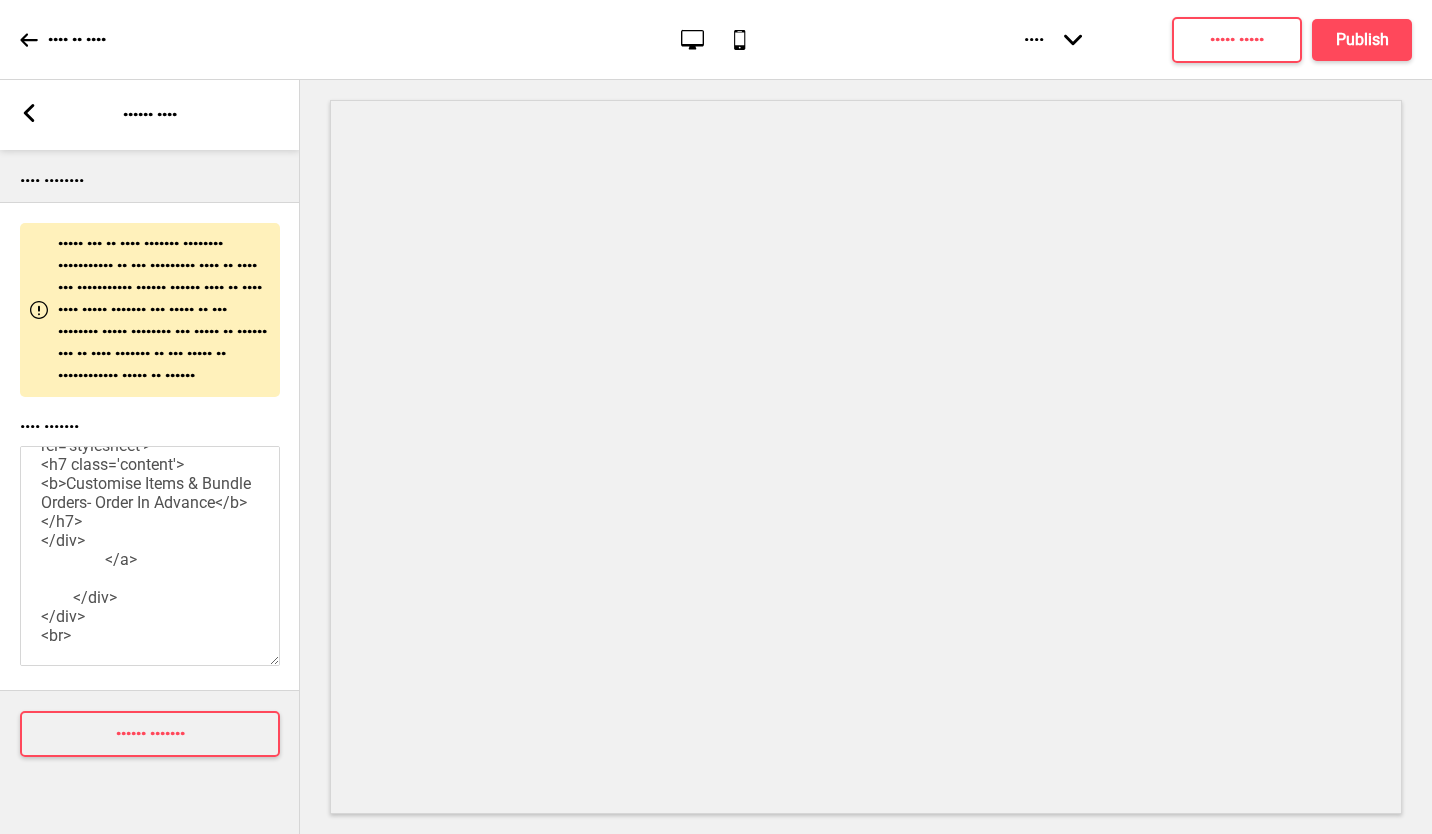 type on "•••••••
•••••••••••• •
•••••••••• •••••••
••••••• • •••••
••••••••••• •••••••
•
•••••• •
••••••••• •••••••••
•••••••• •••••••••••••
•••••• •••••••• • ••••••
••••••• ••••
••••••••• •••••••
•••••••••••••••••• ••••••••••
•••••••••••••••••••• •••••••
•••••••••••••••• ••••••
••••••••••• ••••••• •• •• •••• ••• ••• ••••
•
•••••• ••••••••••• •••••• •
•••••• •
•••••• •••••••• • •••••••
••••••• ••••
•
•
•••••• ••••••••••• ••••••• •
•••••• •
•••••• •••••••• • ••••••
••••••• ••••
•
•
•••••••••••• •
•••••••• •••
•••••••• ••••••
••••••••••••••• •••••
•
••••••••••••• •
•••••••• •••
•••••••• ••••••
••••••••••• ••••••••
••••••••• •••••••••
••••••• ••
•••••• •••••
••••••• ••••
•••••••• ••••
••••••••••• ••• ••••• ••••••••••••
•
•••••••• •
••••••••• •••••••••
•••••• •••••
•••••••••• •••••••
••••••• ••••
••••• •••••
•••••• •••••
••••••••••• ••• ••••• ••••••••••••
••••••" 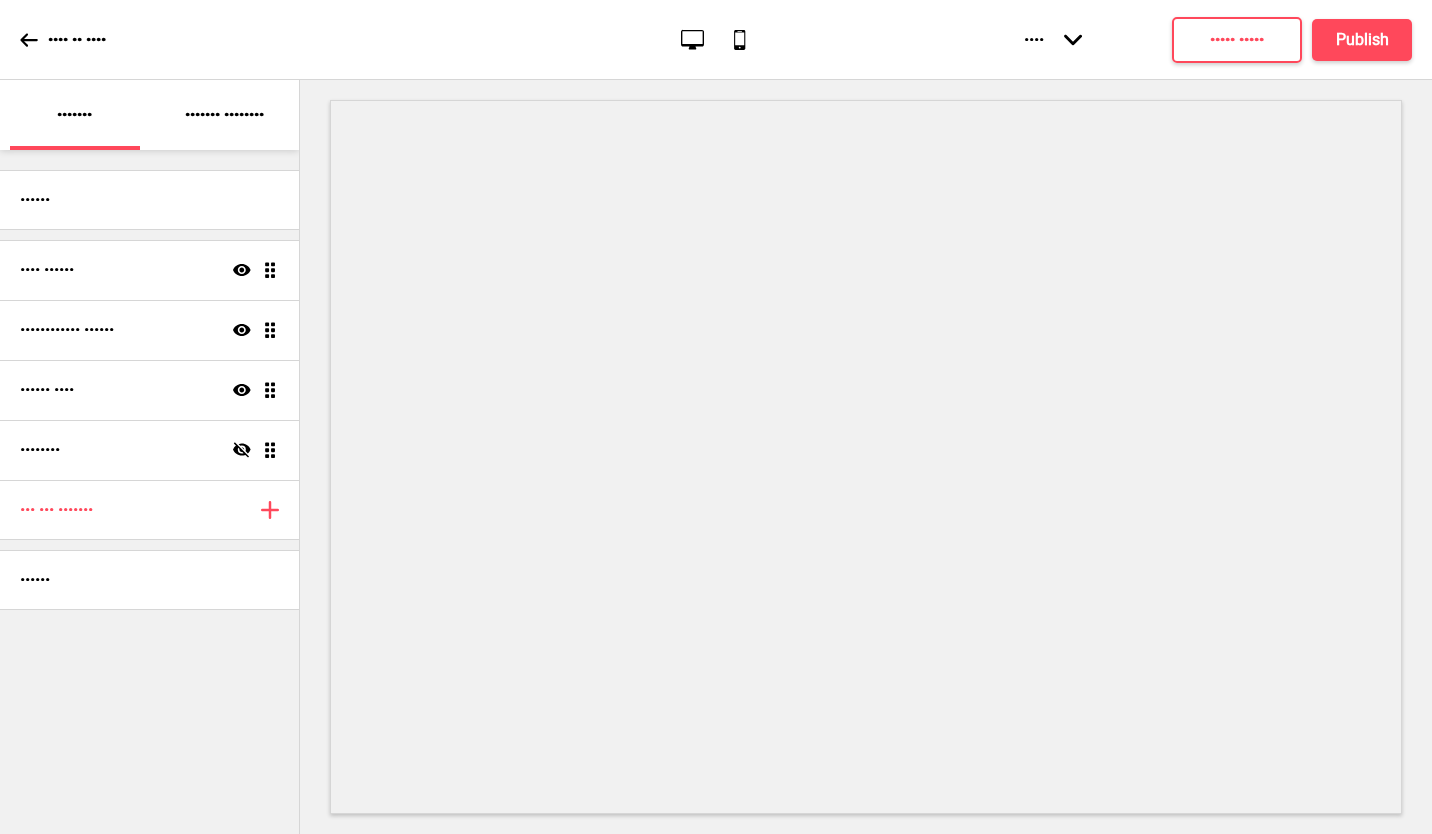 click on "•••••• •••• •••••• •••• •••• •••••••••••• •••••• •••• •••• •••••• •••• •••• •••• •••••••• •••• •••• ••• ••• ••••••• •••• ••••••" at bounding box center (149, 492) 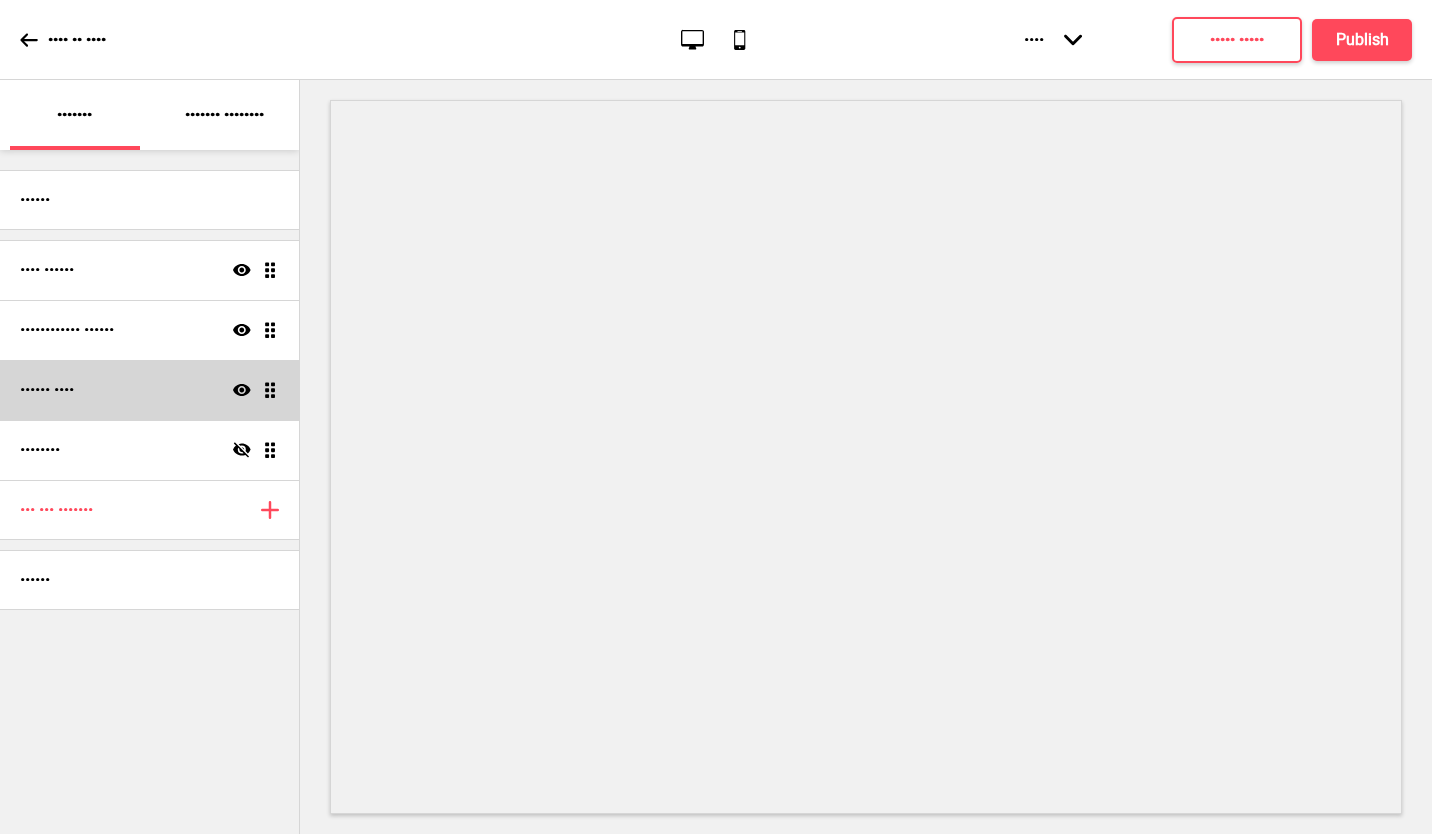 click on "•••••• •••• •••• ••••" at bounding box center [149, 270] 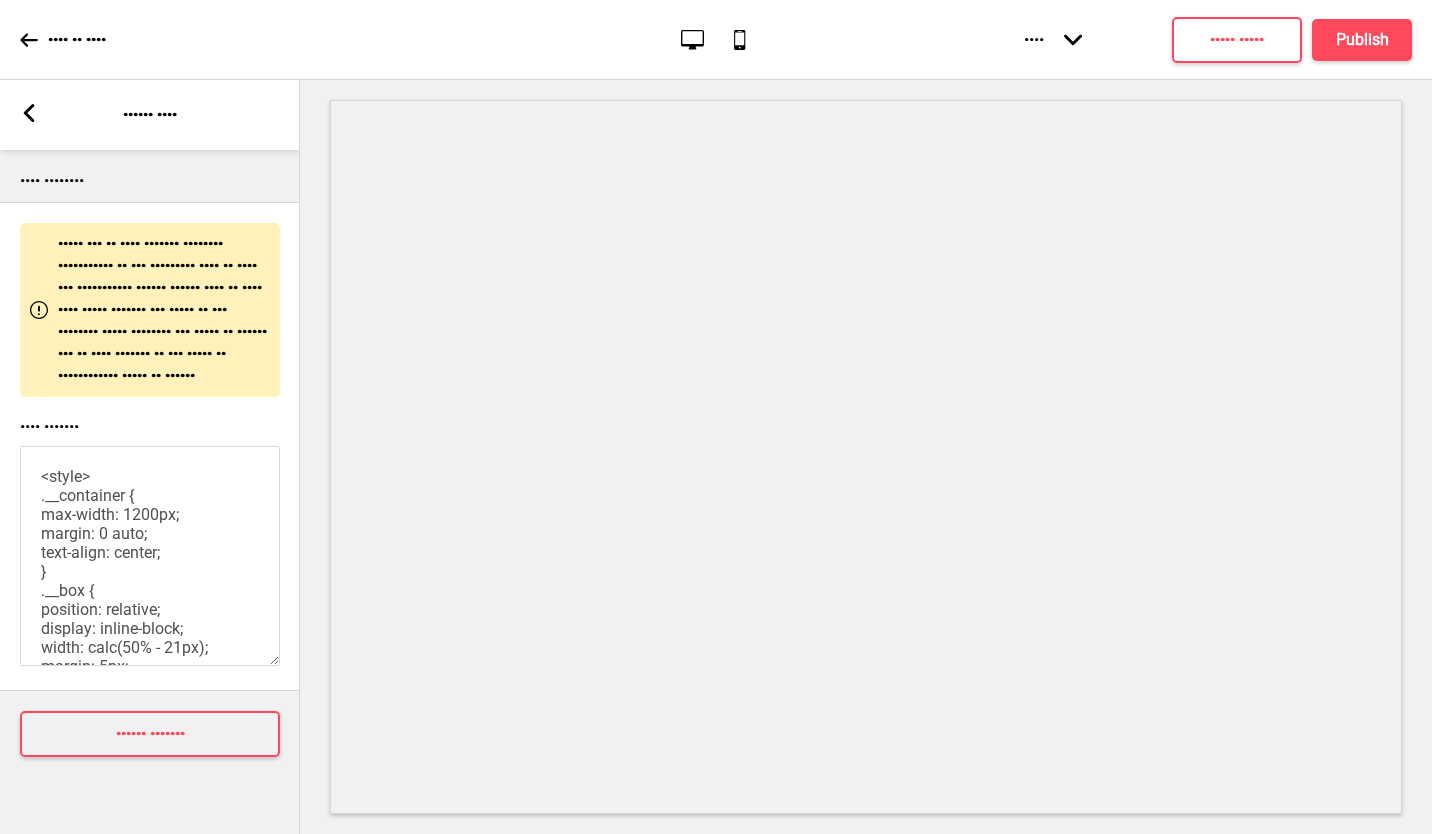 click at bounding box center [29, 113] 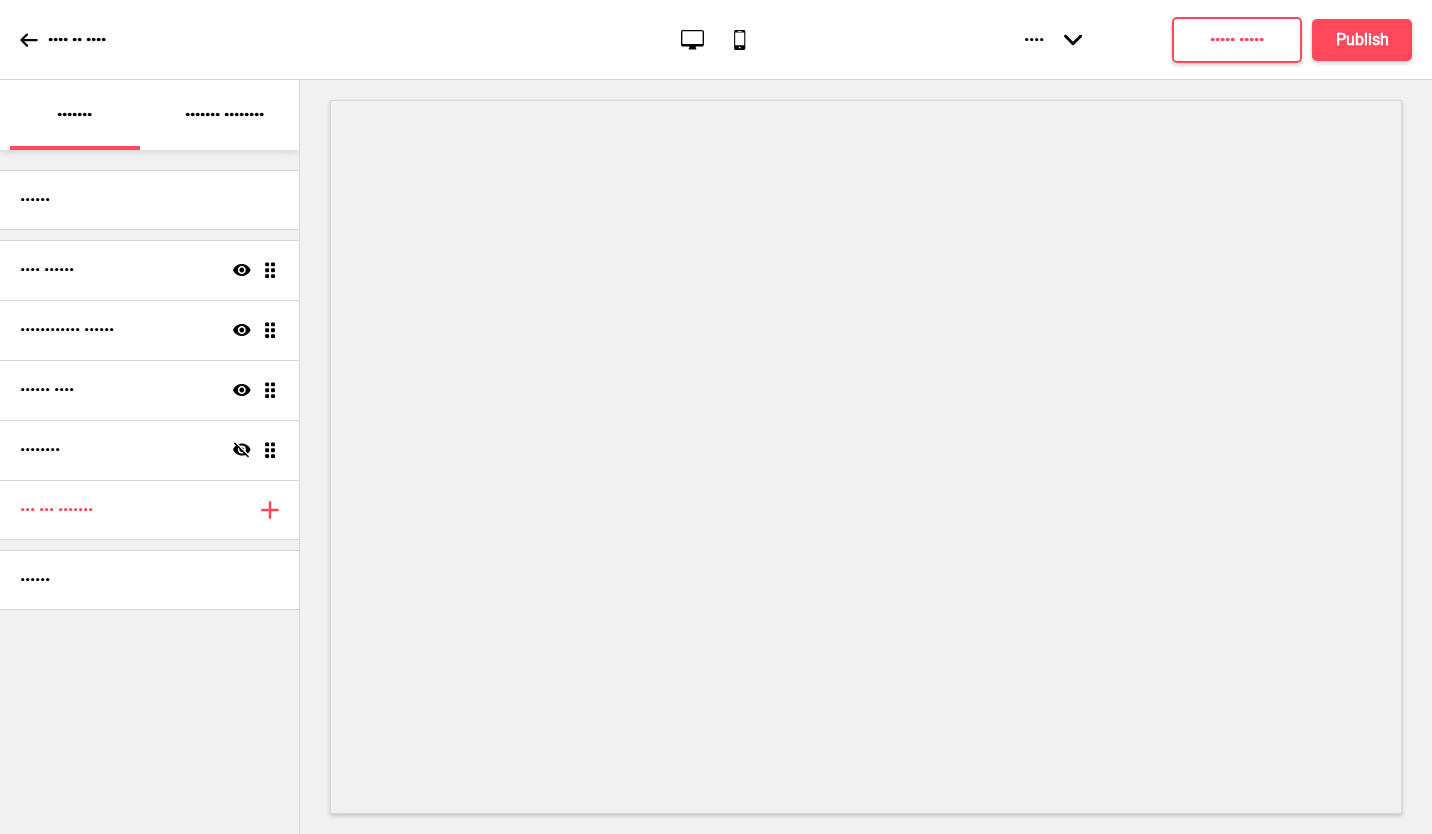 click on "•••••• •••• •••••• •••• •••• •••••••••••• •••••• •••• •••• •••••• •••• •••• •••• •••••••• •••• •••• ••• ••• ••••••• •••• ••••••" at bounding box center [149, 492] 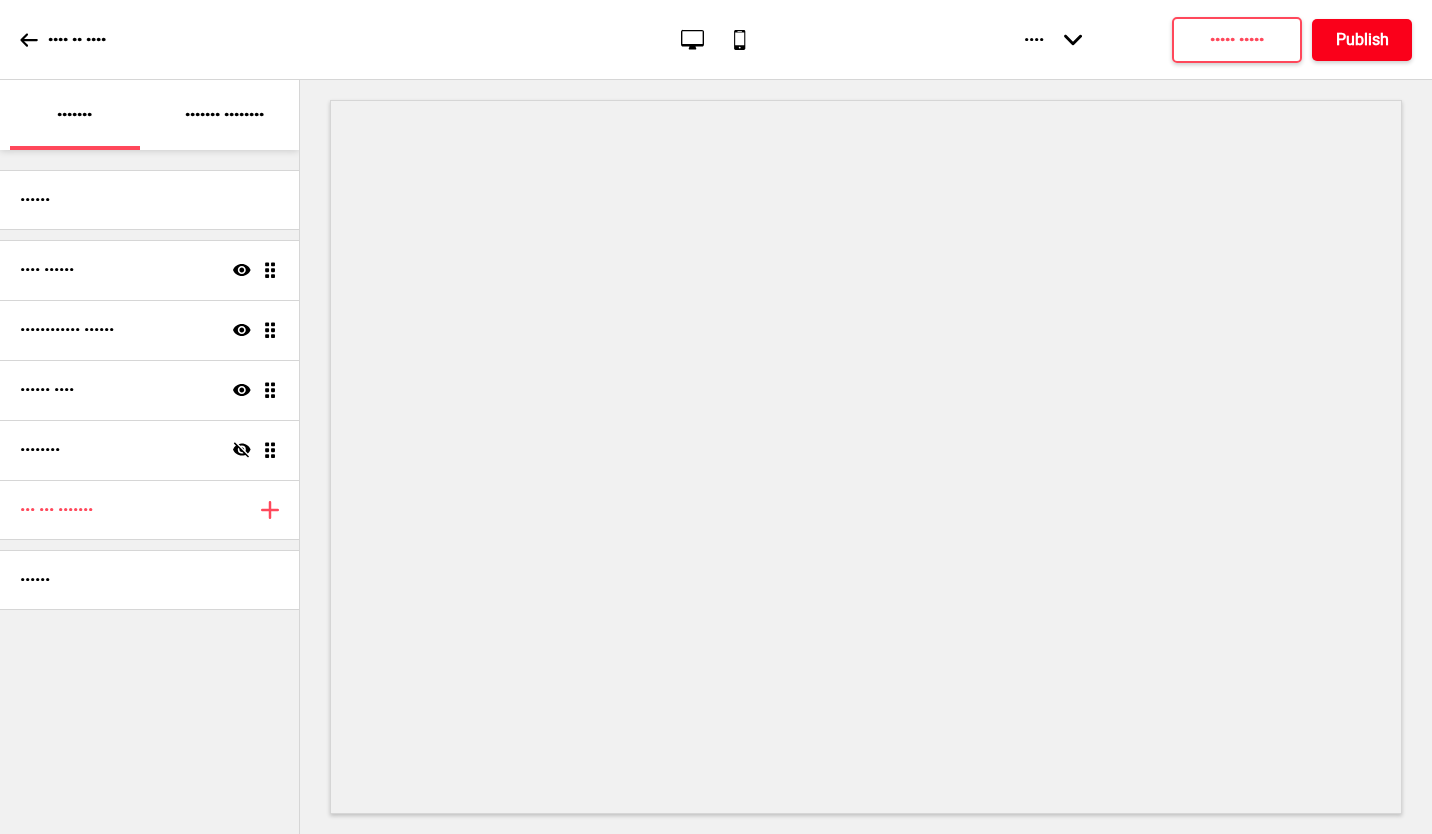 click on "Publish" at bounding box center (1362, 40) 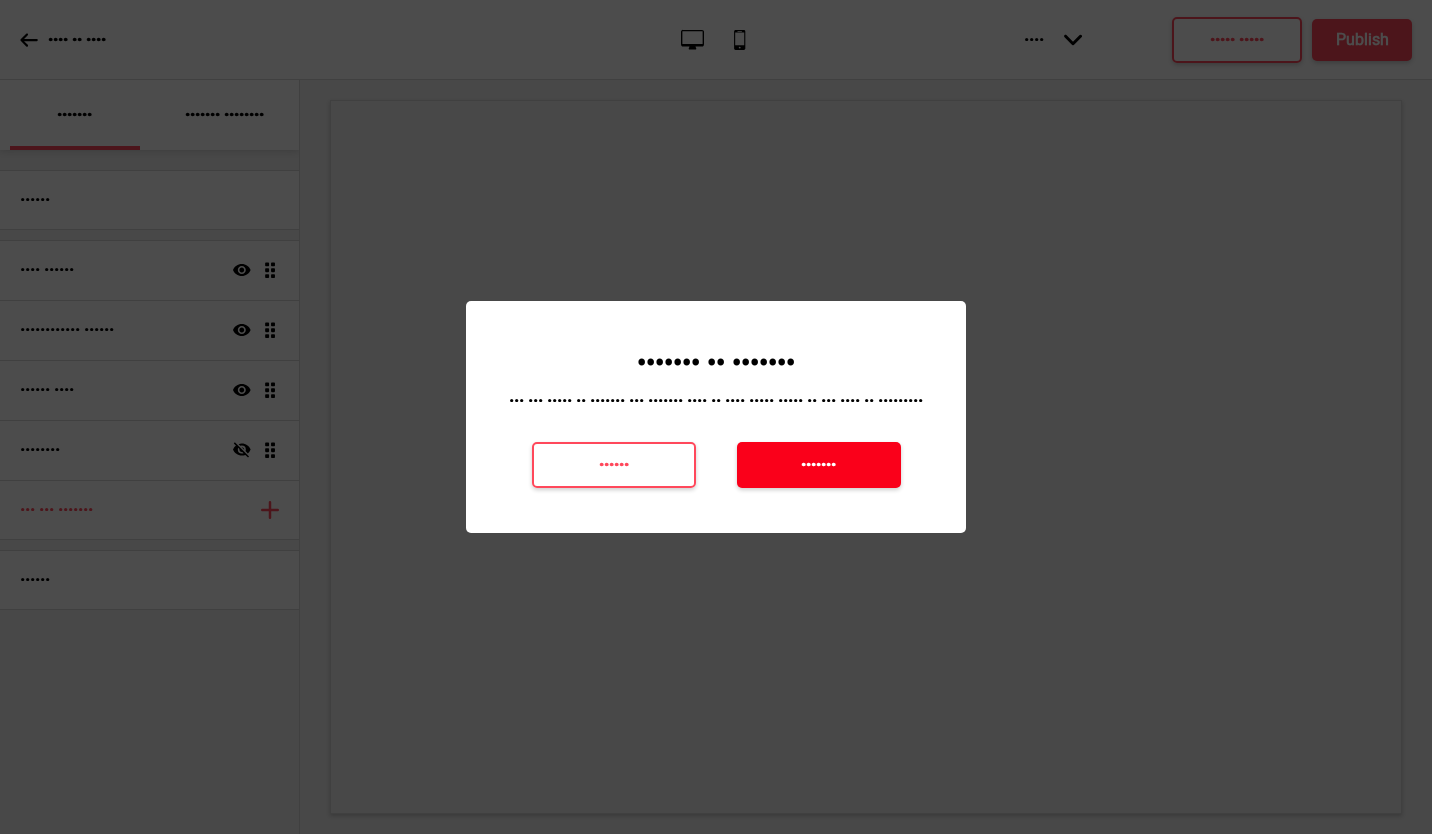 click on "•••••••" at bounding box center (818, 465) 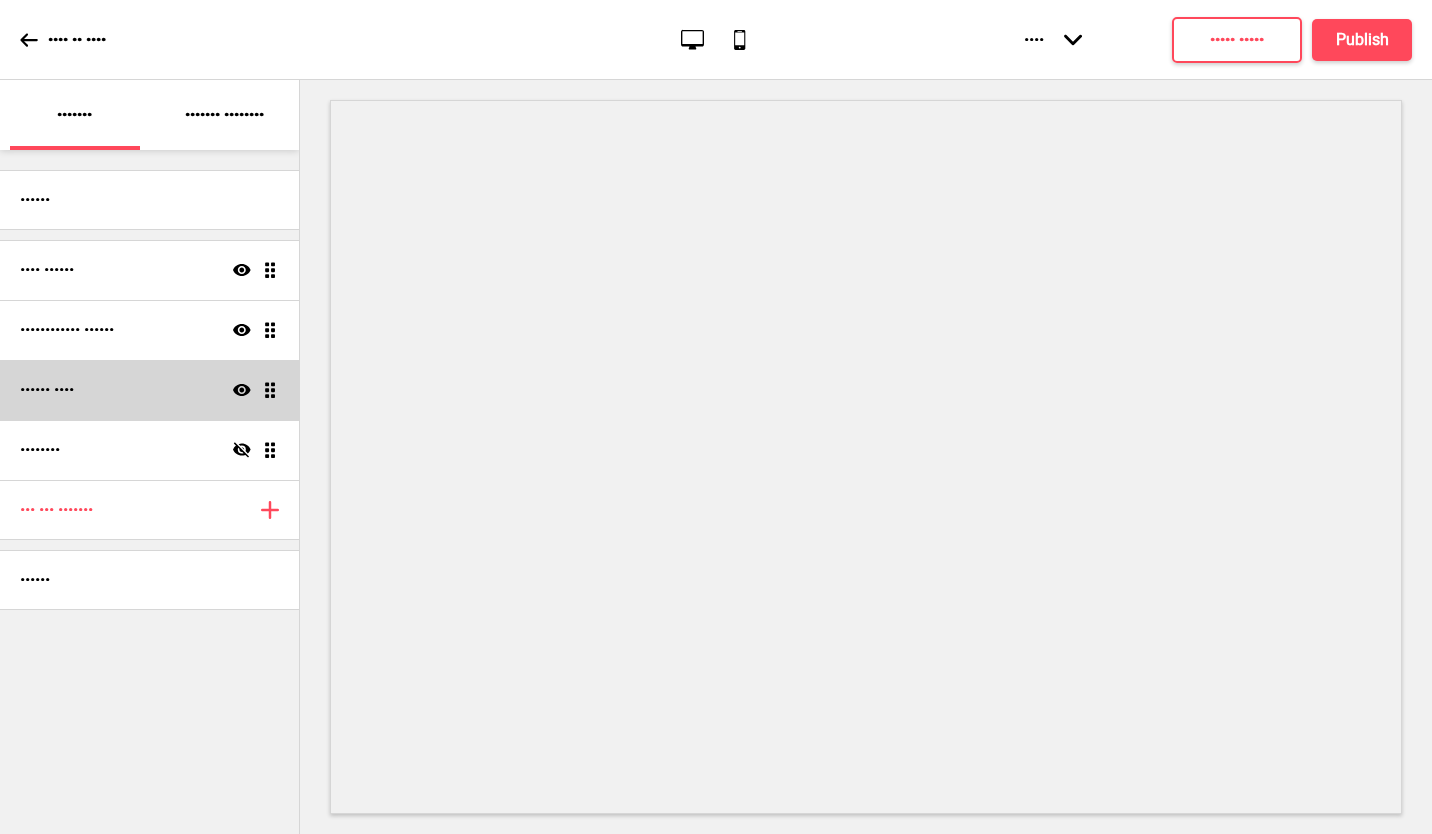 click on "•••••• •••• •••• ••••" at bounding box center [149, 270] 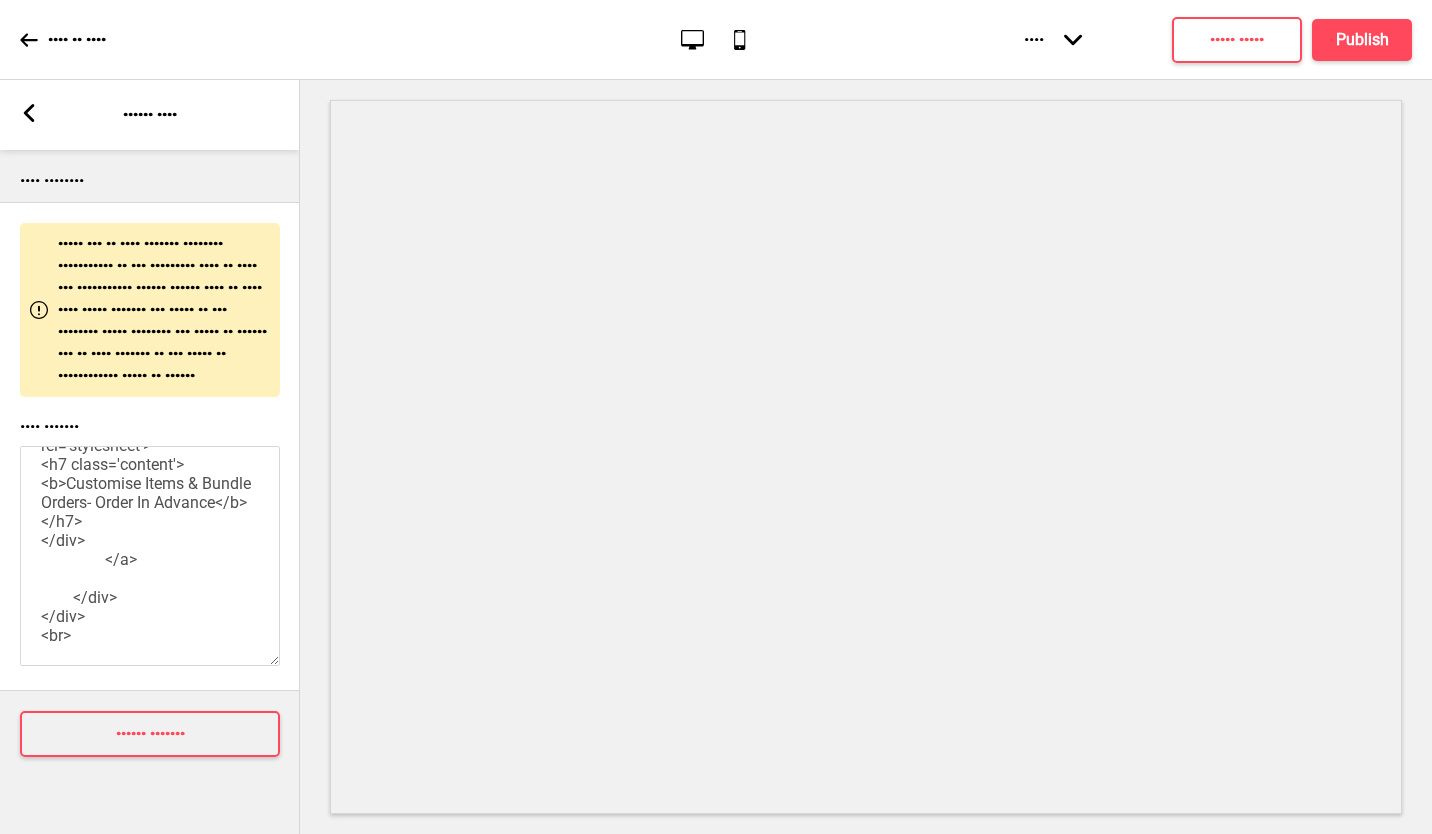 scroll, scrollTop: 2902, scrollLeft: 0, axis: vertical 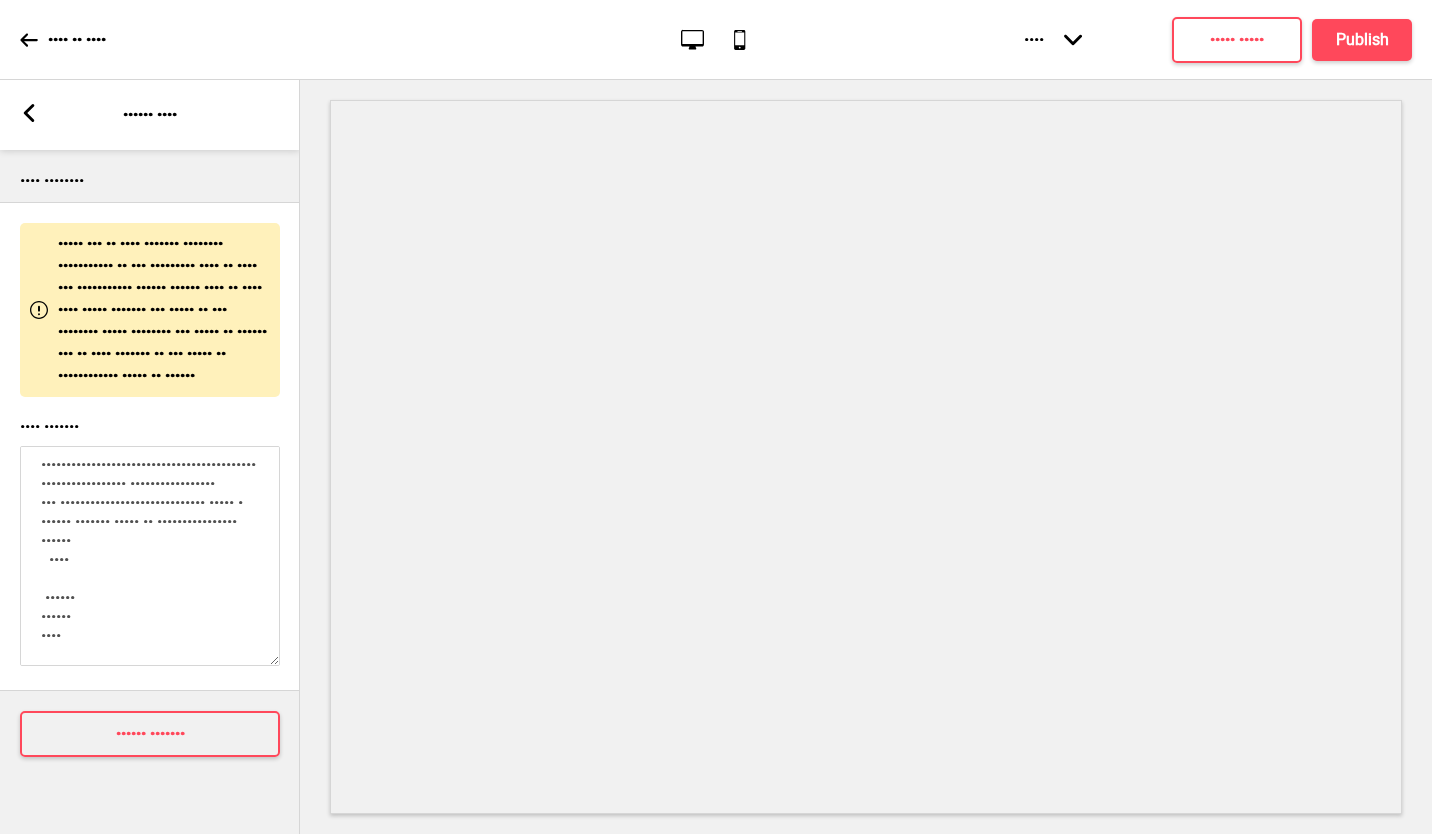 type on "•••••••
•••••••••••• •
•••••••••• •••••••
••••••• • •••••
••••••••••• •••••••
•
•••••• •
••••••••• •••••••••
•••••••• •••••••••••••
•••••• •••••••• • ••••••
••••••• ••••
••••••••• •••••••
•••••••••••••••••• ••••••••••
•••••••••••••••••••• •••••••
•••••••••••••••• ••••••
••••••••••• ••••••• •• •• •••• ••• ••• ••••
•
•••••• ••••••••••• •••••• •
•••••• •
•••••• •••••••• • •••••••
••••••• ••••
•
•
•••••• ••••••••••• ••••••• •
•••••• •
•••••• •••••••• • ••••••
••••••• ••••
•
•
•••••••••••• •
•••••••• •••
•••••••• ••••••
••••••••••••••• •••••
•
••••••••••••• •
•••••••• •••
•••••••• ••••••
••••••••••• ••••••••
••••••••• •••••••••
••••••• ••
•••••• •••••
••••••• ••••
•••••••• ••••
••••••••••• ••• ••••• ••••••••••••
•
•••••••• •
••••••••• •••••••••
•••••• •••••
•••••••••• •••••••
••••••• ••••
••••• •••••
•••••• •••••
••••••••••• ••• ••••• ••••••••••••
••••••" 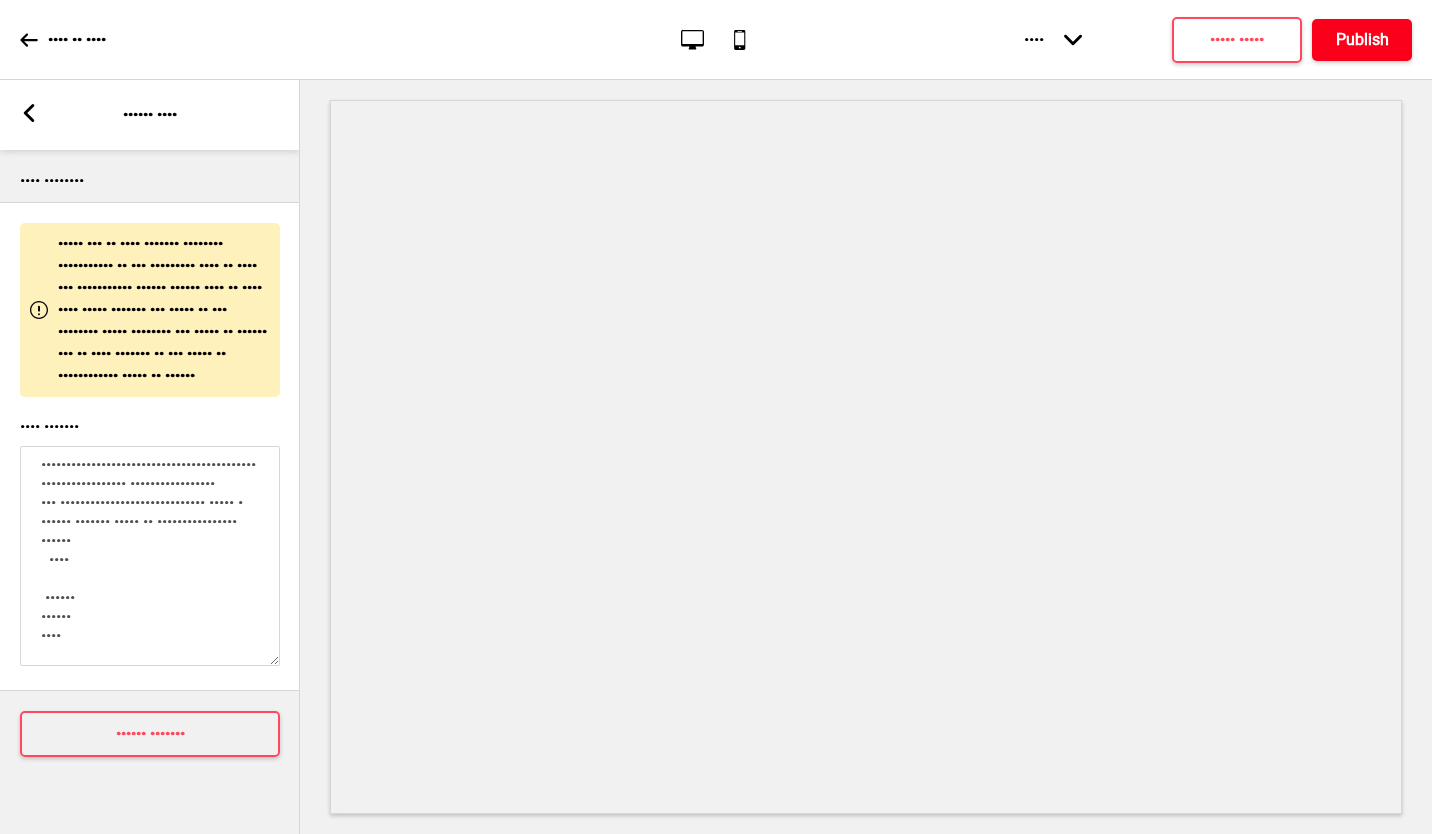 click on "Publish" at bounding box center (1362, 40) 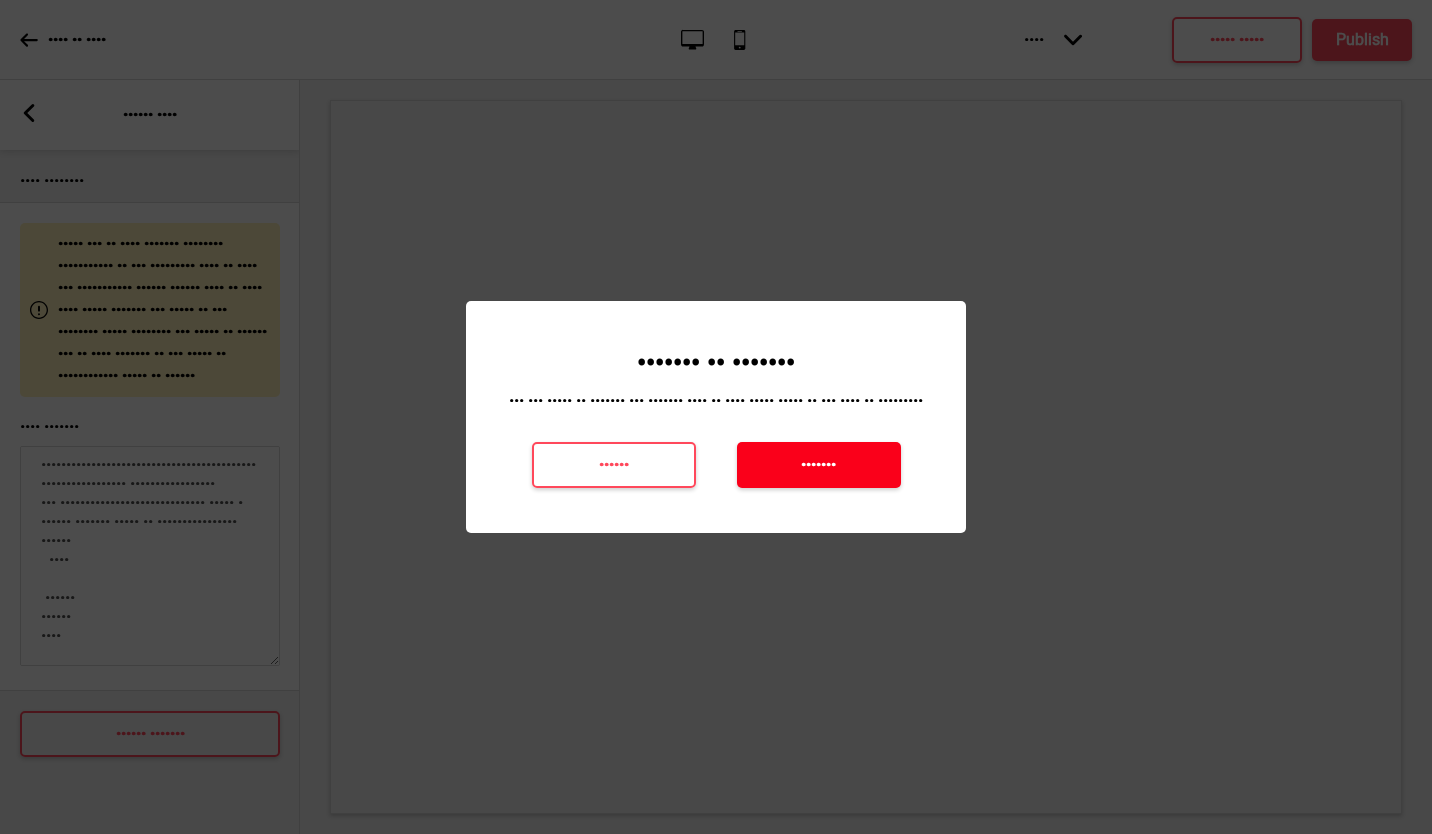 click on "•••••••" at bounding box center (818, 465) 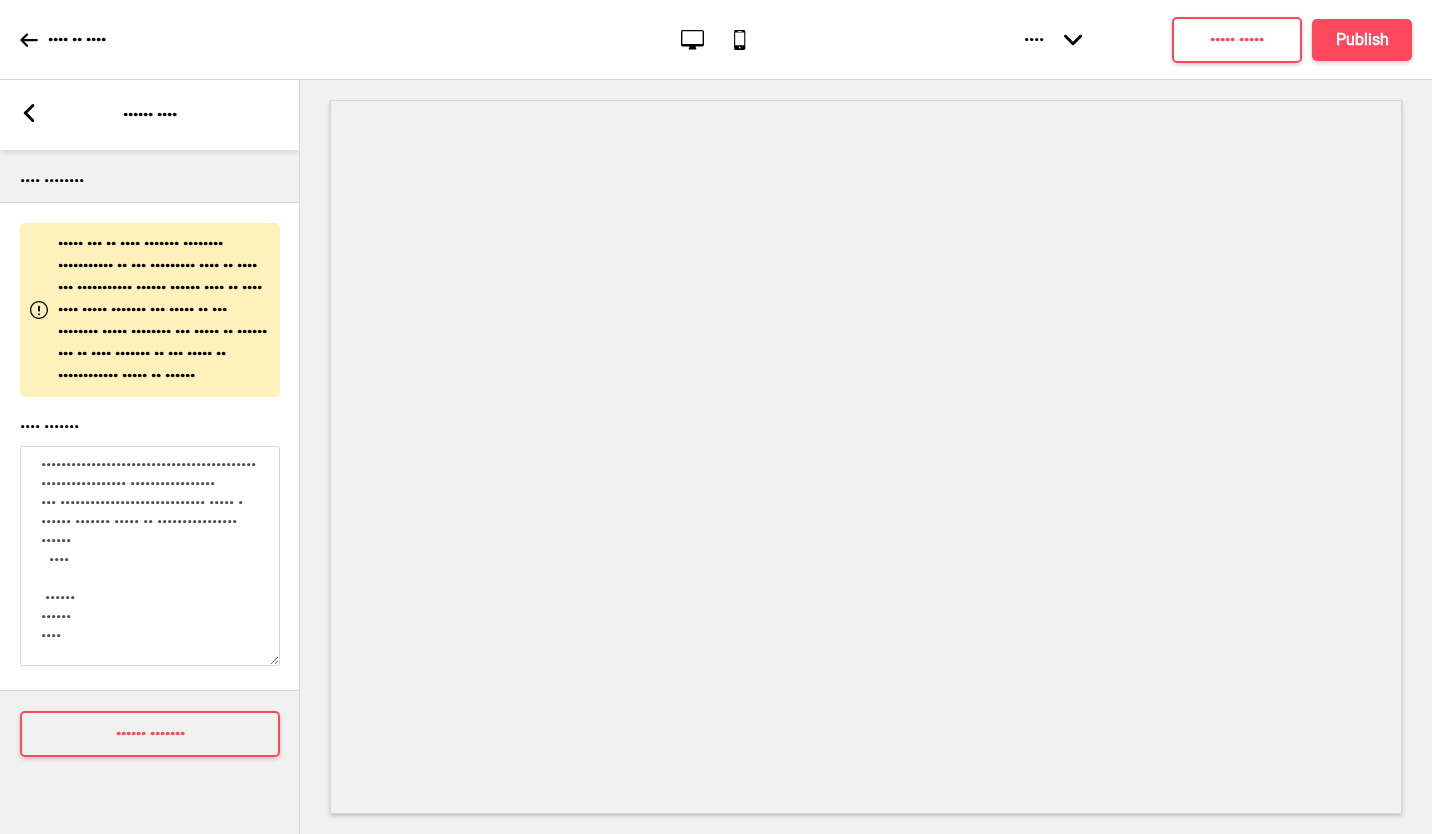 click at bounding box center [29, 113] 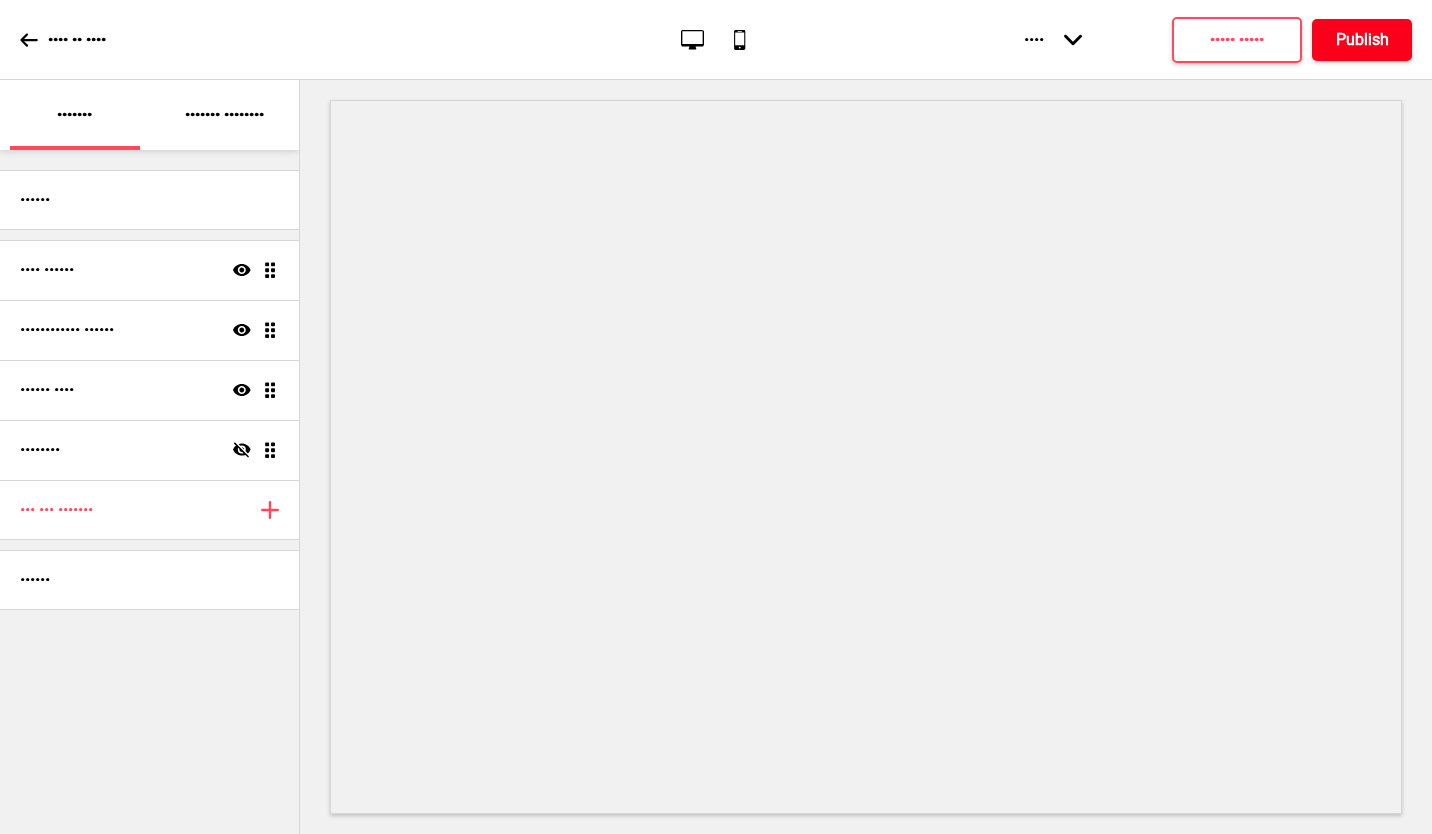 click on "Publish" at bounding box center [1362, 40] 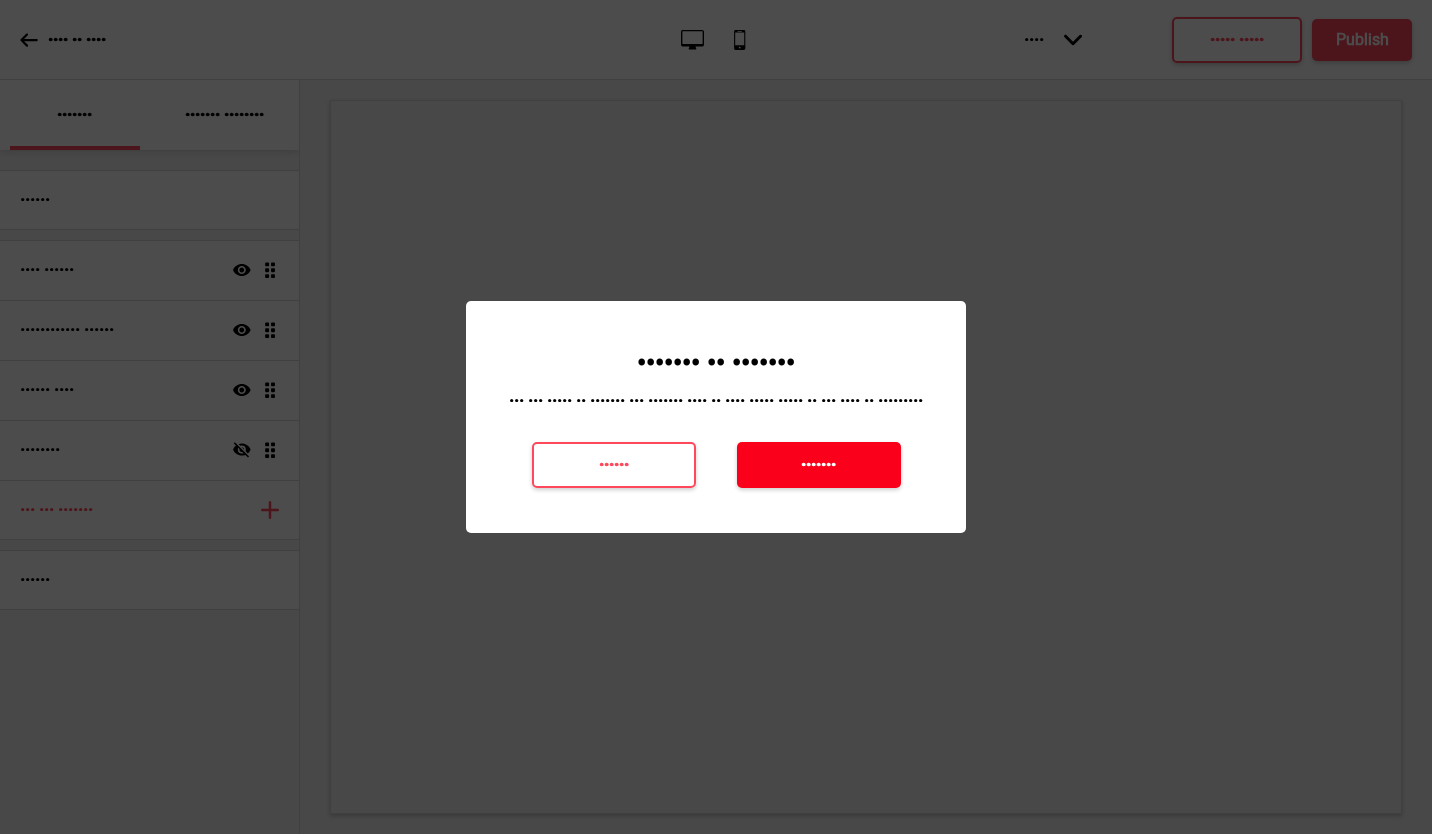 click on "•••••••" at bounding box center (819, 465) 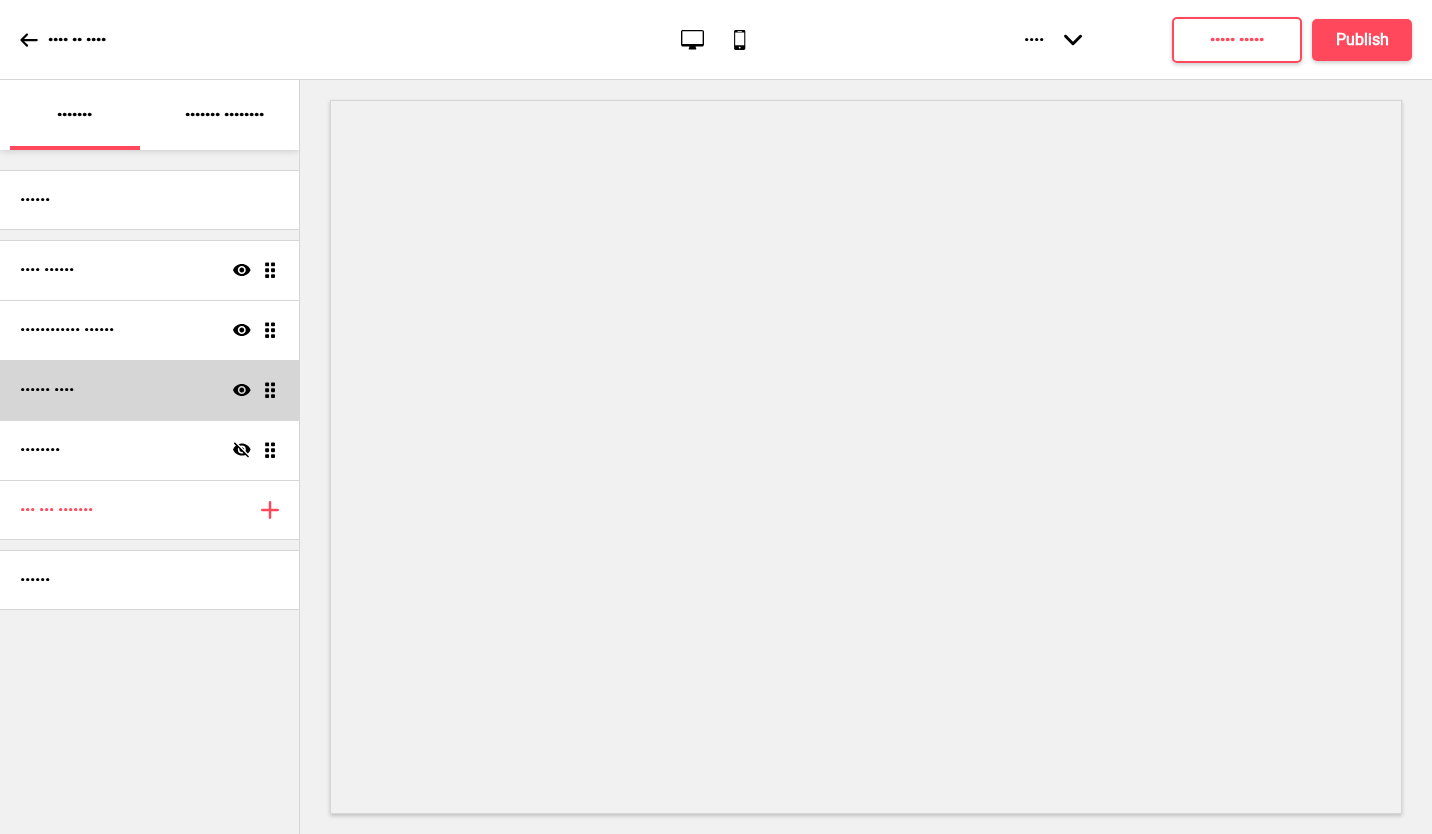 click on "•••••• •••• •••• ••••" at bounding box center (149, 270) 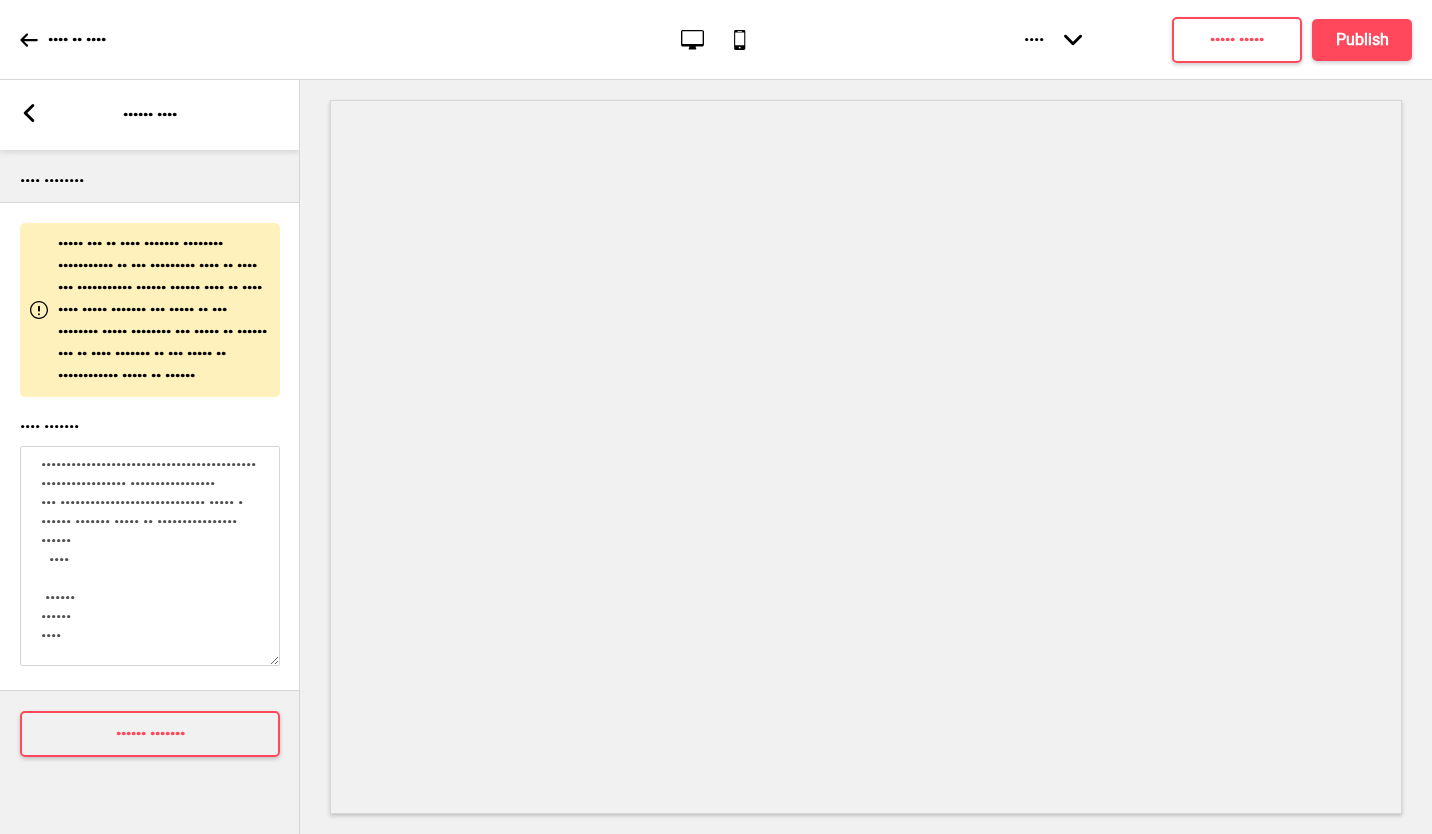 scroll, scrollTop: 2893, scrollLeft: 0, axis: vertical 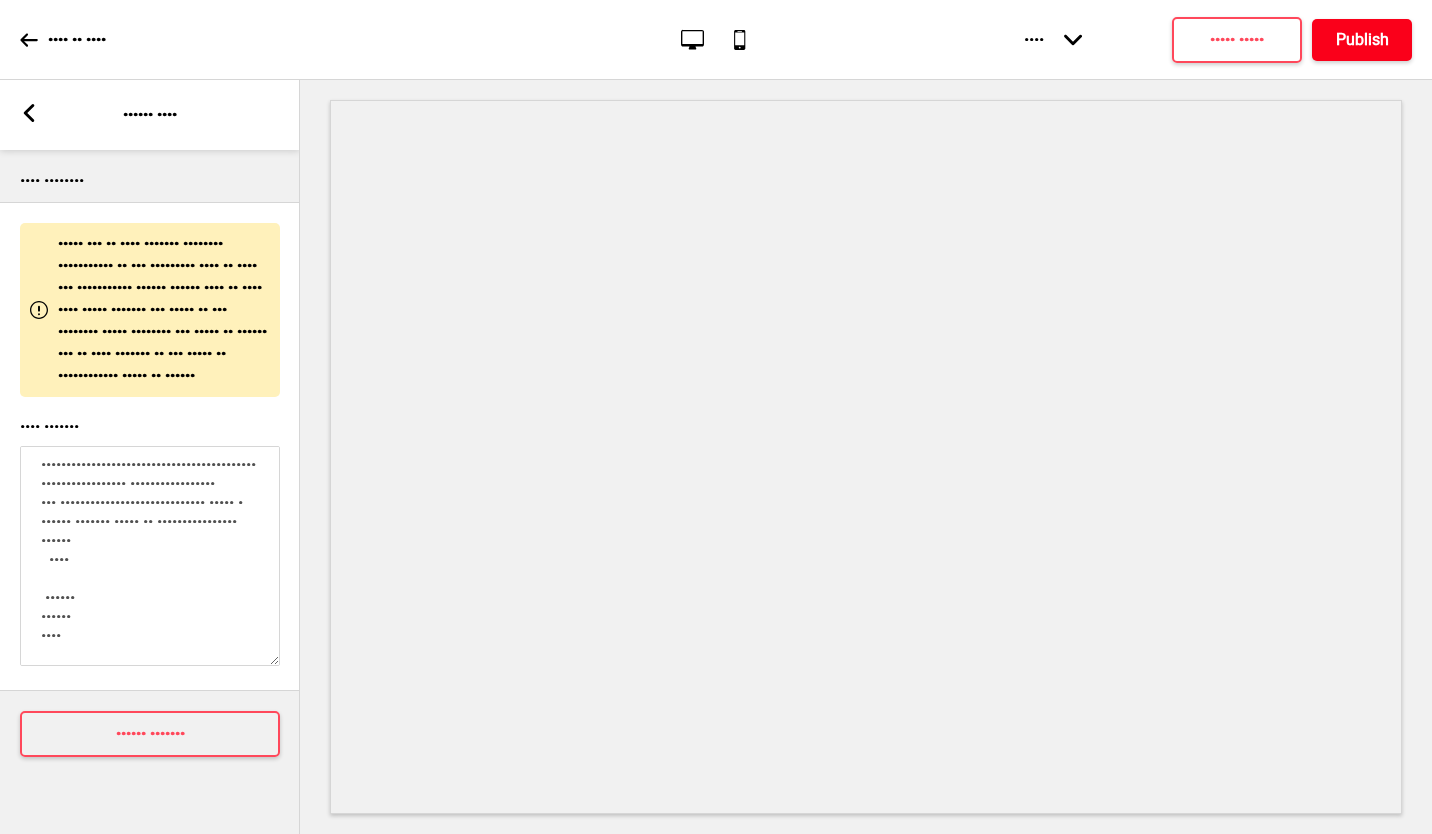 click on "Publish" at bounding box center (1362, 40) 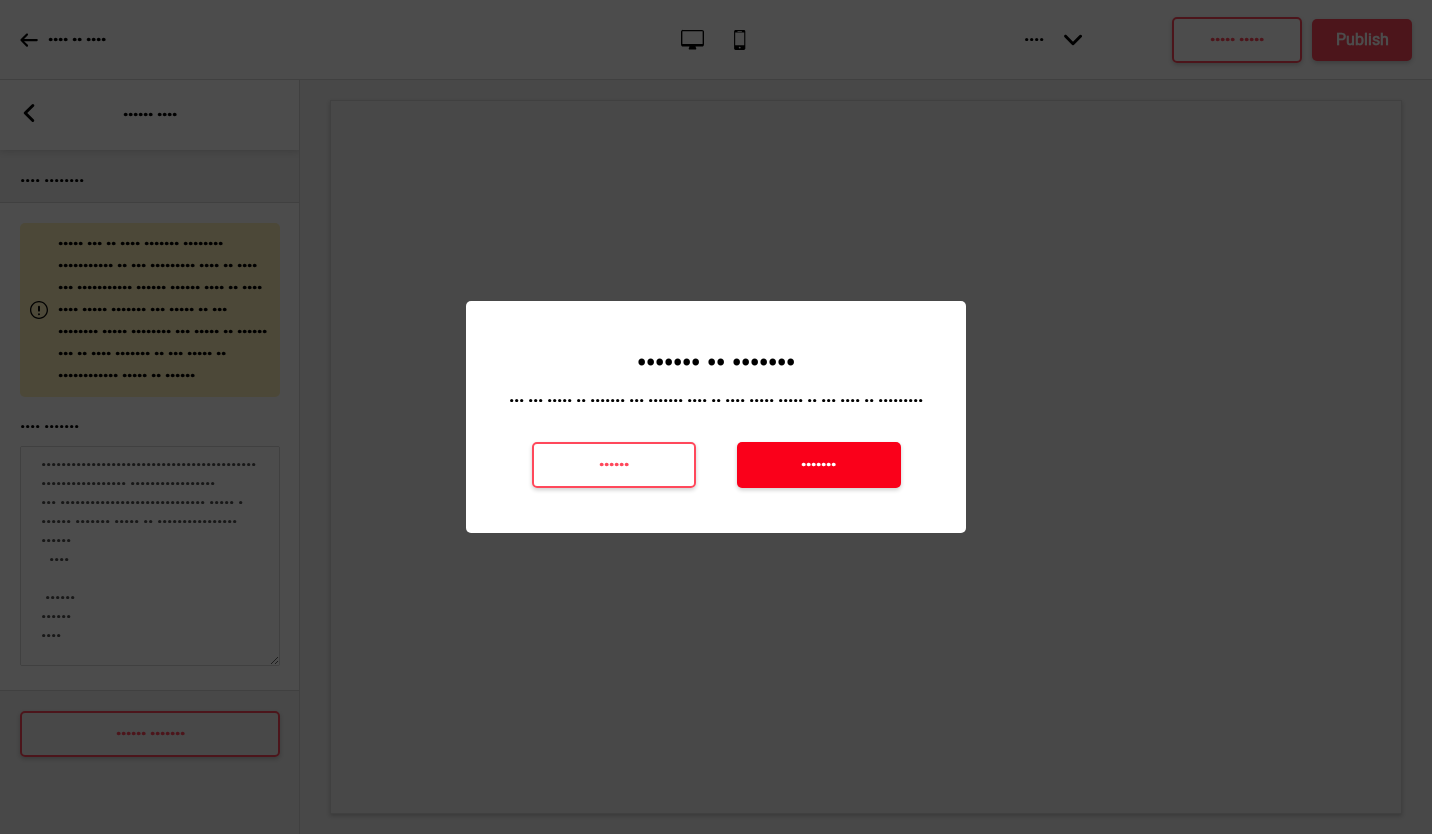 click on "•••••••" at bounding box center (818, 465) 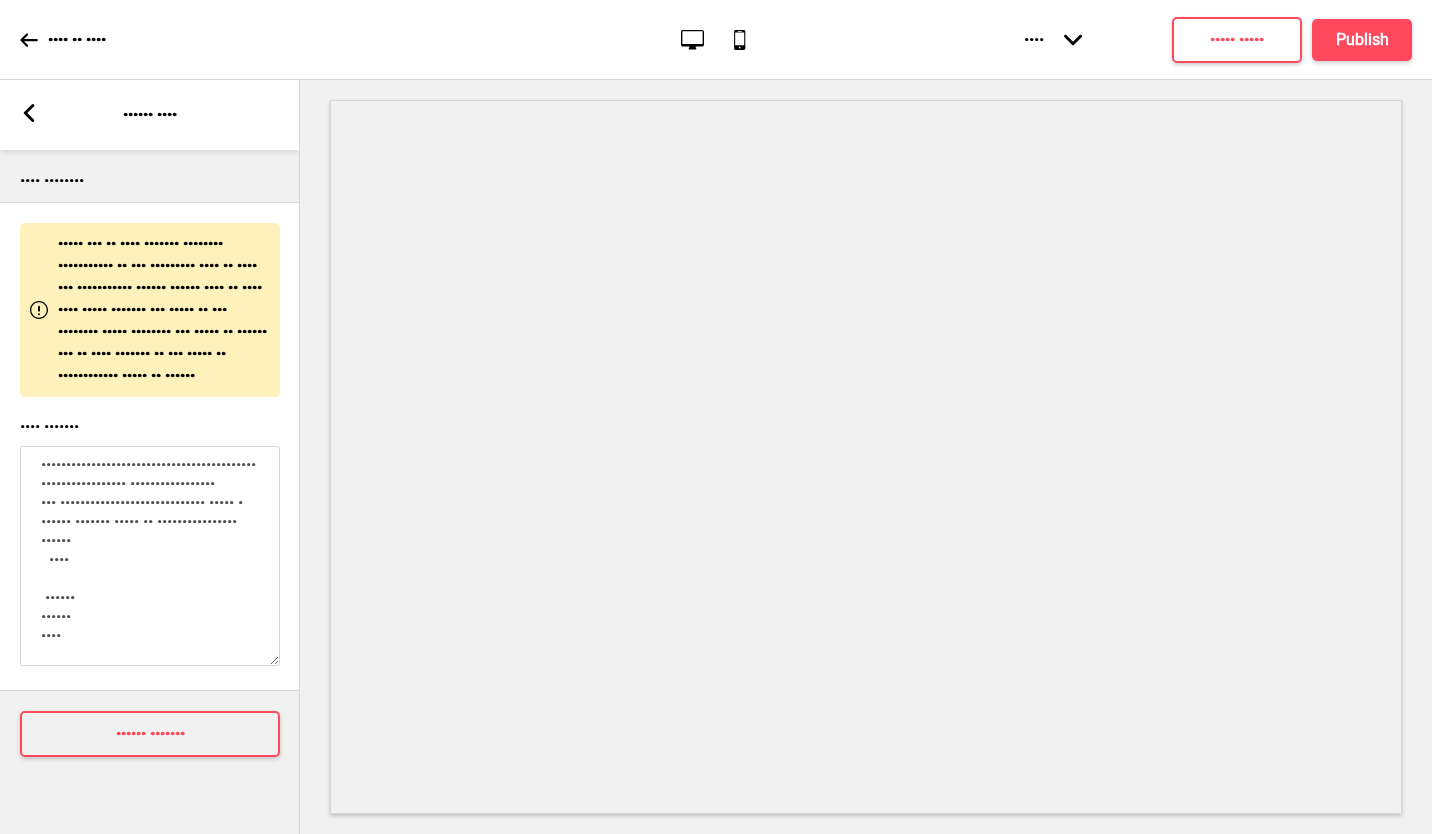 click at bounding box center (29, 113) 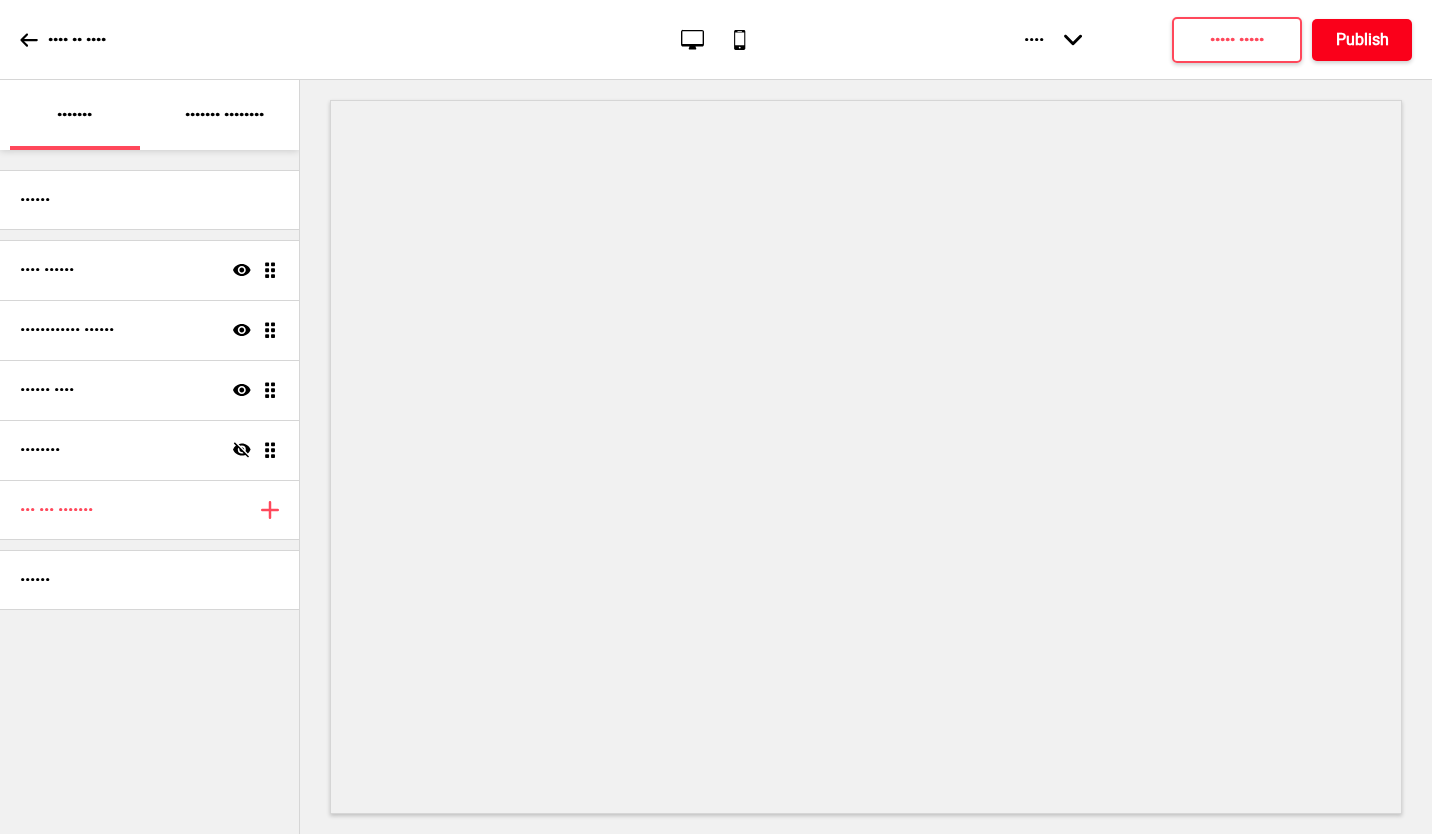 click on "Publish" at bounding box center [1362, 40] 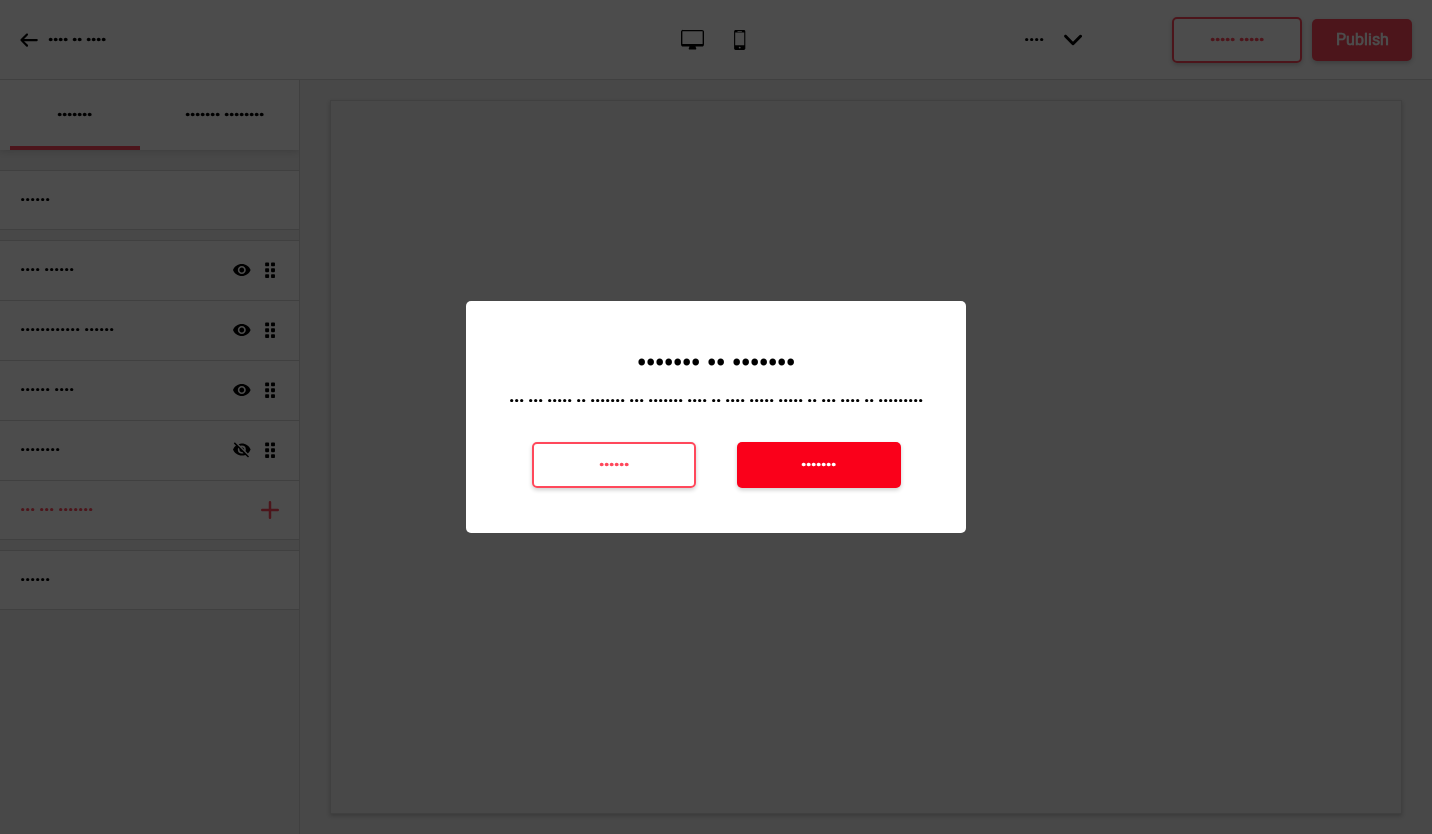 click on "•••••••" at bounding box center [819, 465] 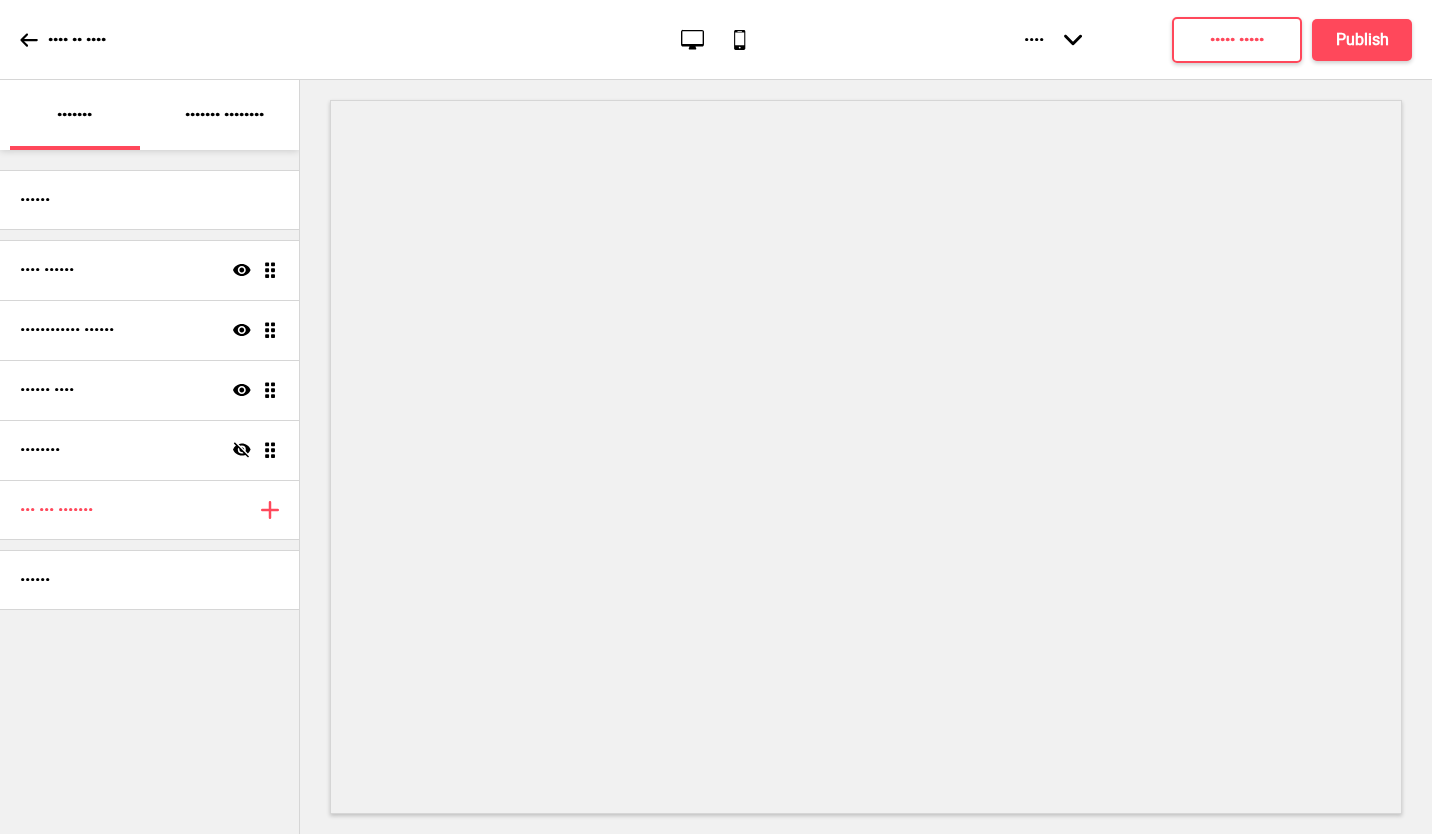 click at bounding box center (29, 40) 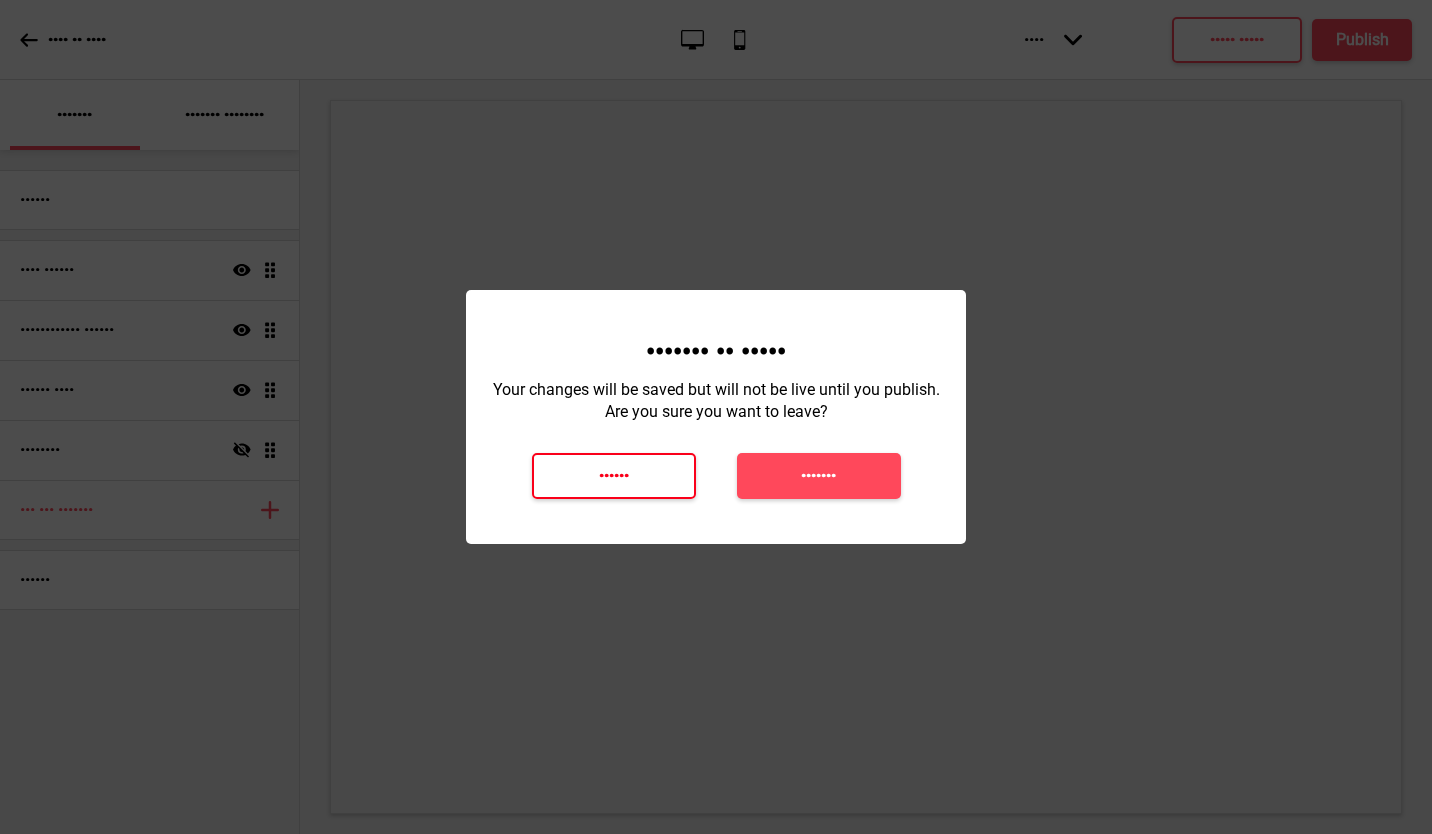 click on "••••••" at bounding box center (614, 476) 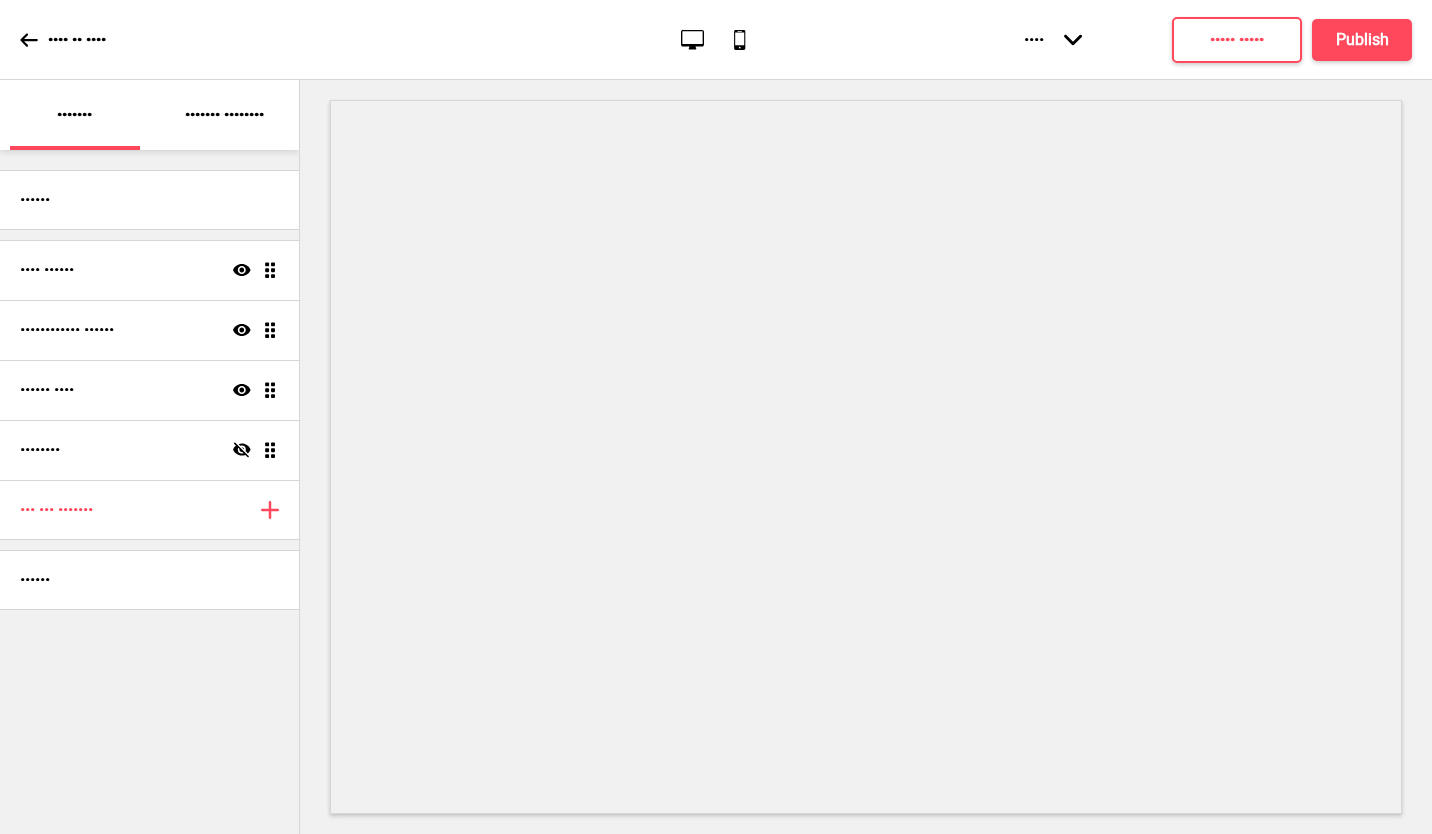 click on "•••• •• •••• ••••••• •••••• •••• ••••• •••• ••••••• •••• ••••• ••••••••••• •••••••• ••••• ••• ••••• • •••••••••• ••••••• •••••• ••••••• ••••••• •••• ••••• ••••• •••••••" at bounding box center [716, 40] 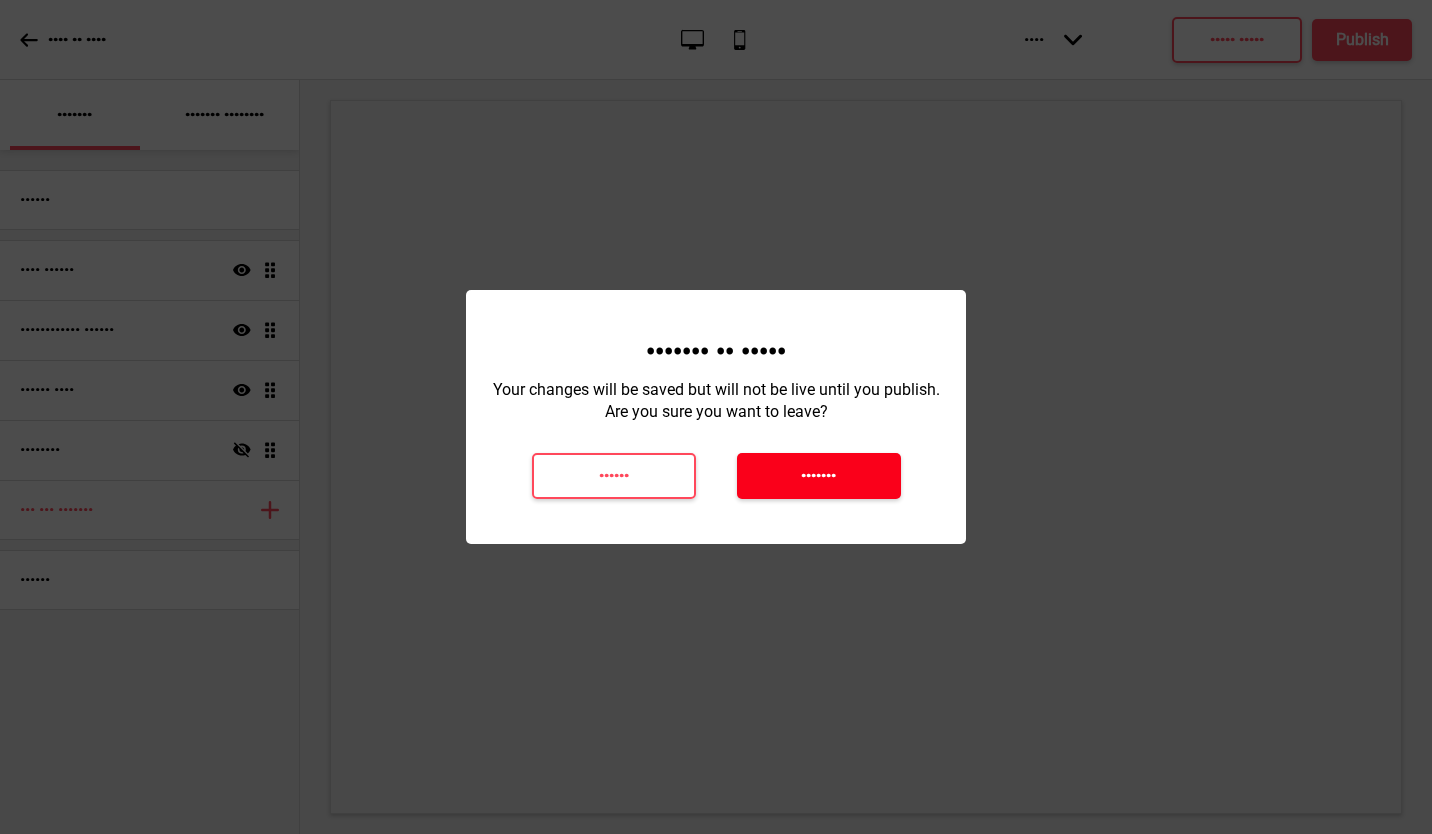 click on "•••••••" at bounding box center [818, 476] 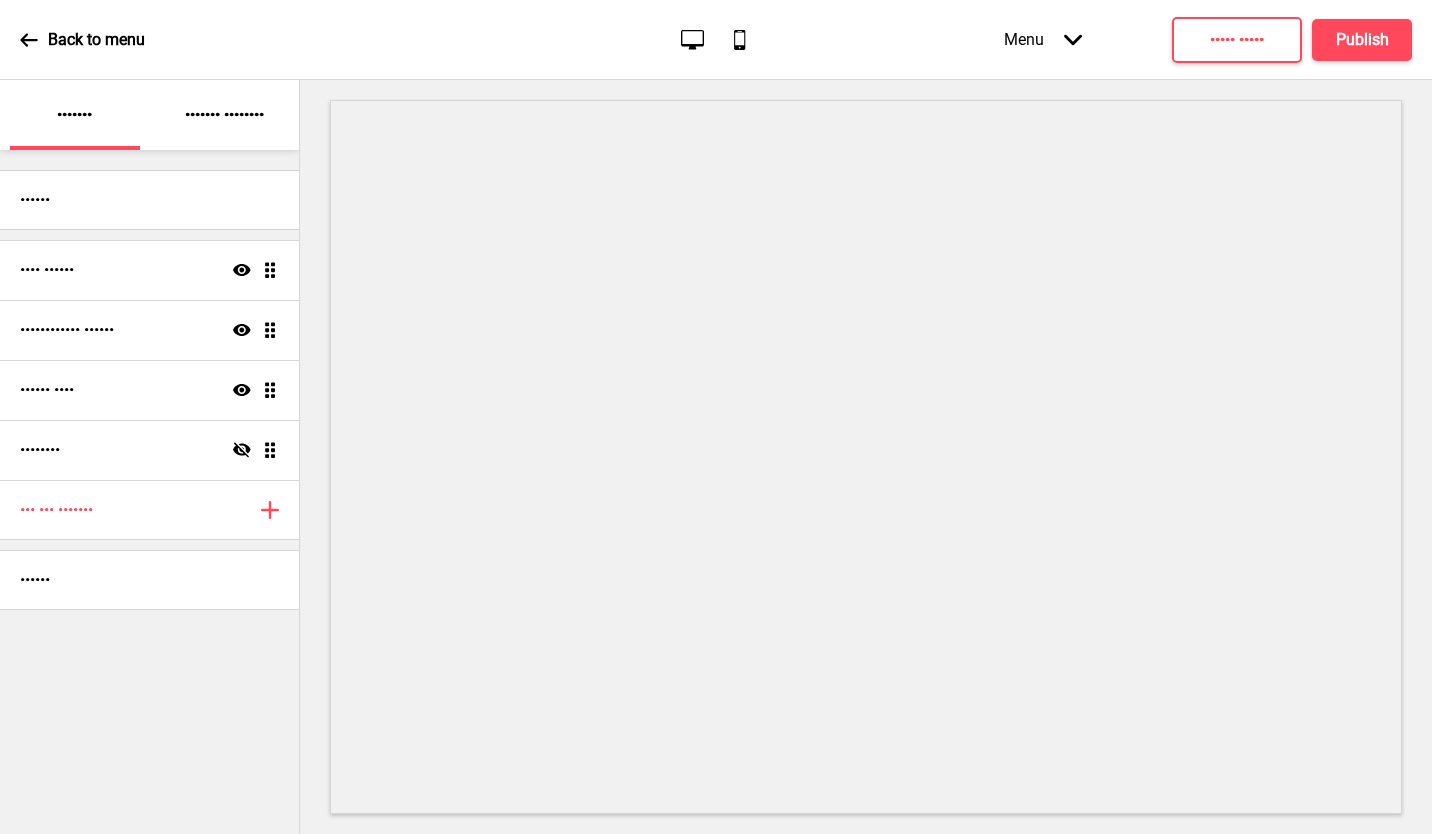 scroll, scrollTop: 0, scrollLeft: 0, axis: both 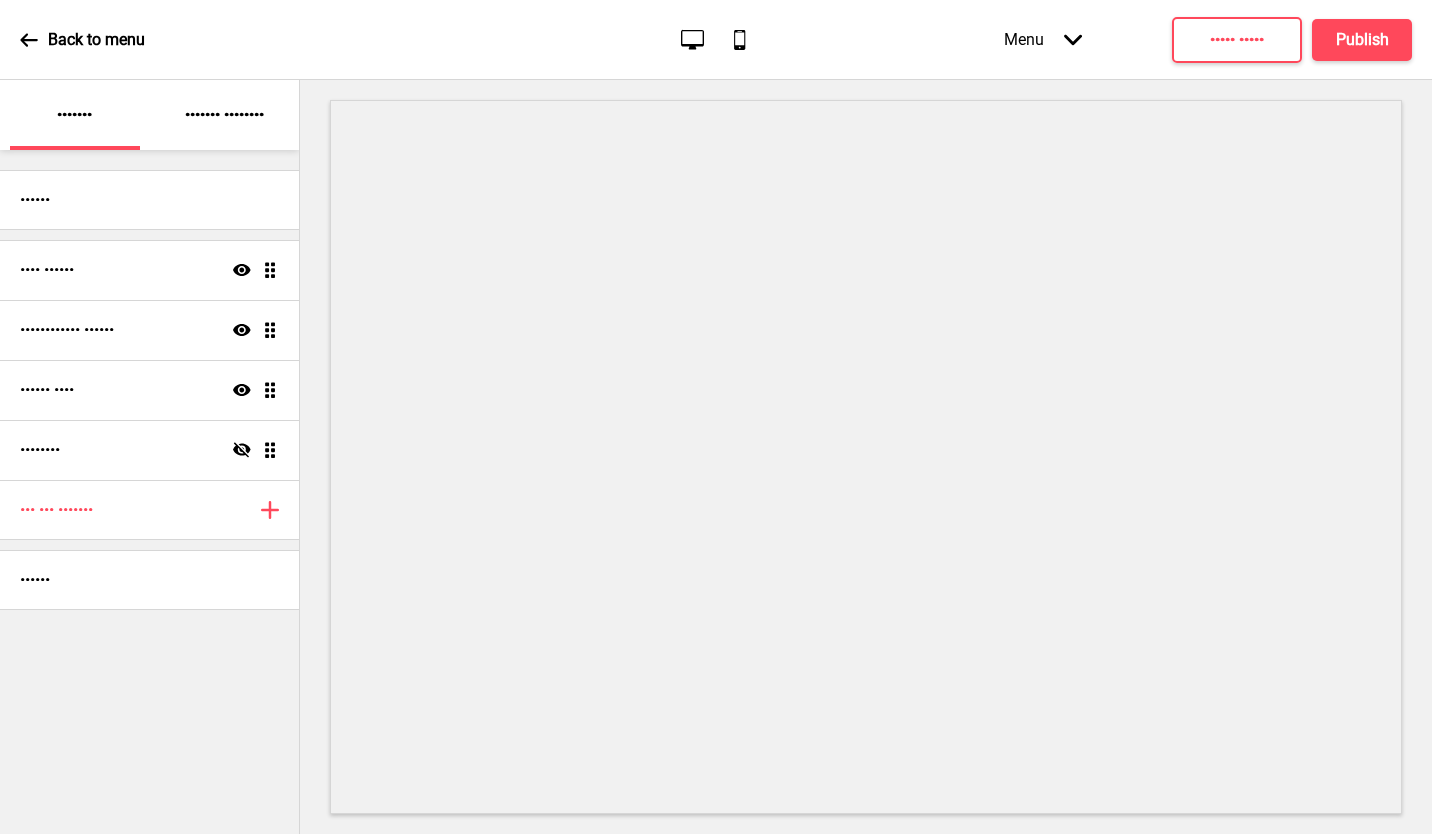 click on "•••••• •••• •••• ••••" at bounding box center [149, 270] 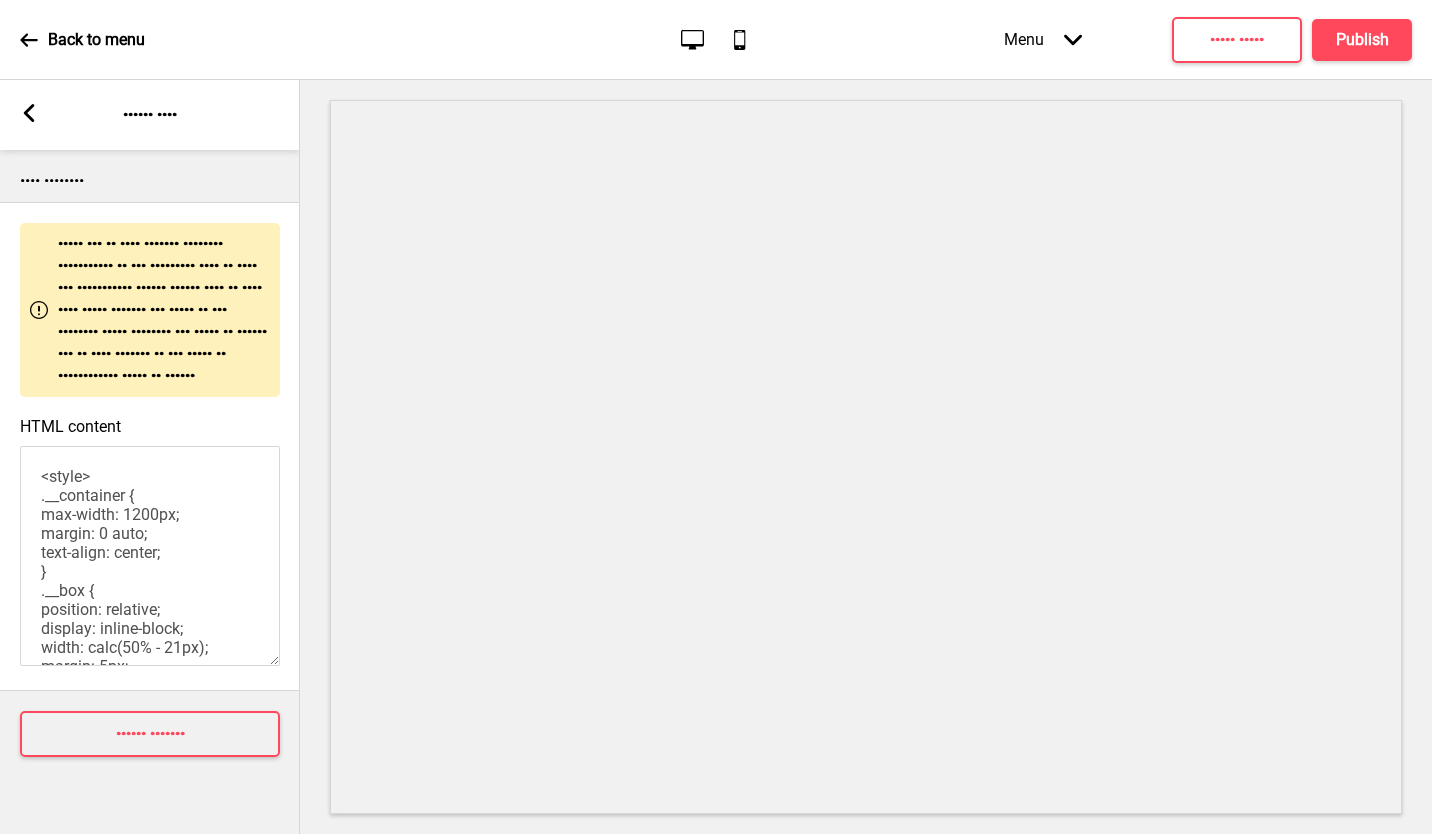 scroll, scrollTop: 46, scrollLeft: 0, axis: vertical 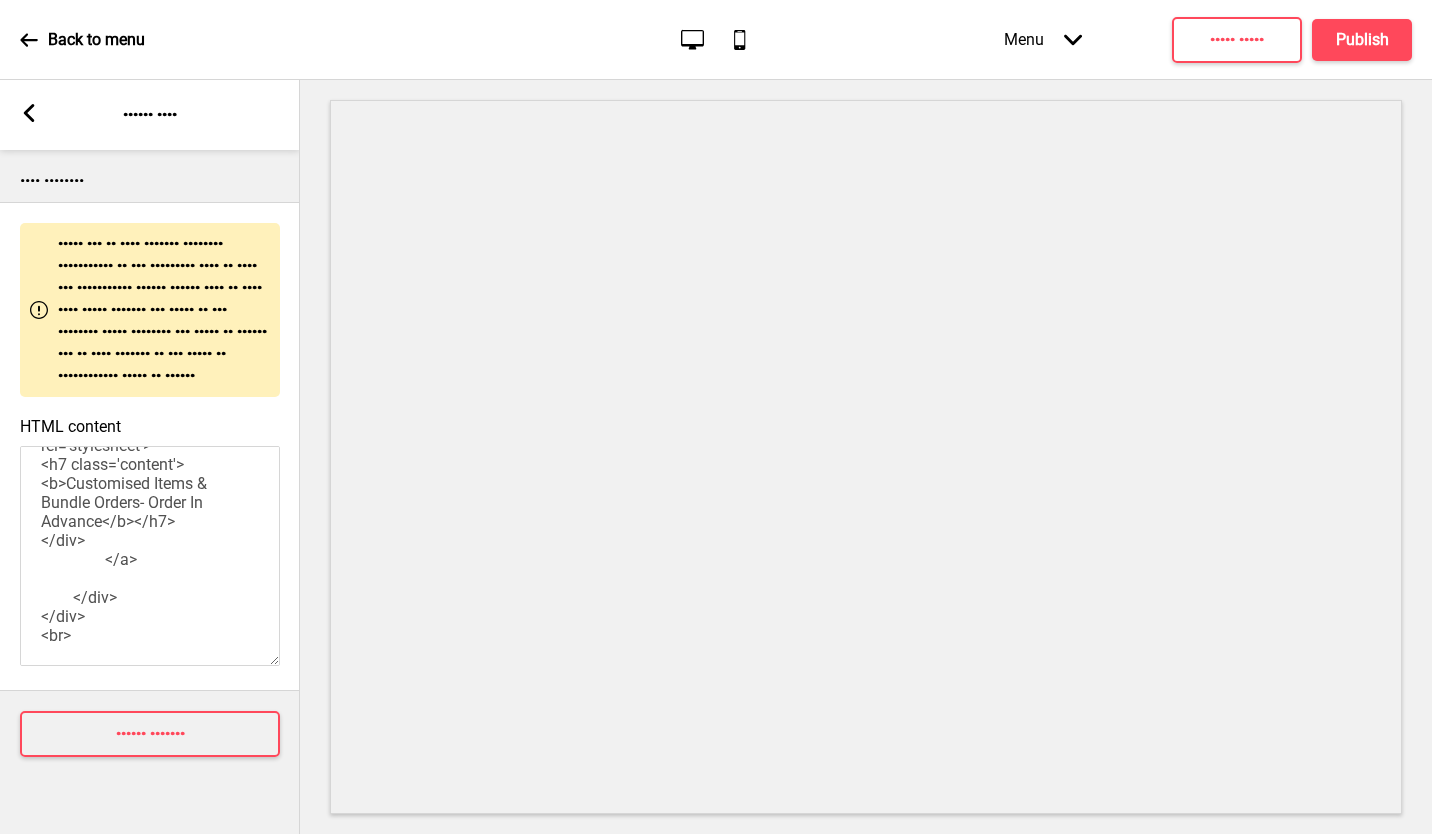 click on "HTML content" at bounding box center [150, 556] 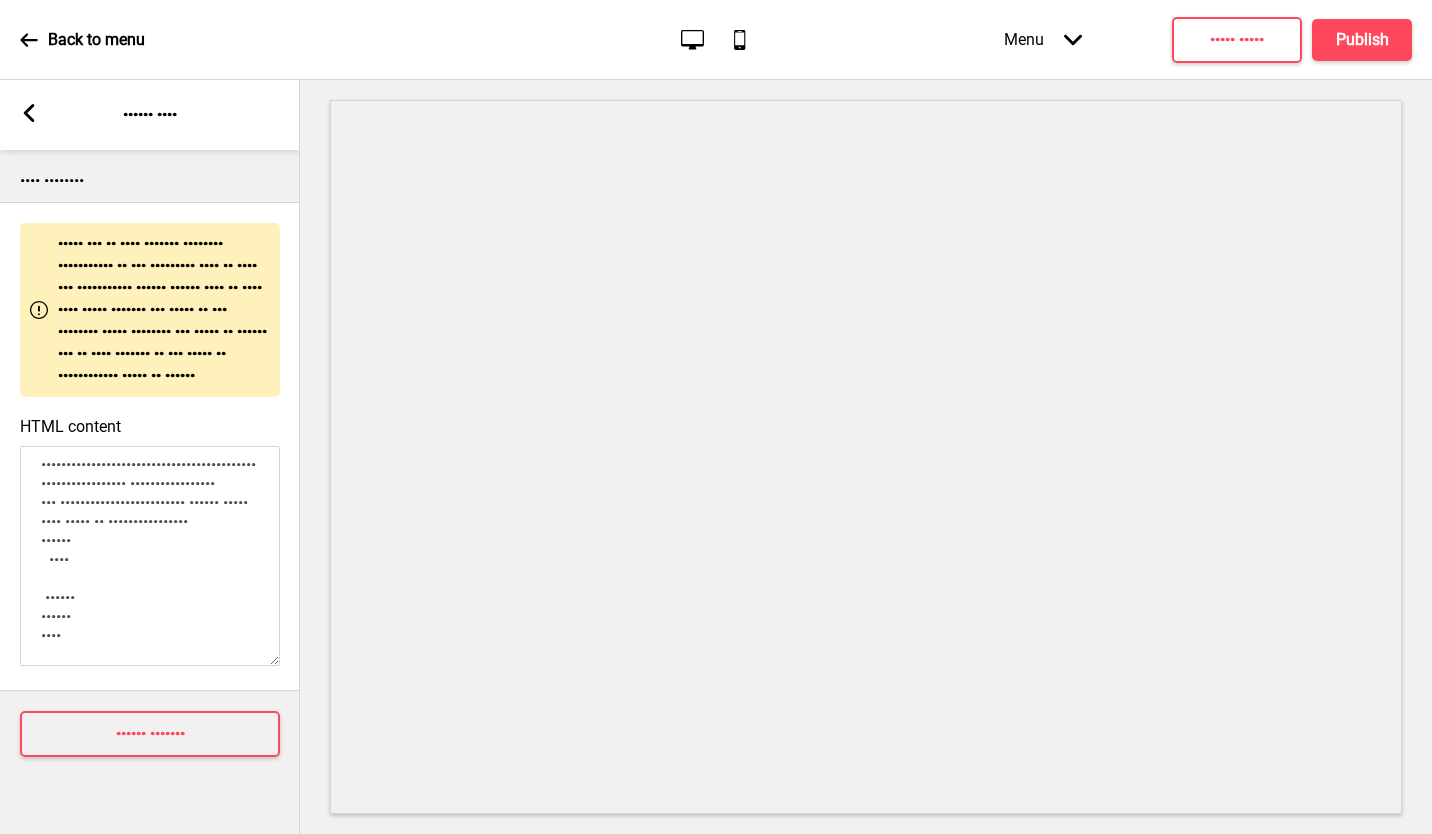 type on "•••••••
•••••••••••• •
•••••••••• •••••••
••••••• • •••••
••••••••••• •••••••
•
•••••• •
••••••••• •••••••••
•••••••• •••••••••••••
•••••• •••••••• • ••••••
••••••• ••••
••••••••• •••••••
•••••••••••••••••• ••••••••••
•••••••••••••••••••• •••••••
•••••••••••••••• ••••••
••••••••••• ••••••• •• •• •••• ••• ••• ••••
•
•••••• ••••••••••• •••••• •
•••••• •
•••••• •••••••• • •••••••
••••••• ••••
•
•
•••••• ••••••••••• ••••••• •
•••••• •
•••••• •••••••• • ••••••
••••••• ••••
•
•
•••••••••••• •
•••••••• •••
•••••••• ••••••
••••••••••••••• •••••
•
••••••••••••• •
•••••••• •••
•••••••• ••••••
••••••••••• ••••••••
••••••••• •••••••••
••••••• ••
•••••• •••••
••••••• ••••
•••••••• ••••
••••••••••• ••• ••••• ••••••••••••
•
•••••••• •
••••••••• •••••••••
•••••• •••••
•••••••••• •••••••
••••••• ••••
••••• •••••
•••••• •••••
••••••••••• ••• ••••• ••••••••••••
••••••" 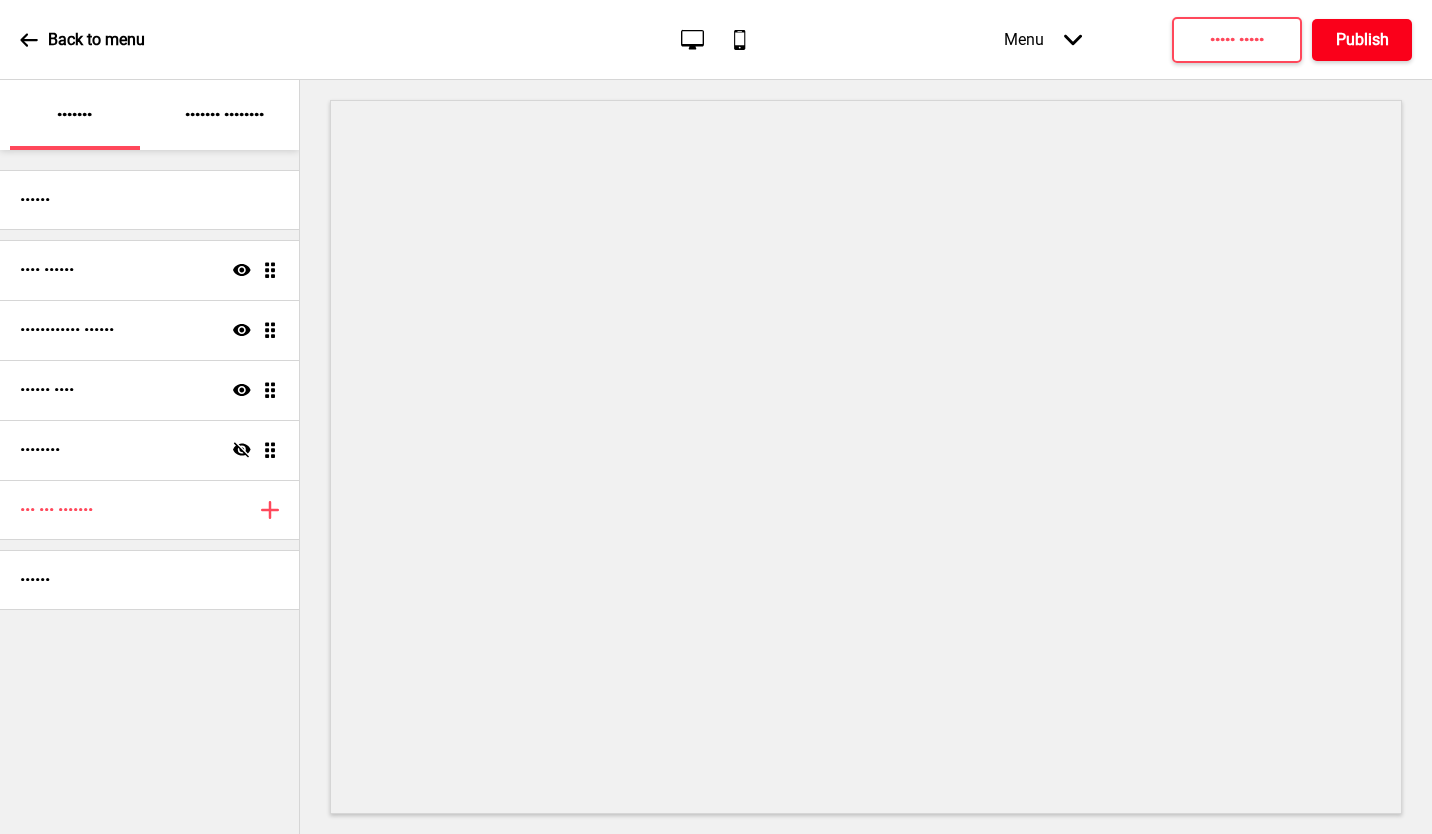 click on "Publish" at bounding box center [1362, 40] 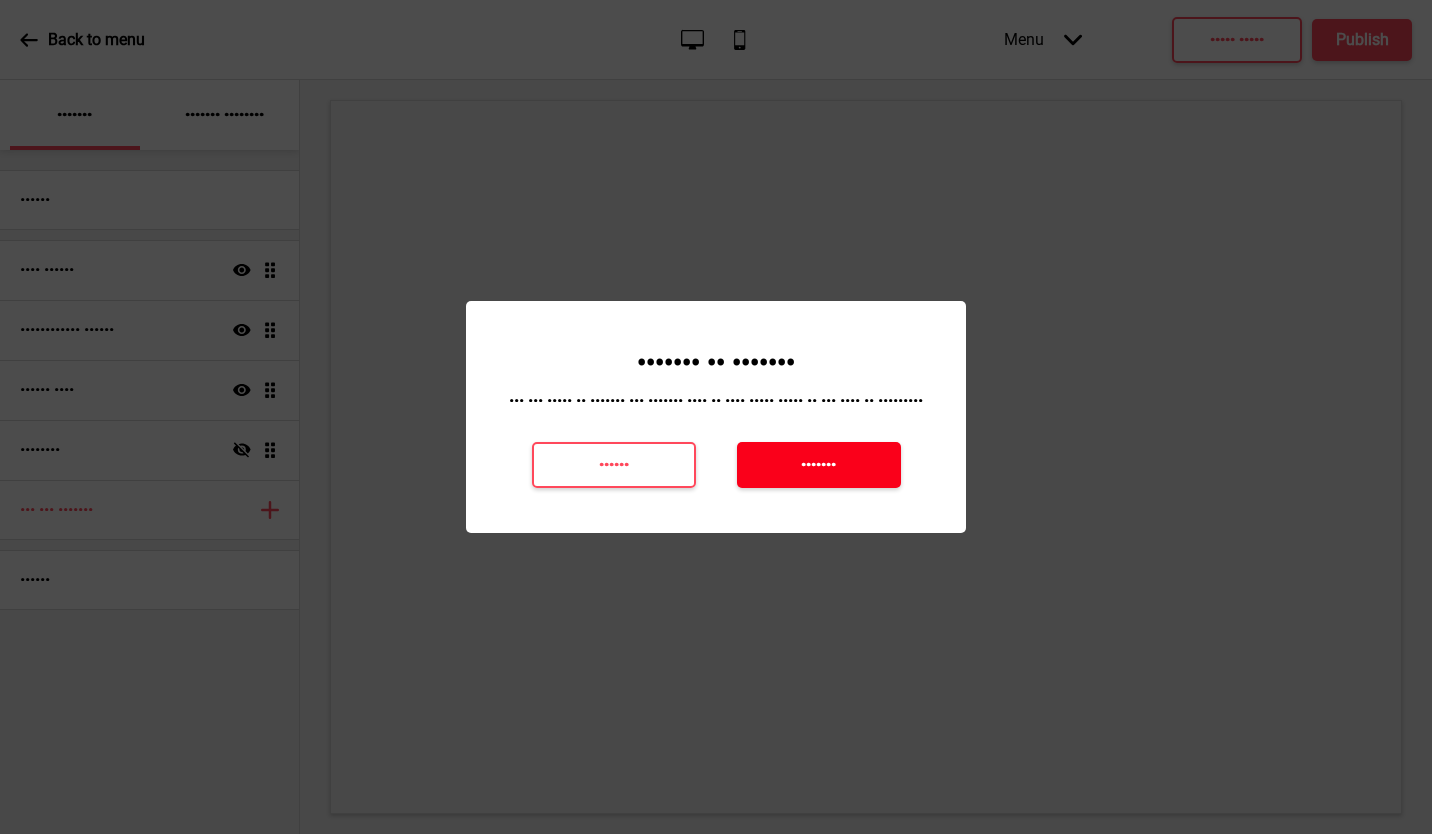 click on "•••••••" at bounding box center [818, 465] 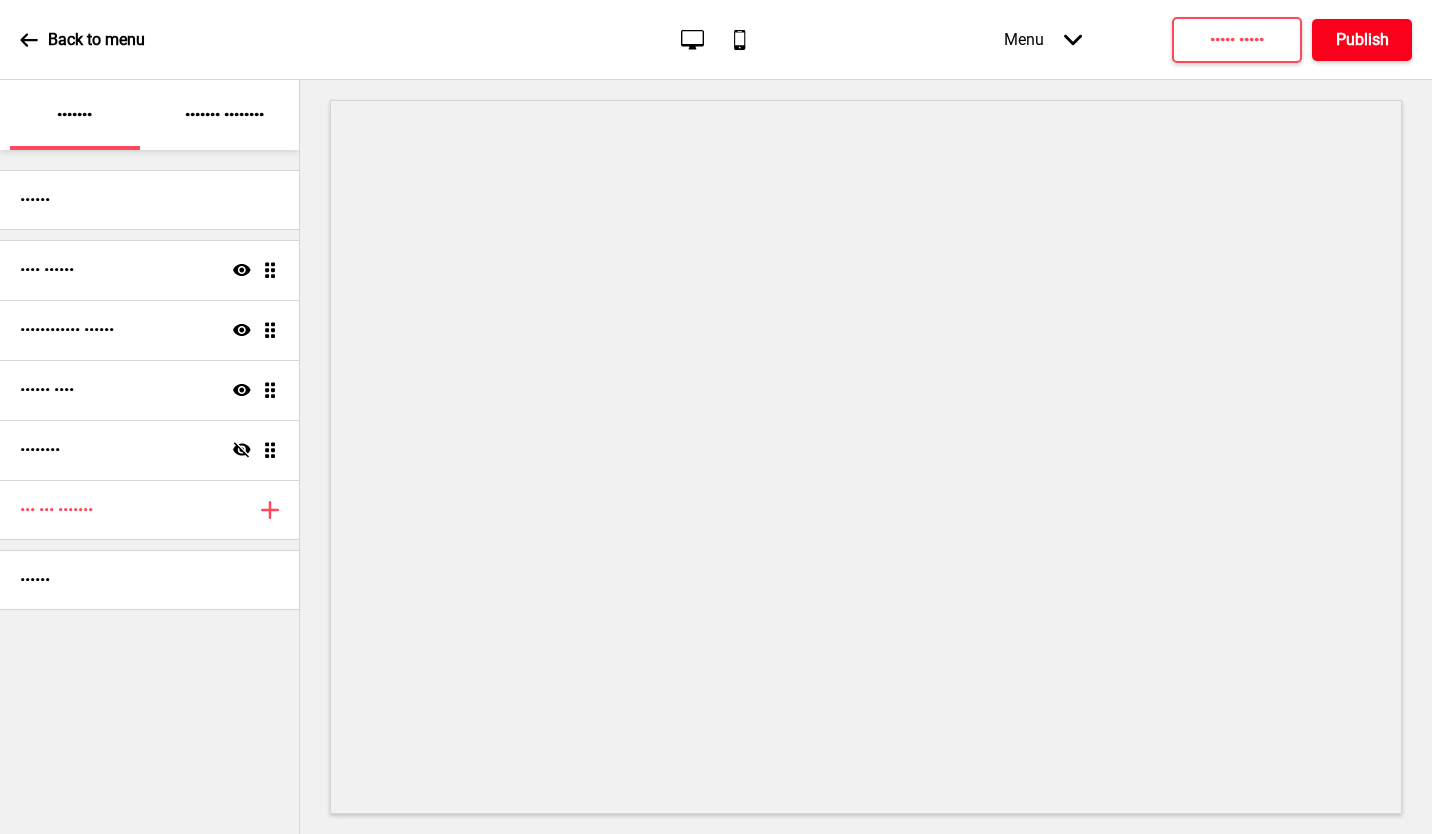 click on "Publish" at bounding box center [1362, 40] 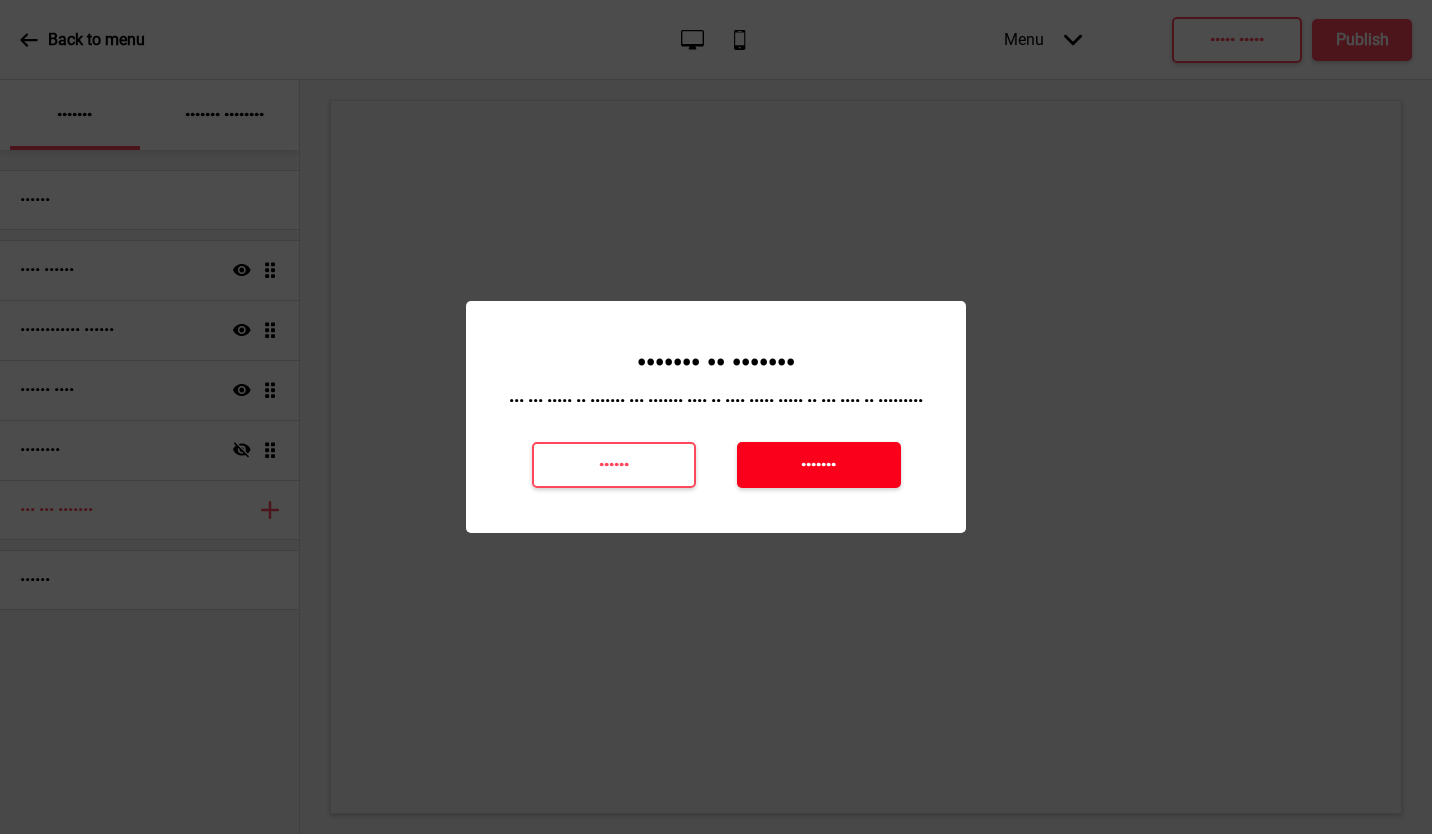 click on "•••••••" at bounding box center [818, 465] 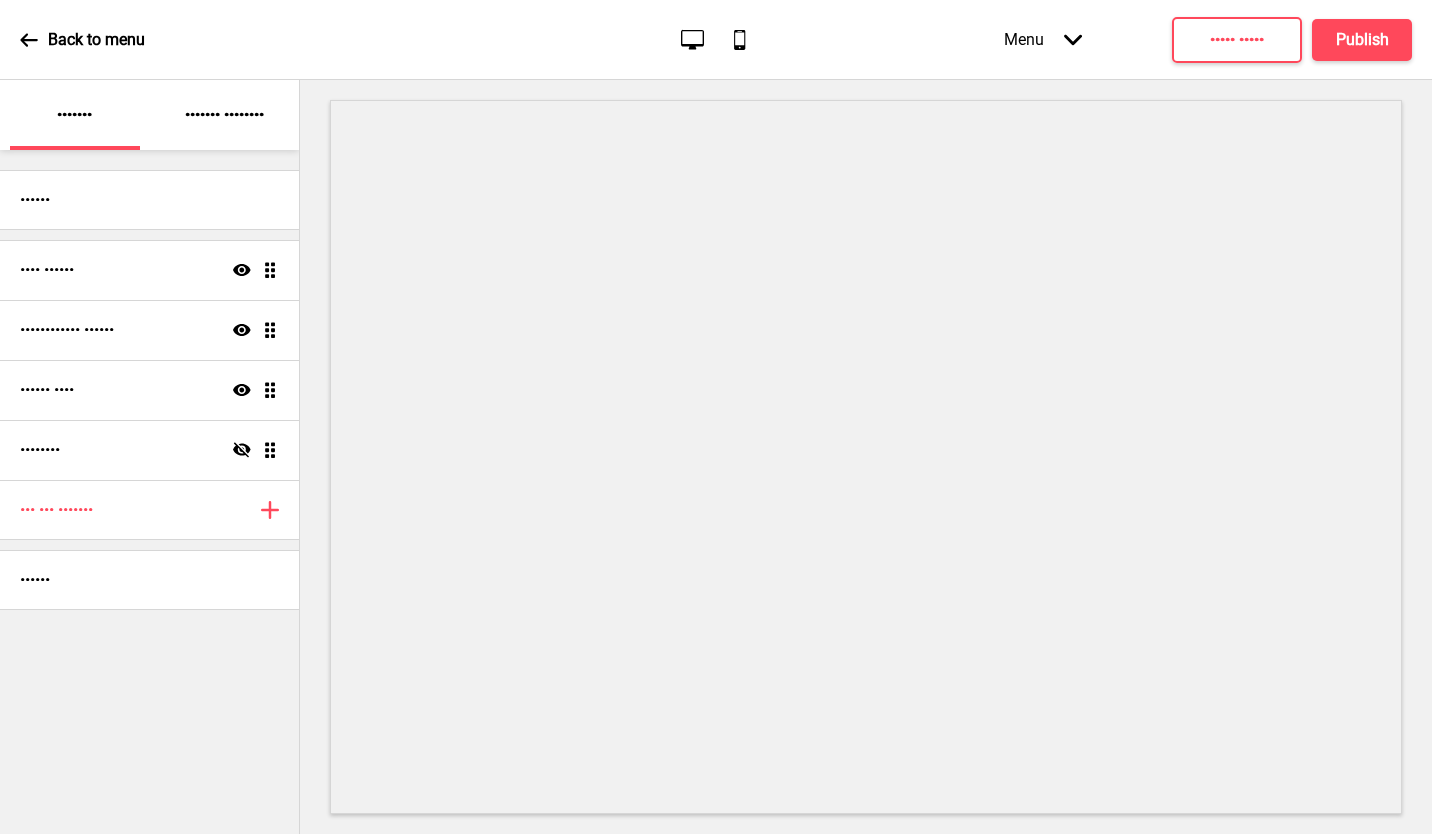click on "Back to menu" at bounding box center [82, 40] 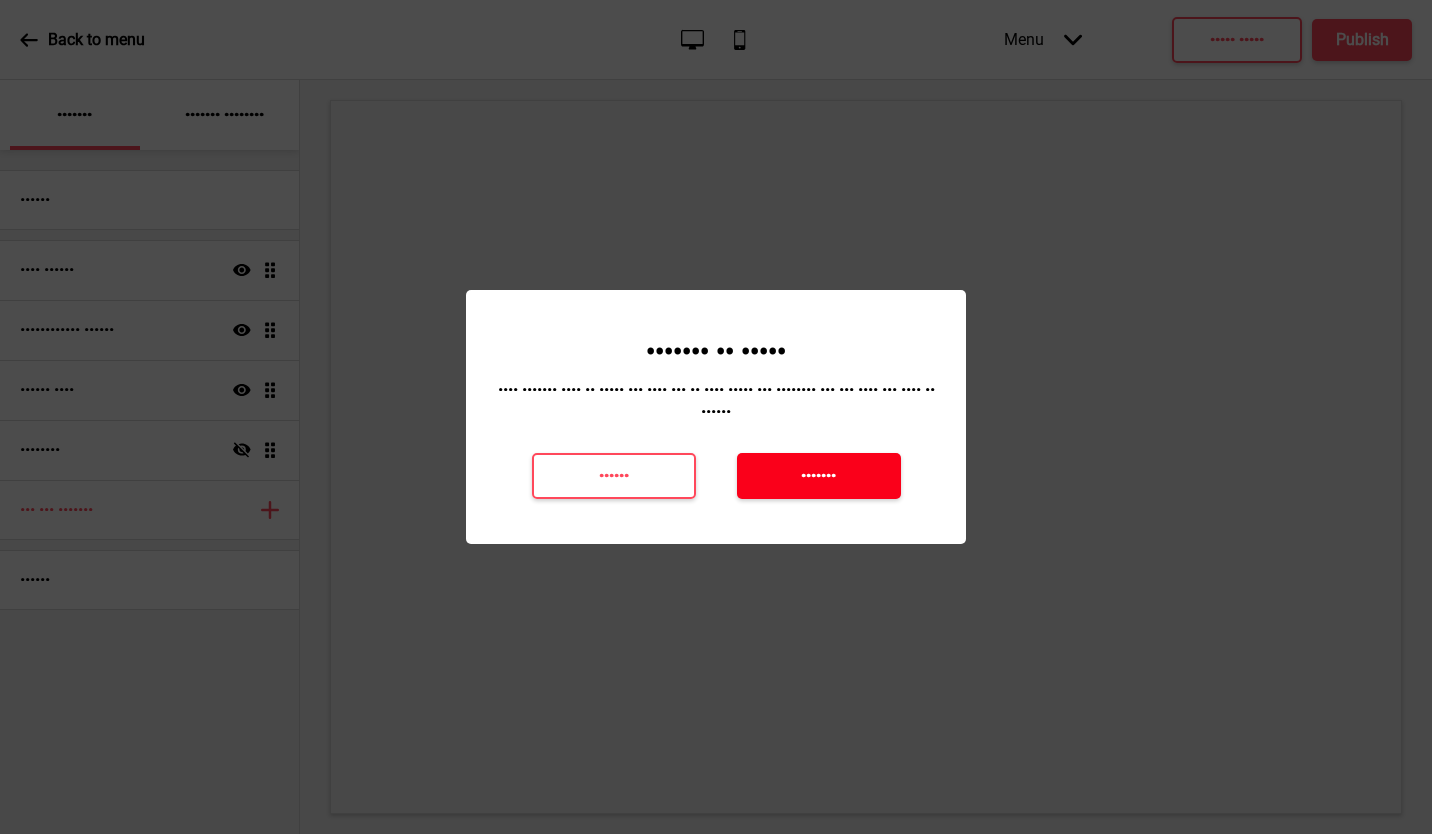 click on "•••••••" at bounding box center [819, 476] 